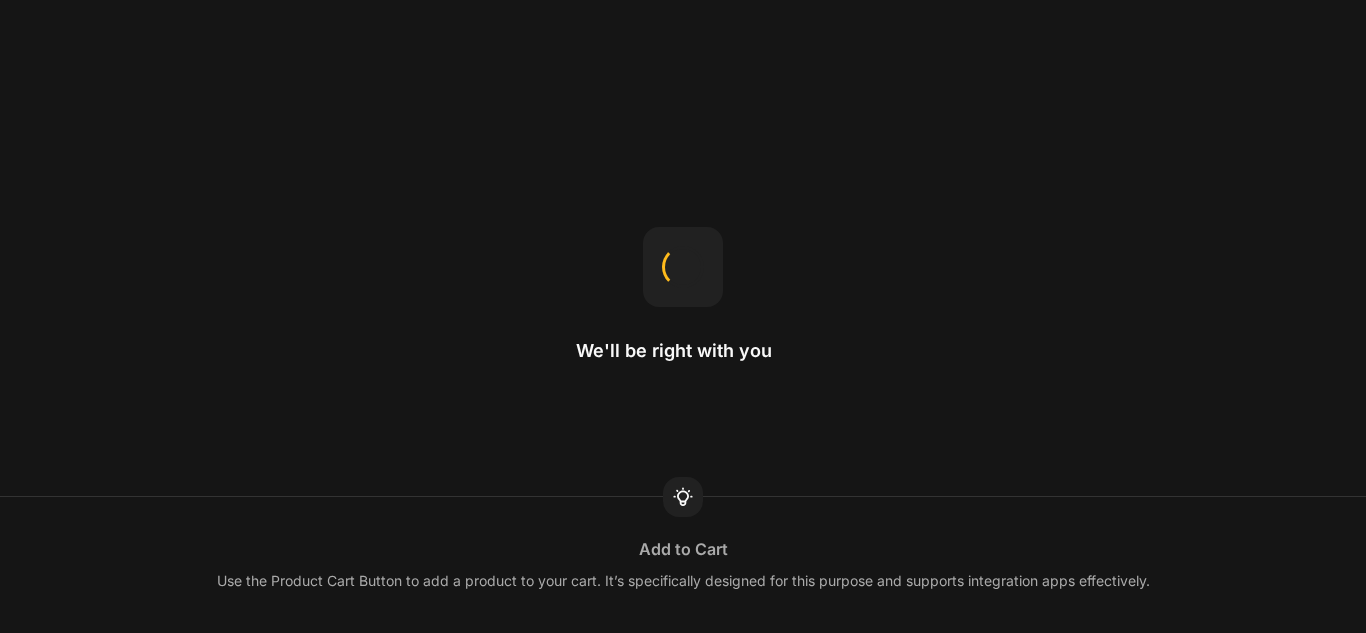 scroll, scrollTop: 0, scrollLeft: 0, axis: both 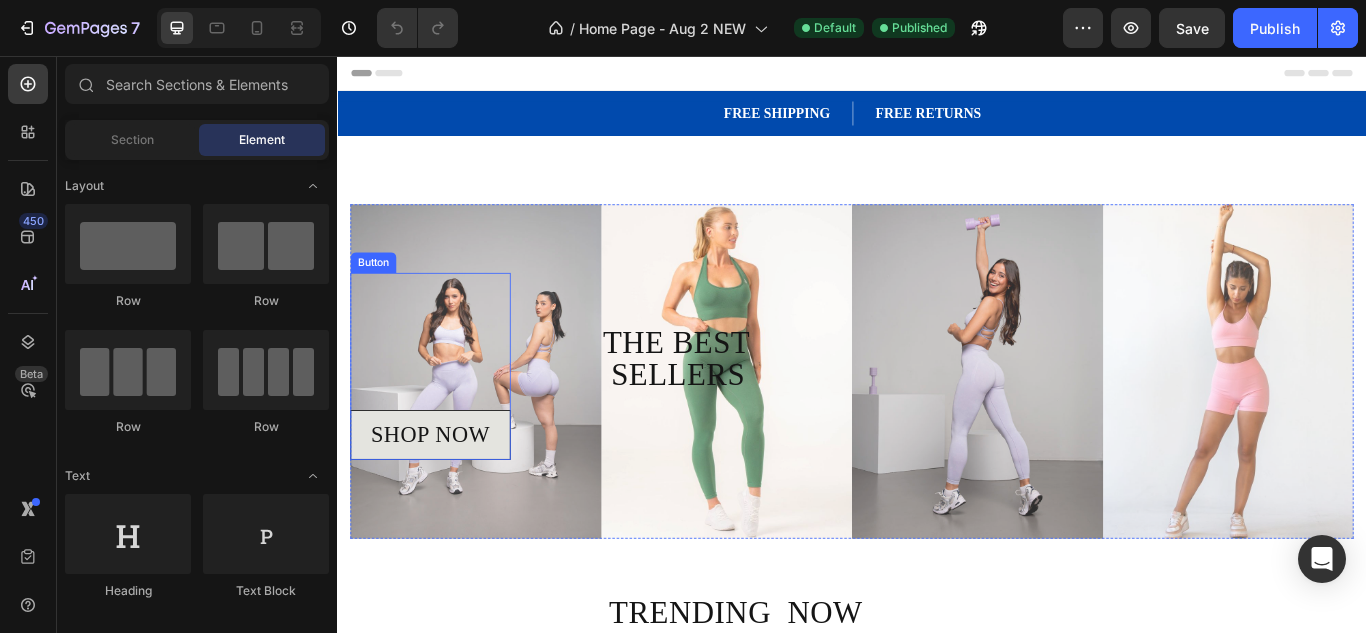 click on "SHOP NOW" at bounding box center [445, 498] 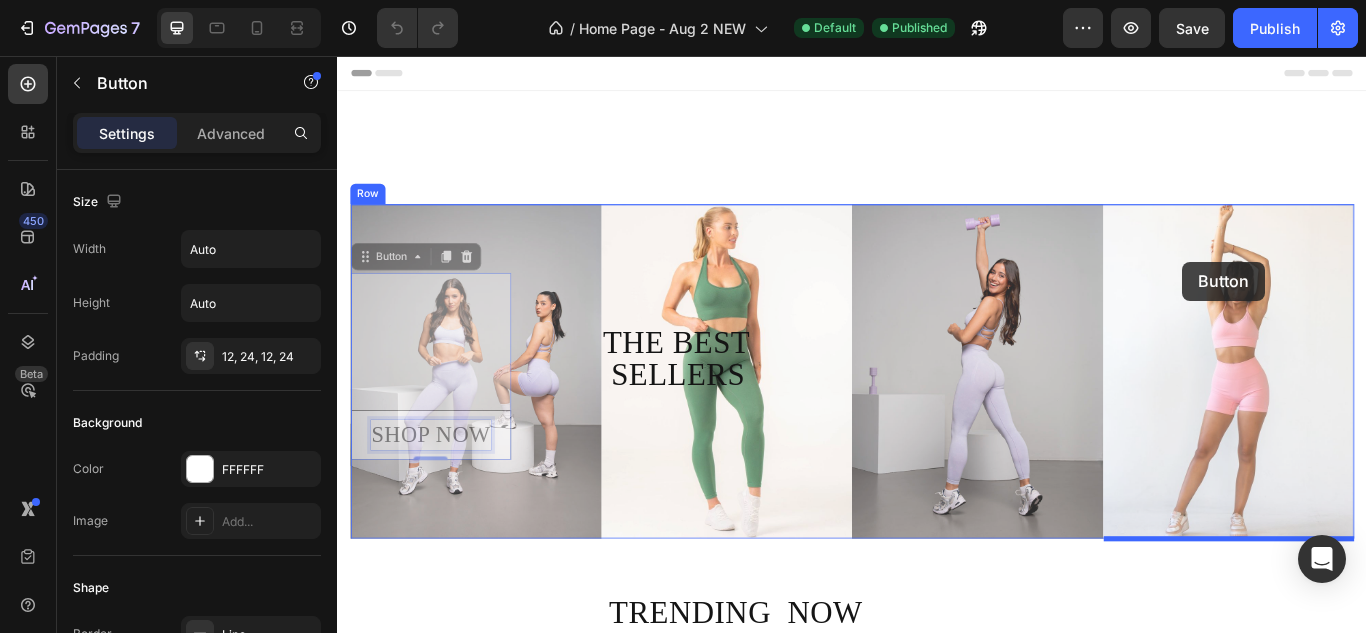 drag, startPoint x: 512, startPoint y: 448, endPoint x: 1306, endPoint y: 302, distance: 807.3116 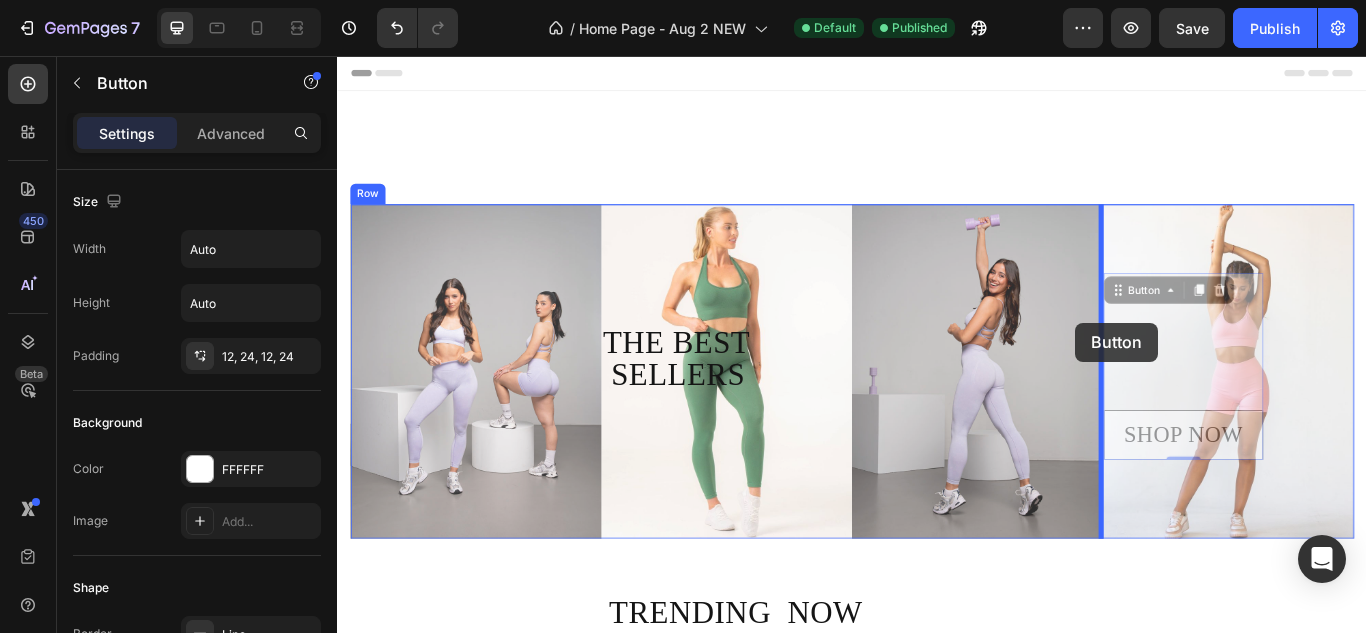 drag, startPoint x: 1243, startPoint y: 290, endPoint x: 1198, endPoint y: 367, distance: 89.1852 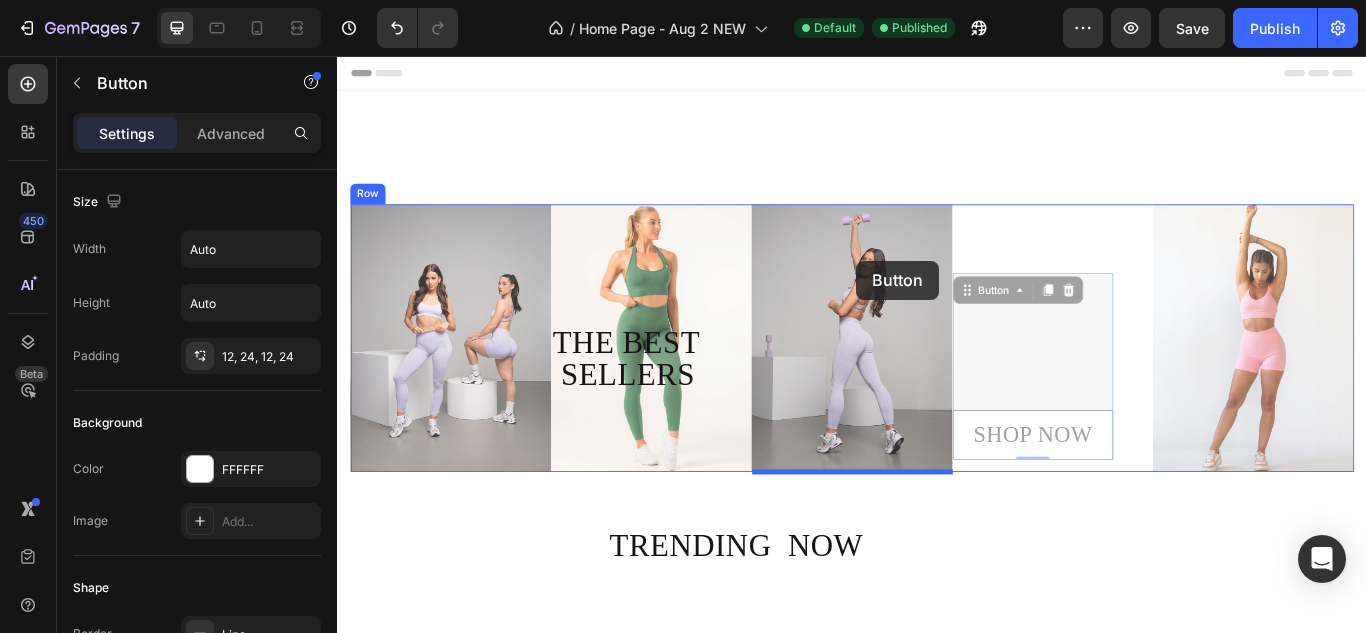 drag, startPoint x: 1232, startPoint y: 261, endPoint x: 942, endPoint y: 294, distance: 291.87155 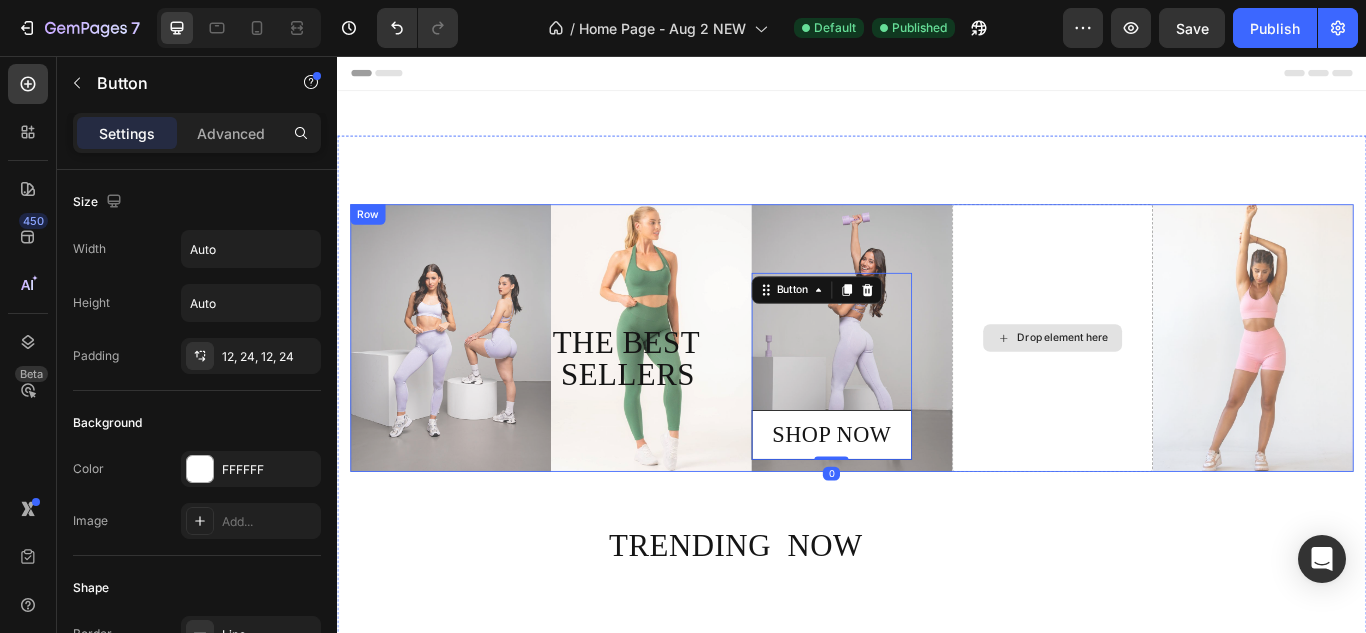 click on "Drop element here" at bounding box center [1171, 385] 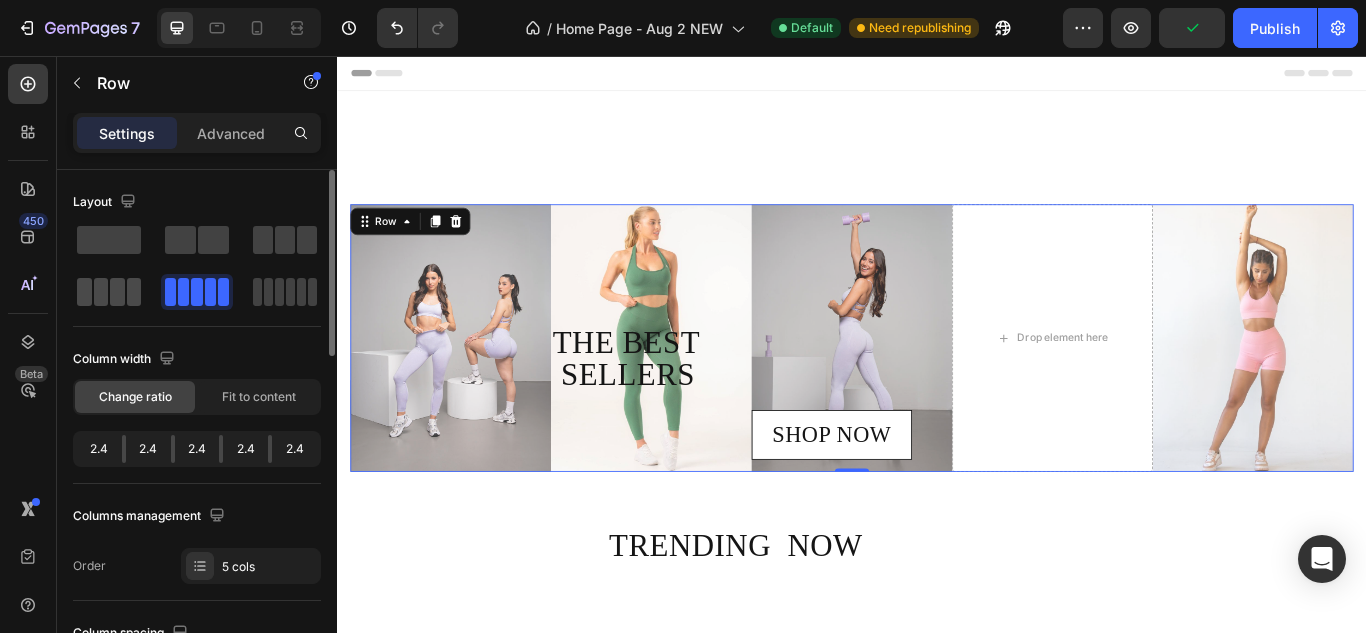 click 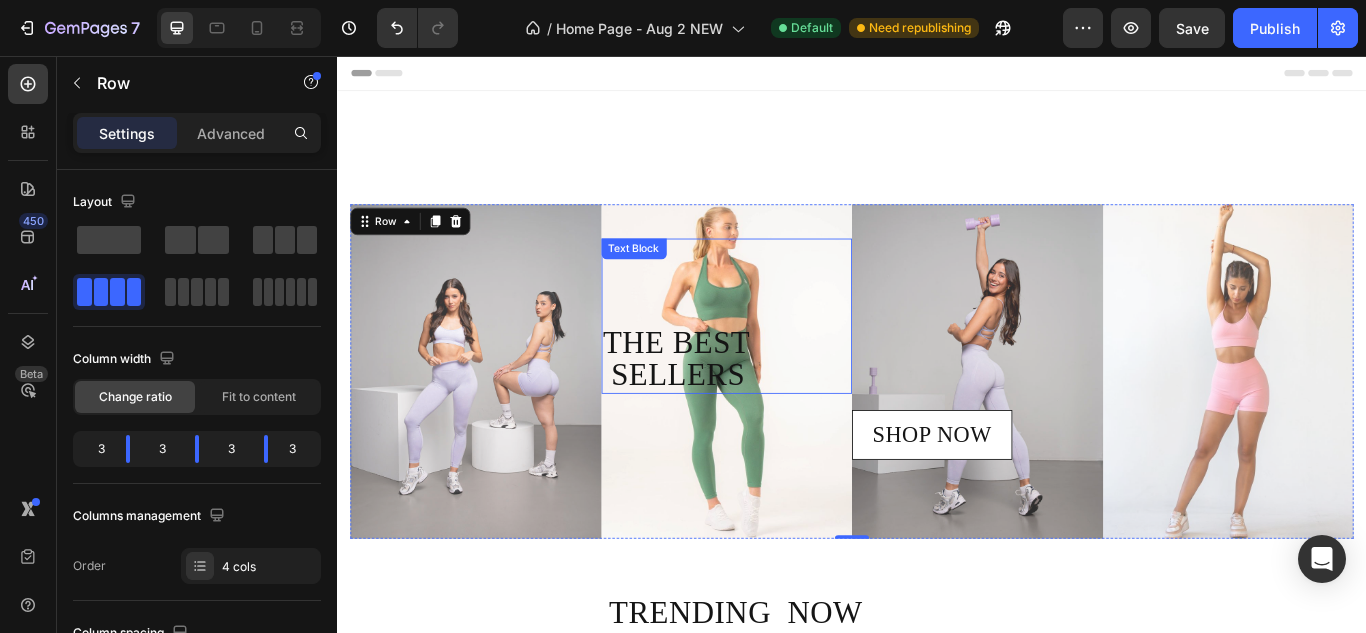 click on "THE BEST        SELLERS" at bounding box center (761, 409) 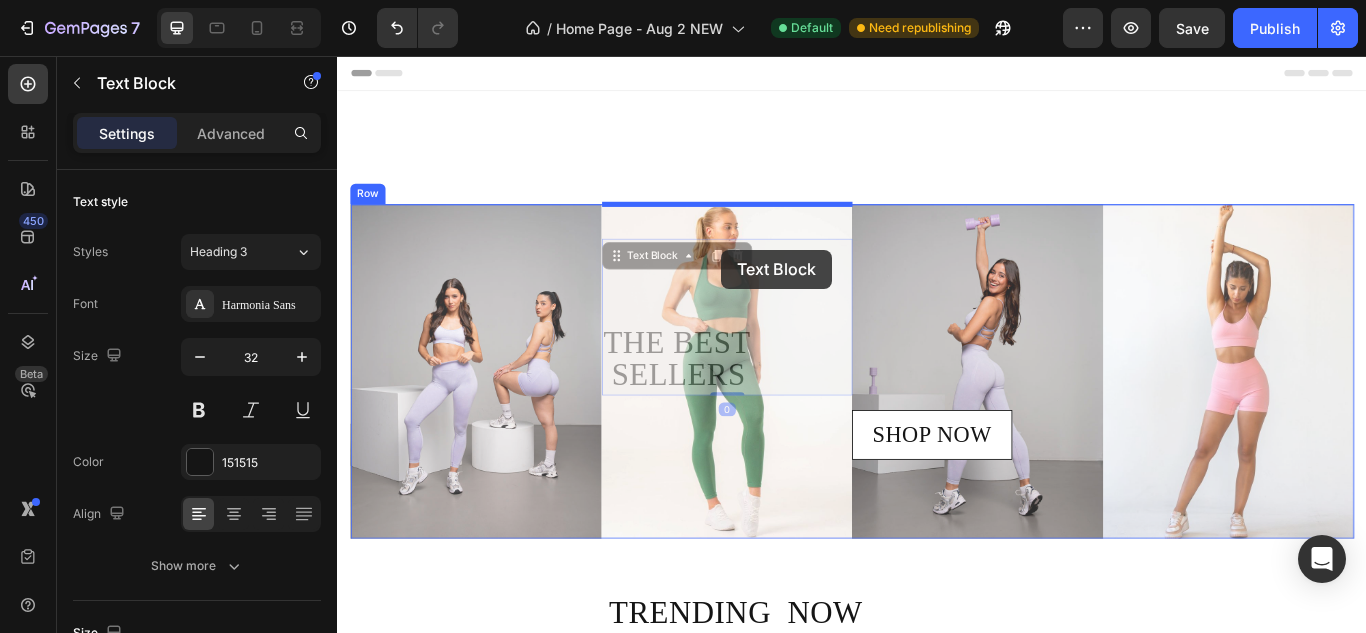 drag, startPoint x: 768, startPoint y: 189, endPoint x: 785, endPoint y: 282, distance: 94.54099 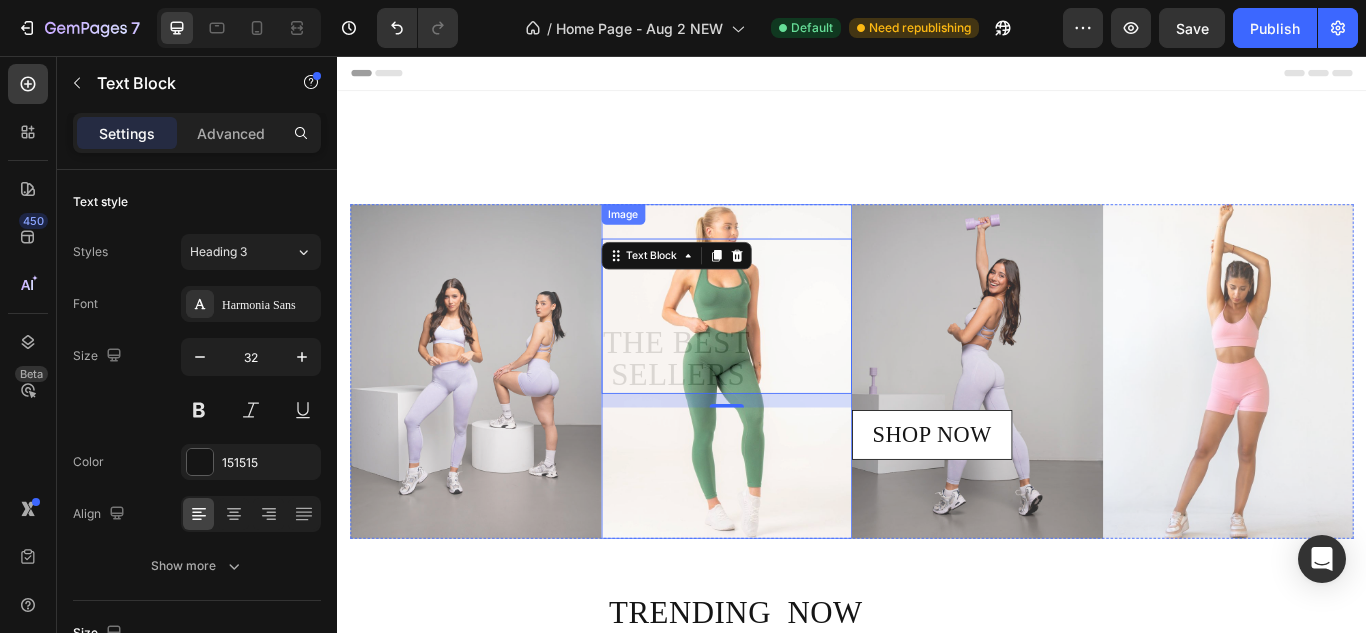 click at bounding box center (791, 424) 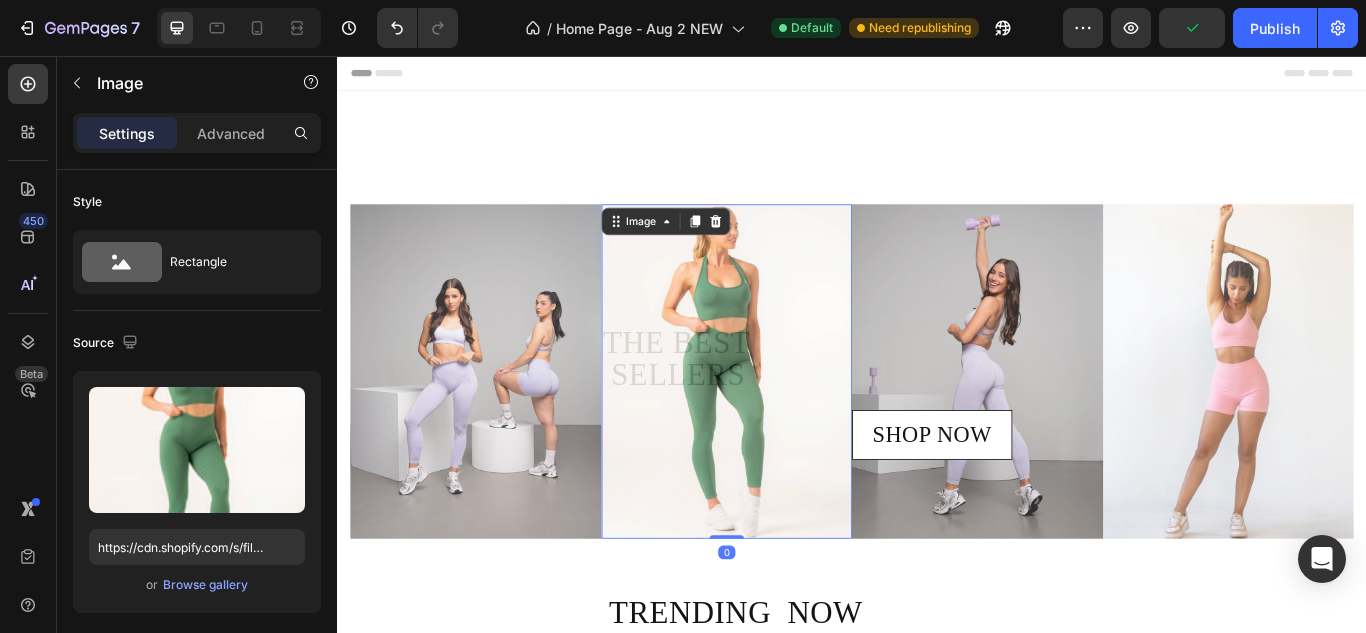 click at bounding box center (791, 424) 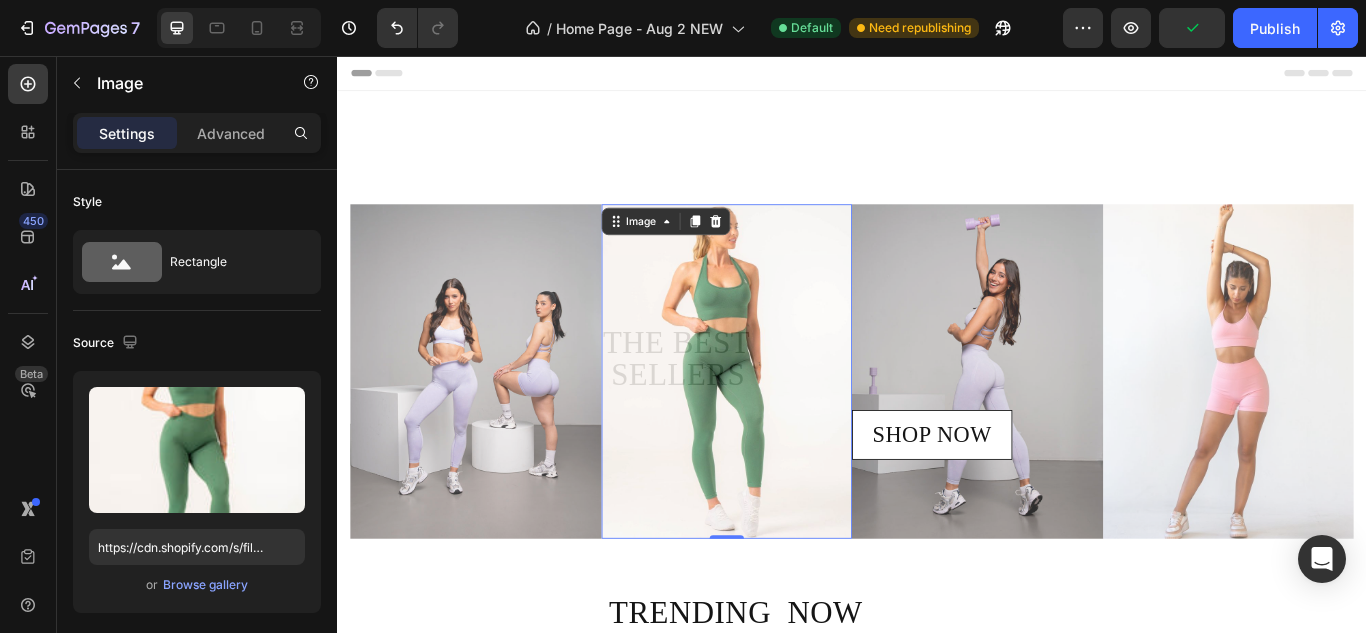 click at bounding box center (791, 424) 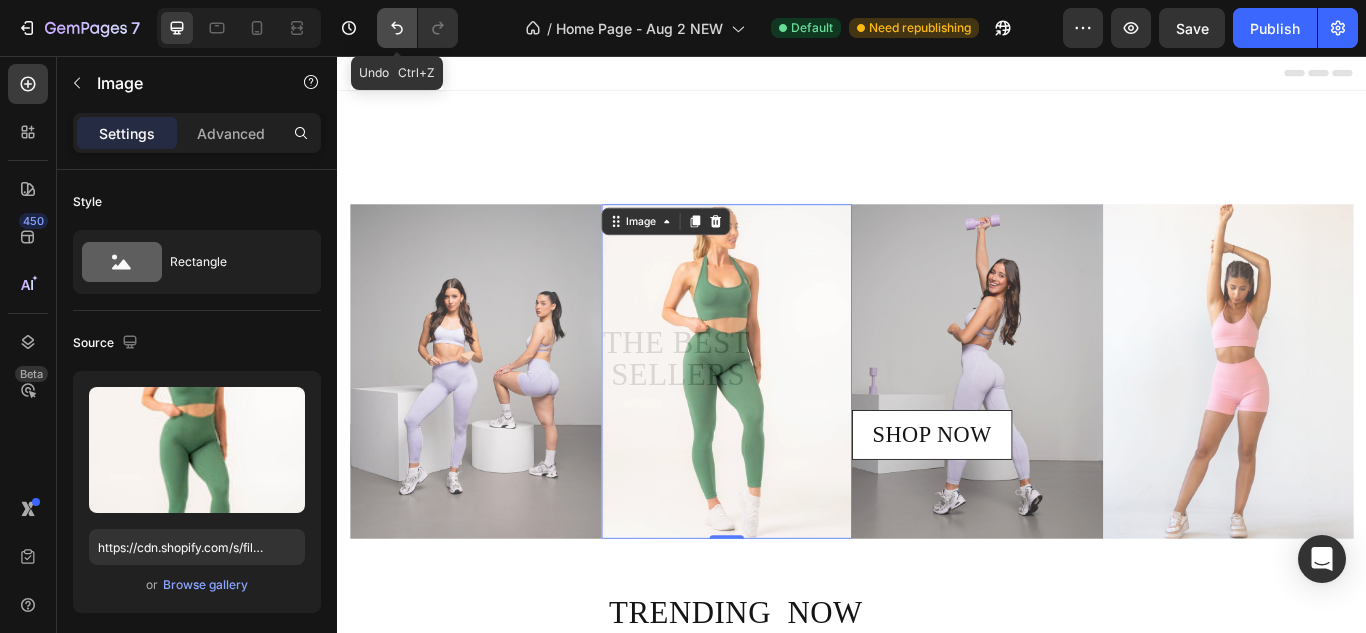 click 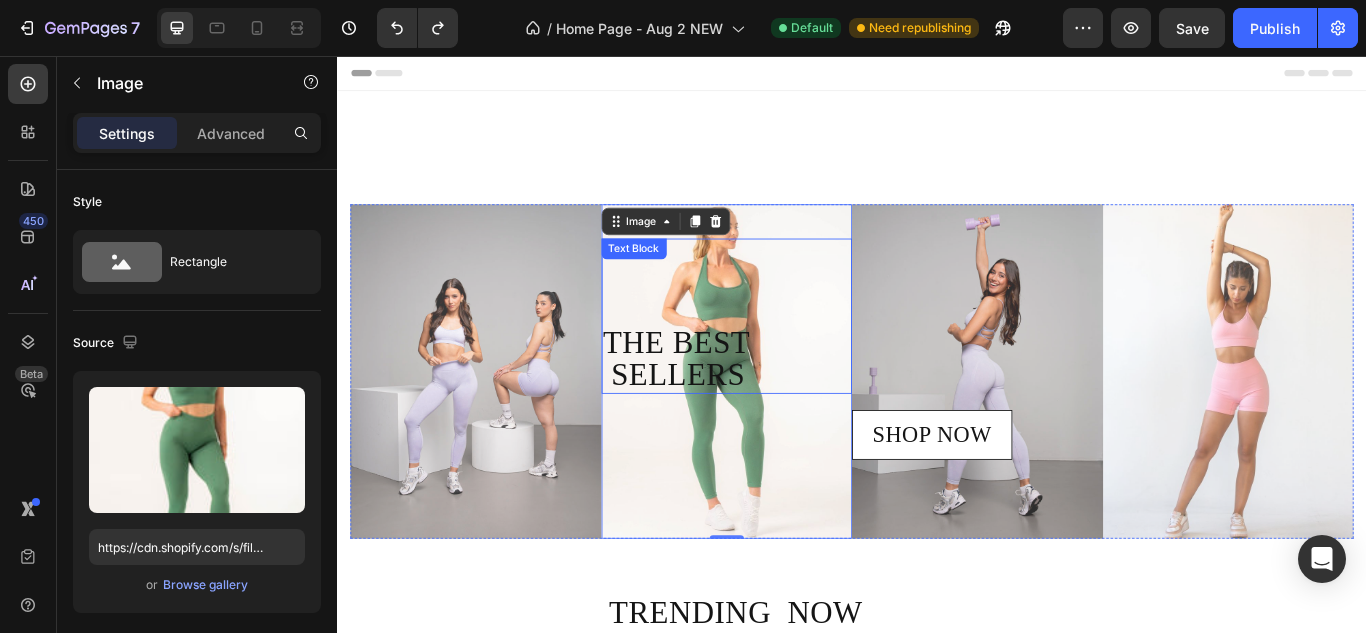 click on "THE BEST        SELLERS" at bounding box center [761, 409] 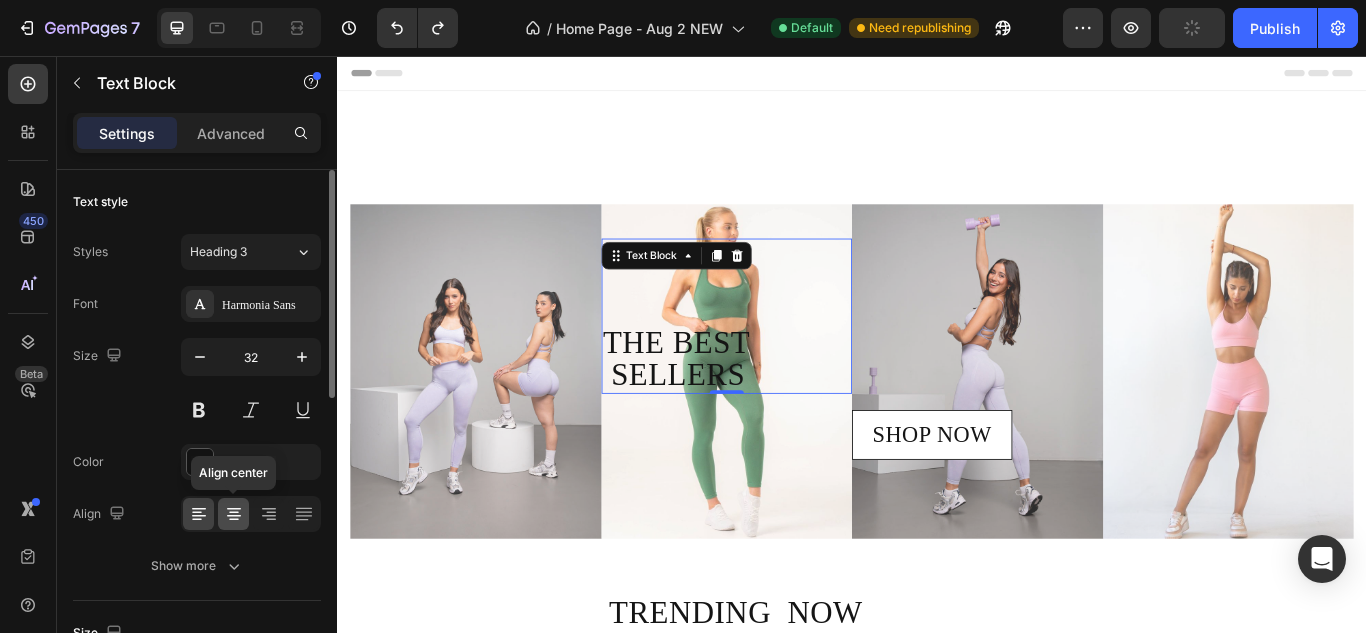 click 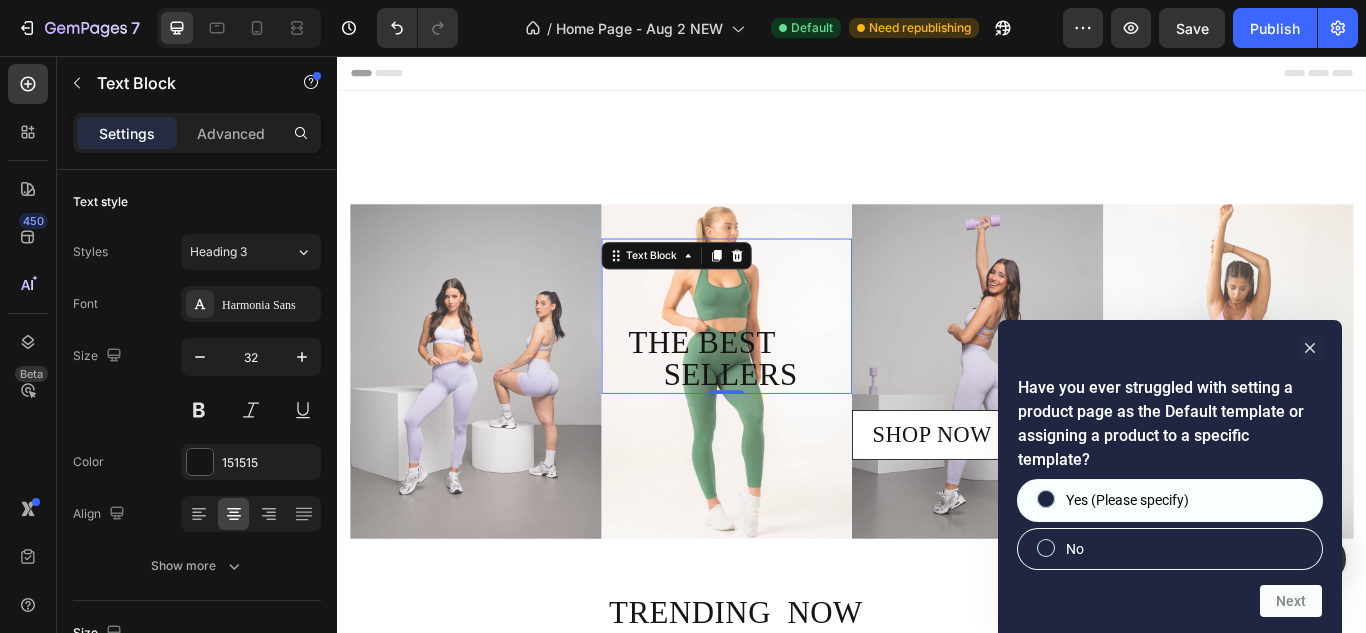 click on "Yes (Please specify)" at bounding box center [1170, 500] 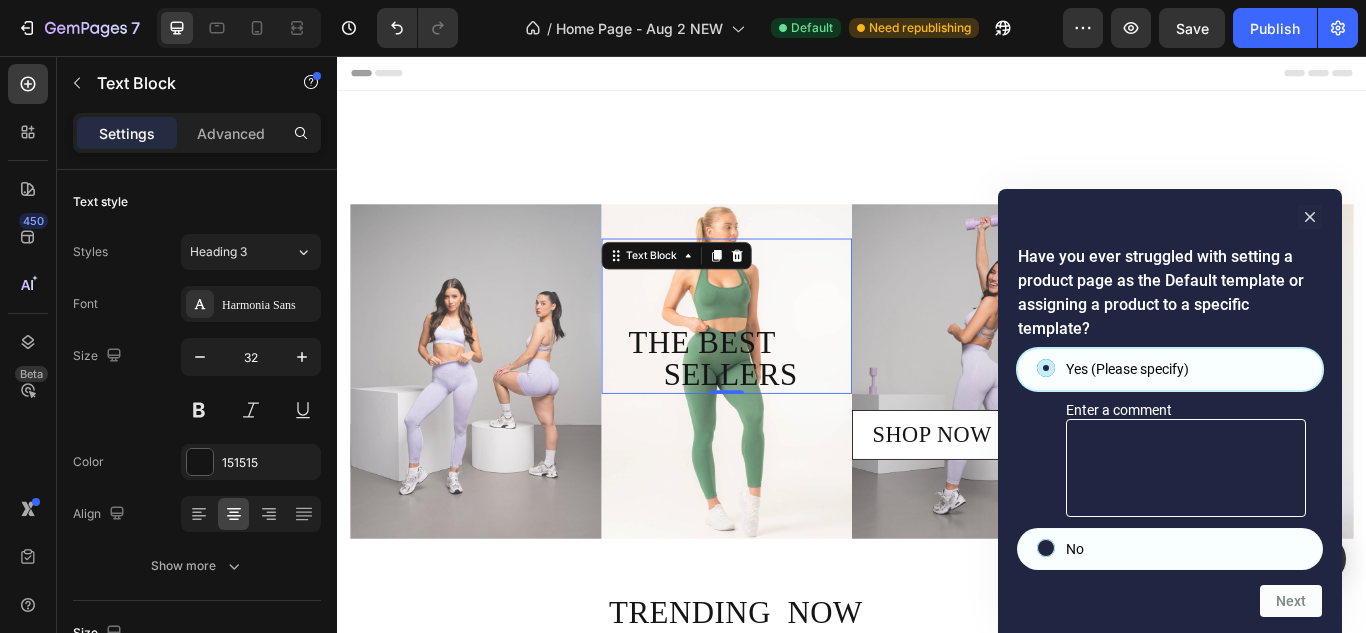 click on "No" at bounding box center [1170, 549] 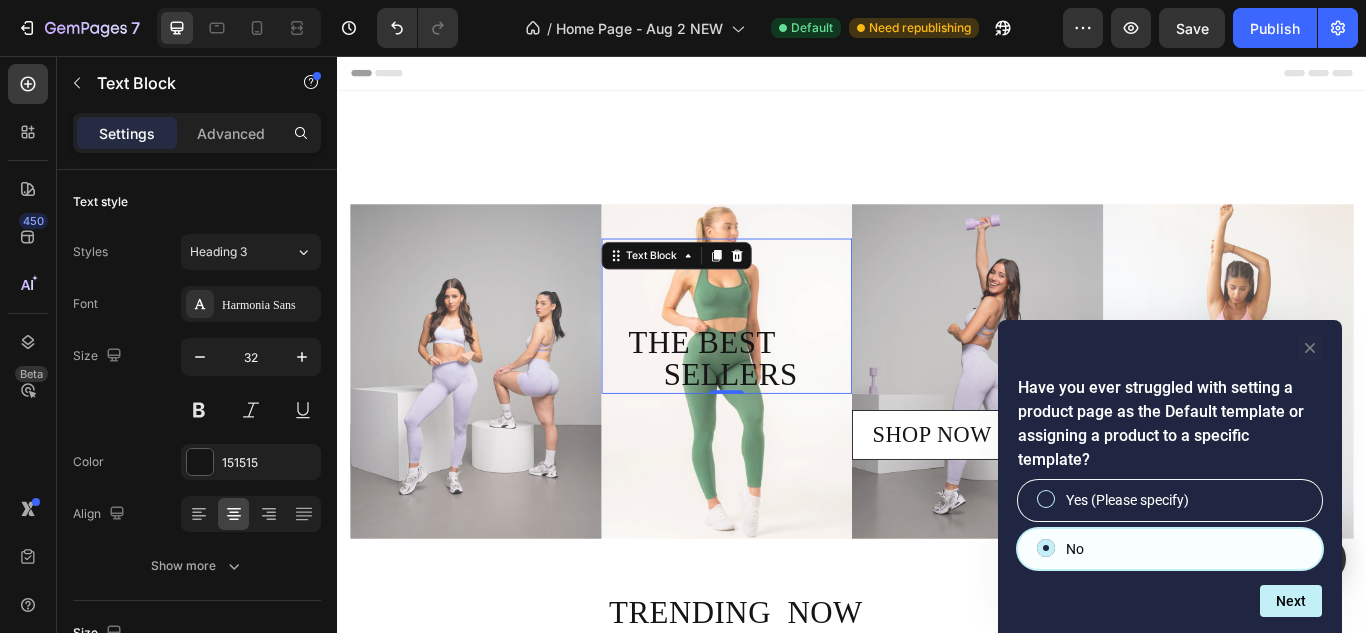 click 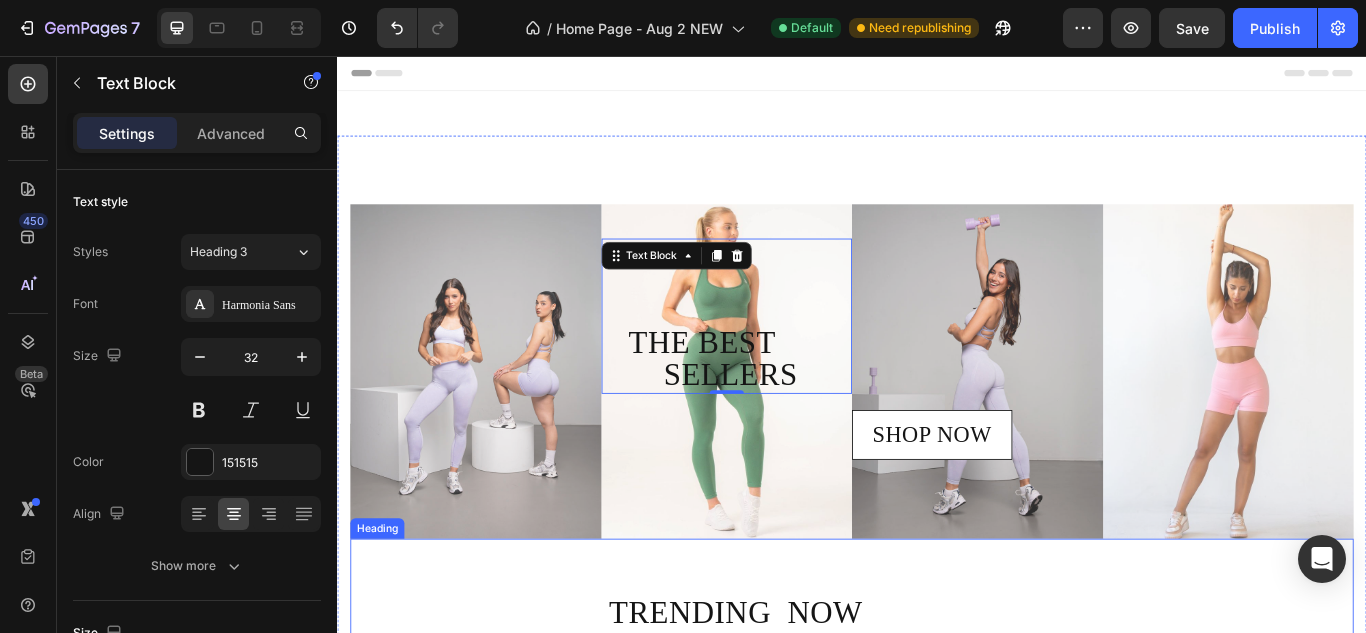 click on "TRENDING  NOW" at bounding box center [937, 731] 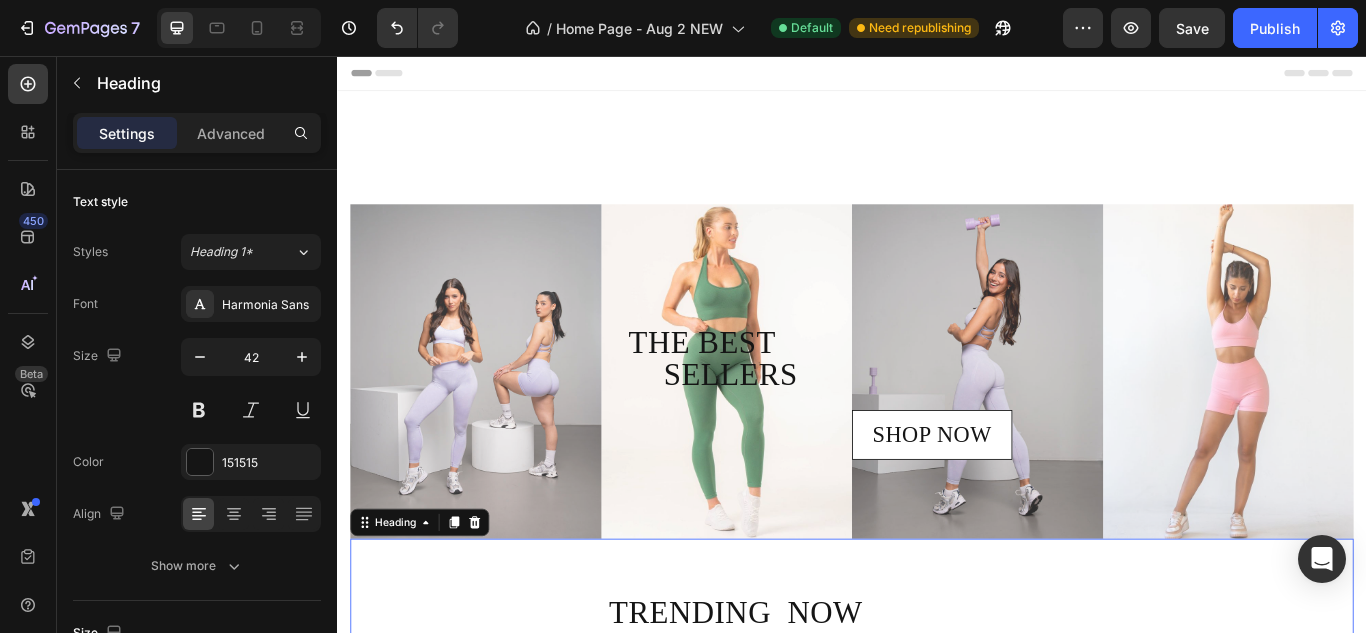 click on "TRENDING  NOW" at bounding box center (937, 731) 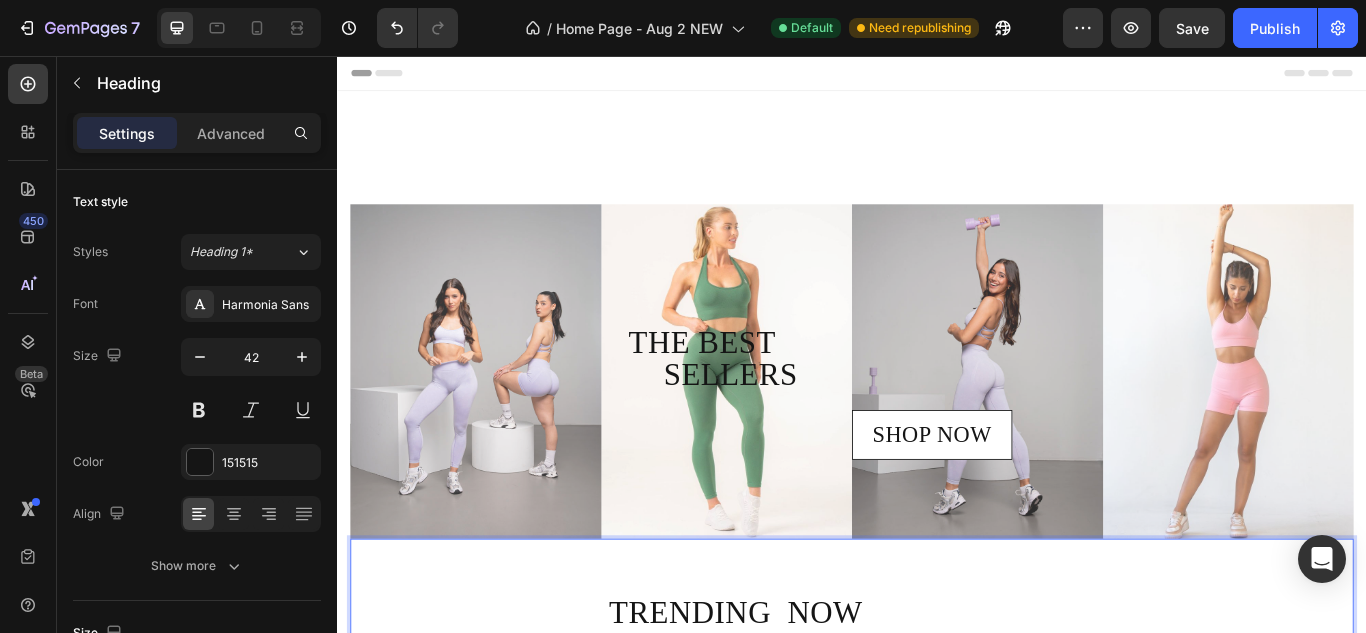 click on "TRENDING  NOW ⁠⁠⁠⁠⁠⁠⁠" at bounding box center (937, 731) 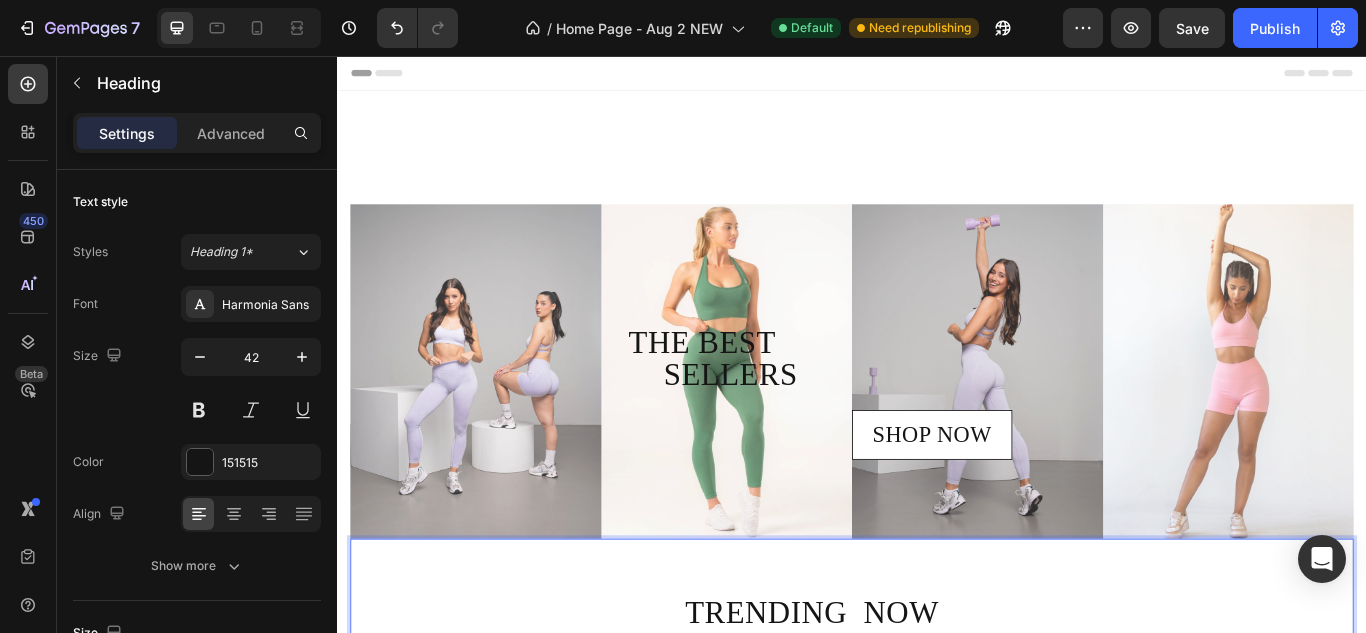 click on "TRENDING  NOW" at bounding box center [937, 704] 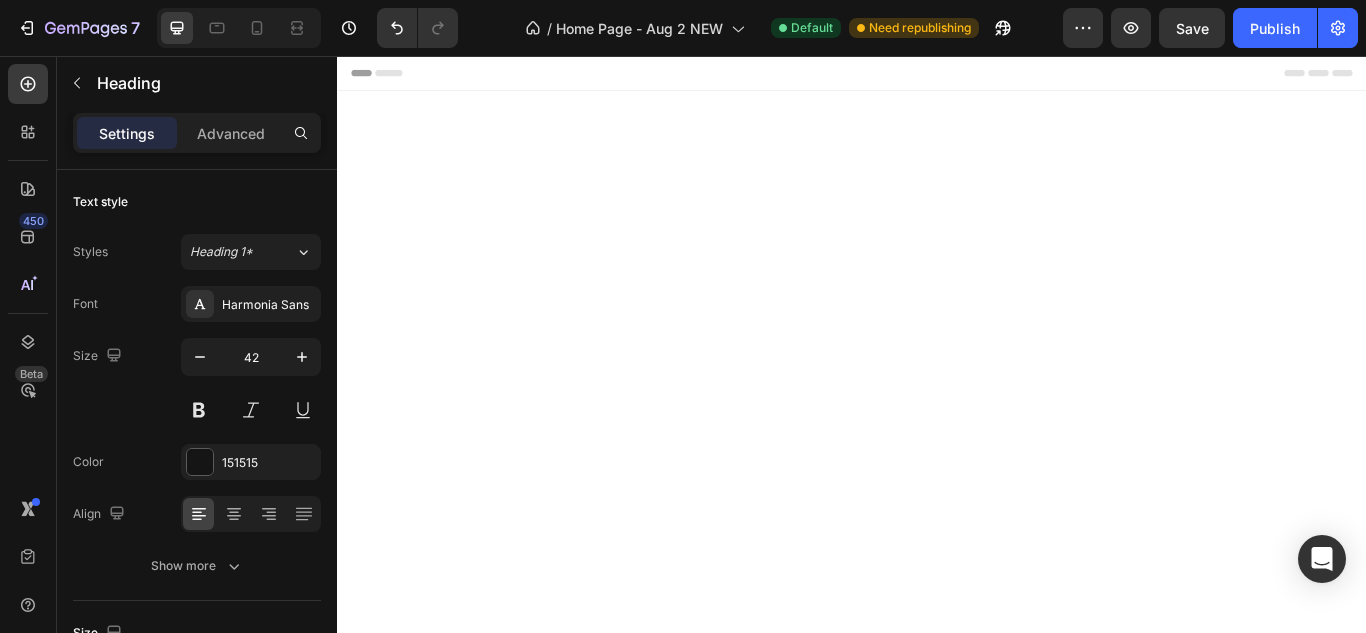 click at bounding box center (481, 2234) 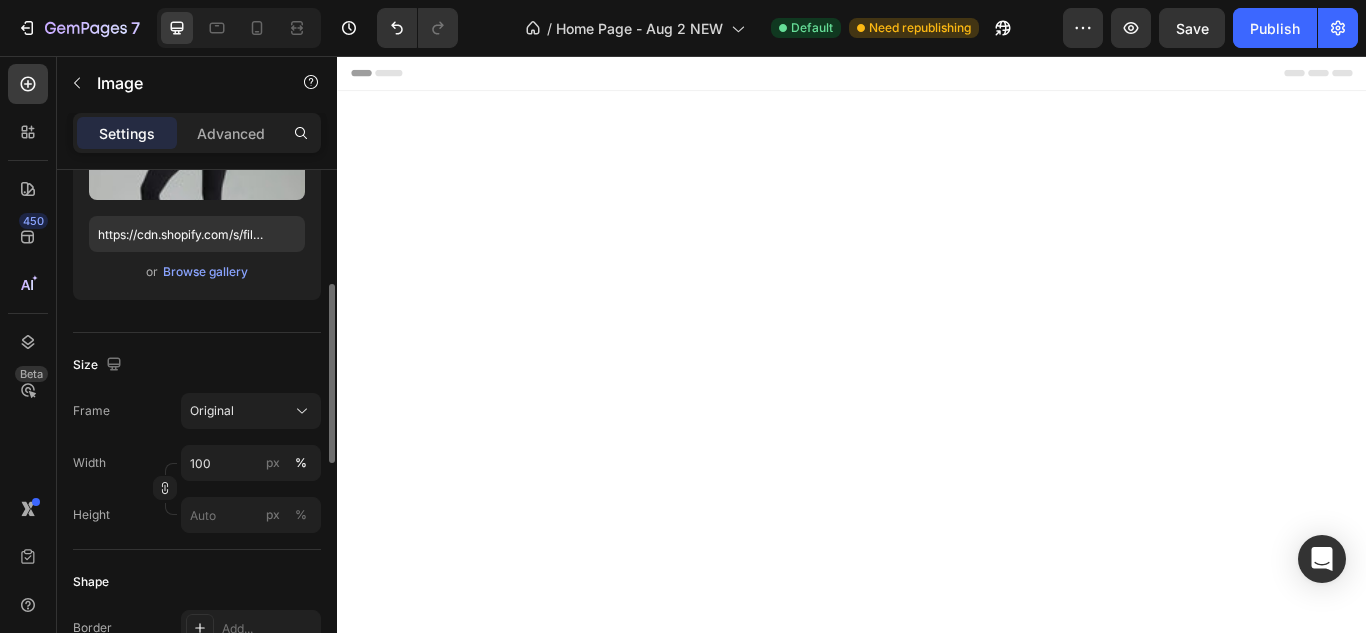 scroll, scrollTop: 319, scrollLeft: 0, axis: vertical 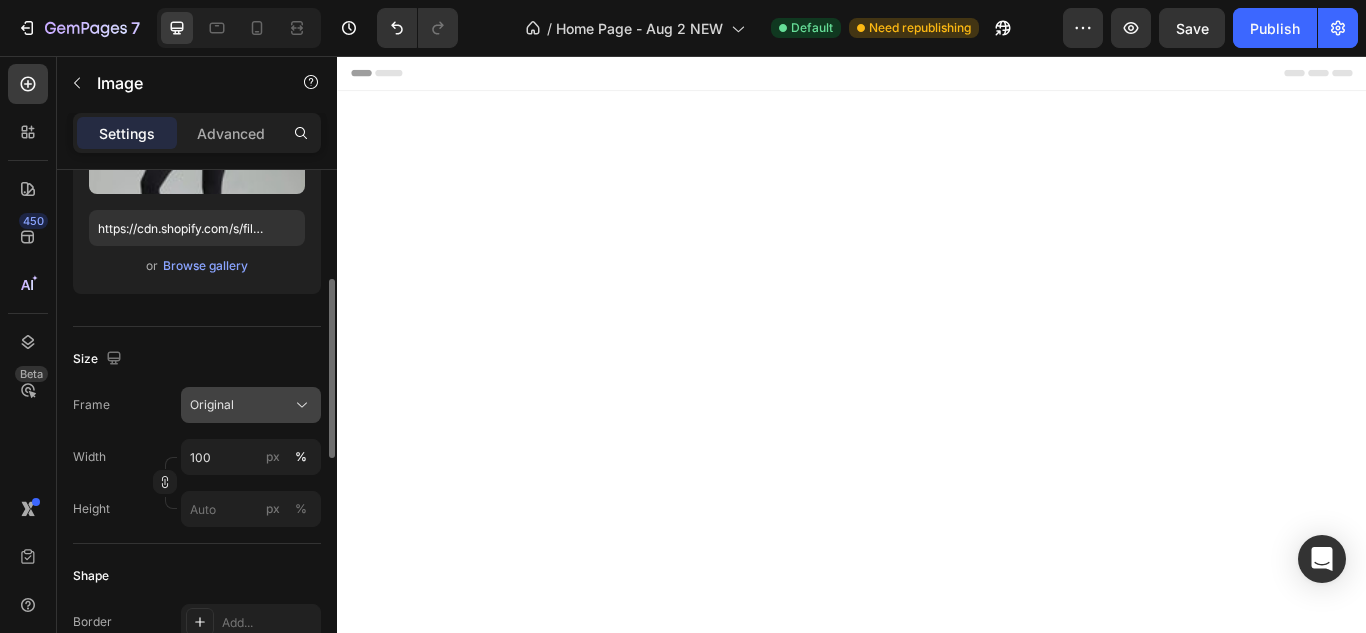click on "Original" at bounding box center [251, 405] 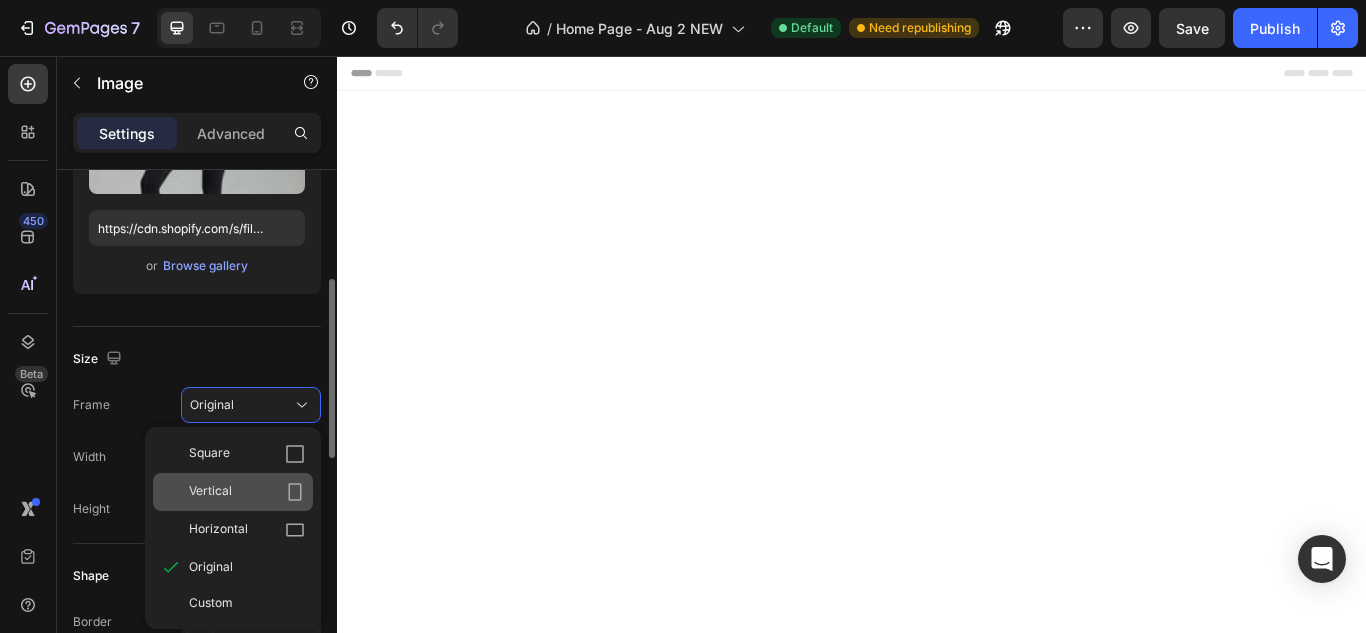 click on "Vertical" at bounding box center (247, 492) 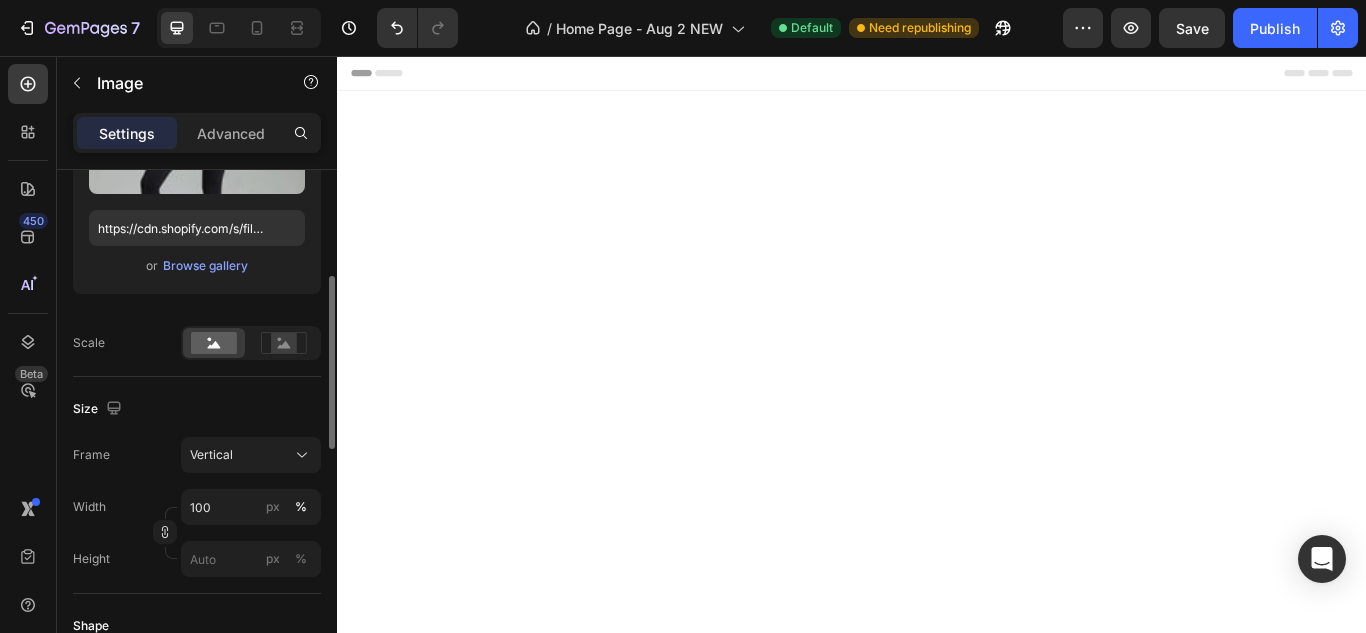 click at bounding box center [1089, 2234] 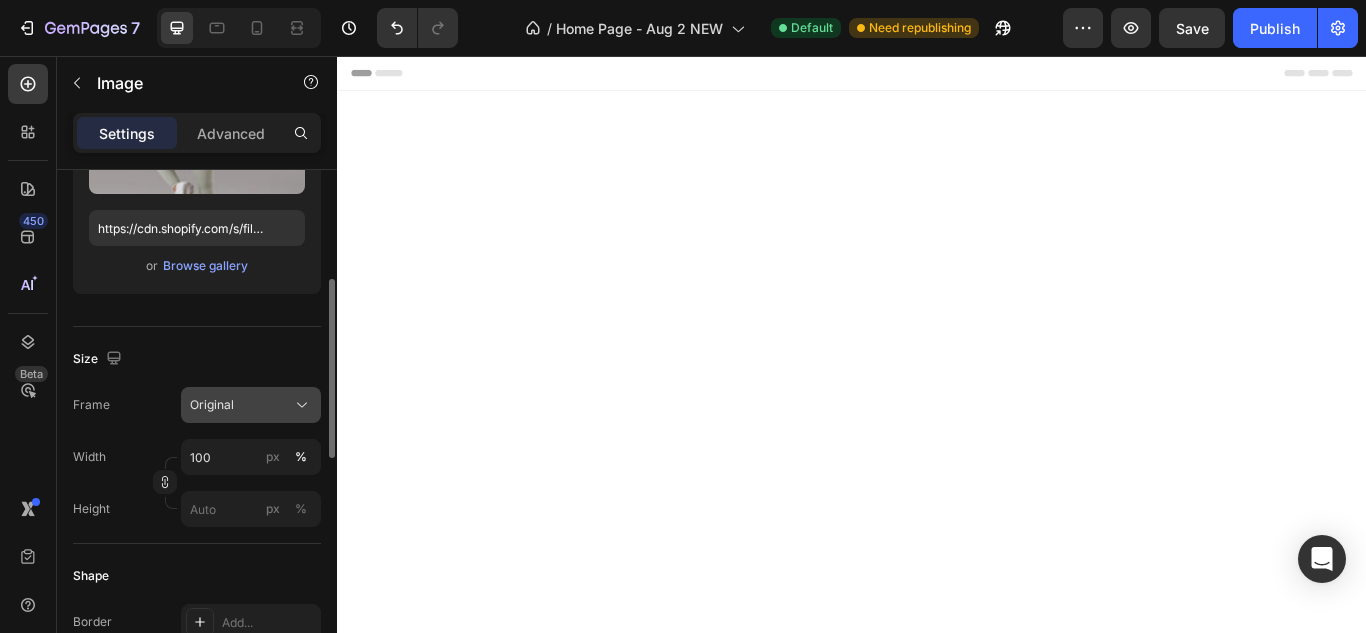 click on "Original" 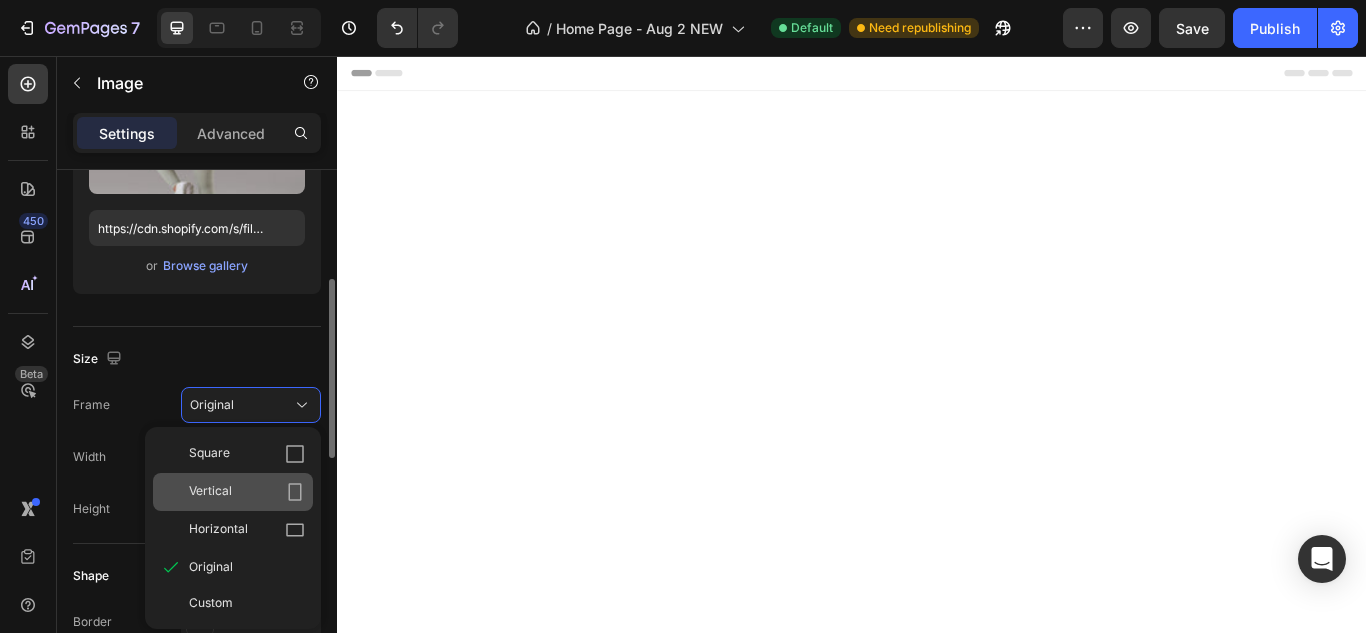 click on "Vertical" at bounding box center [247, 492] 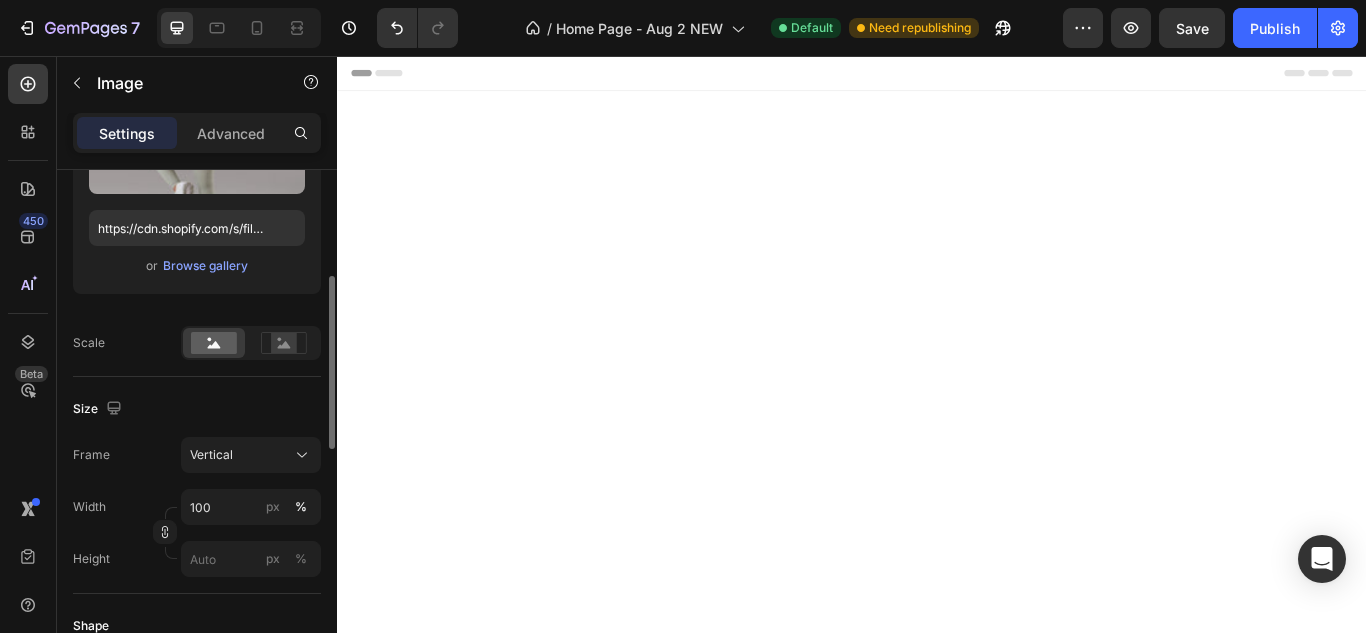 click at bounding box center (1393, 2234) 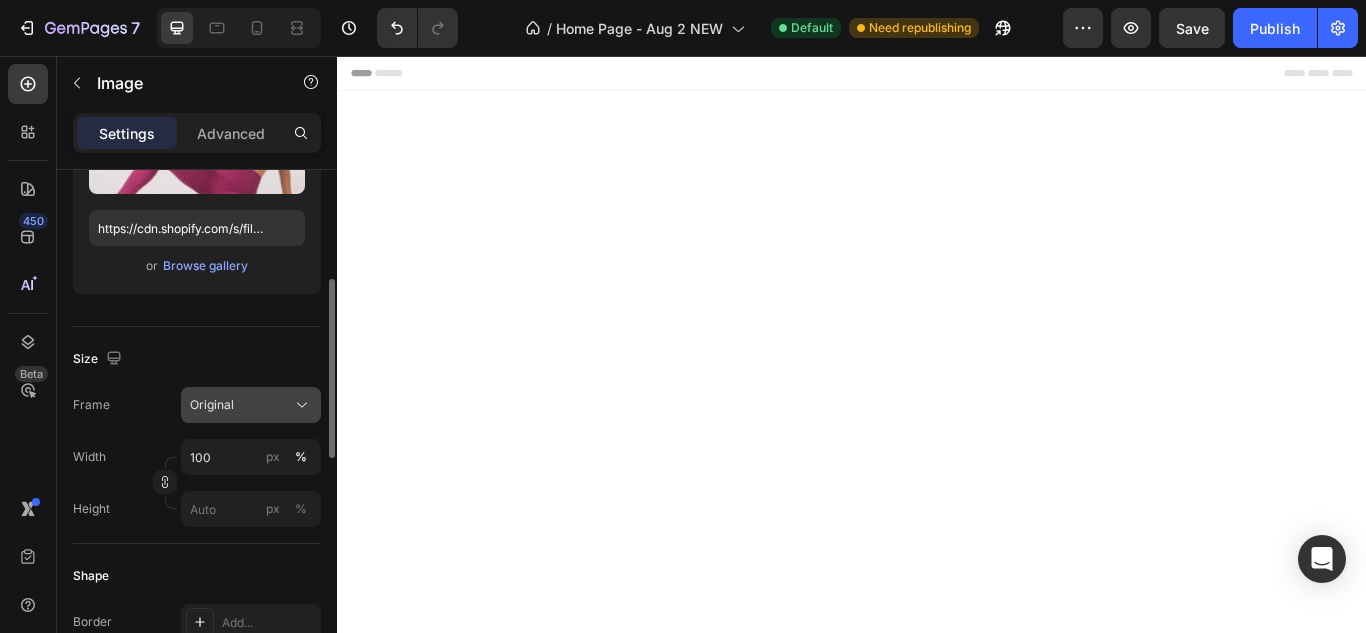 click on "Original" 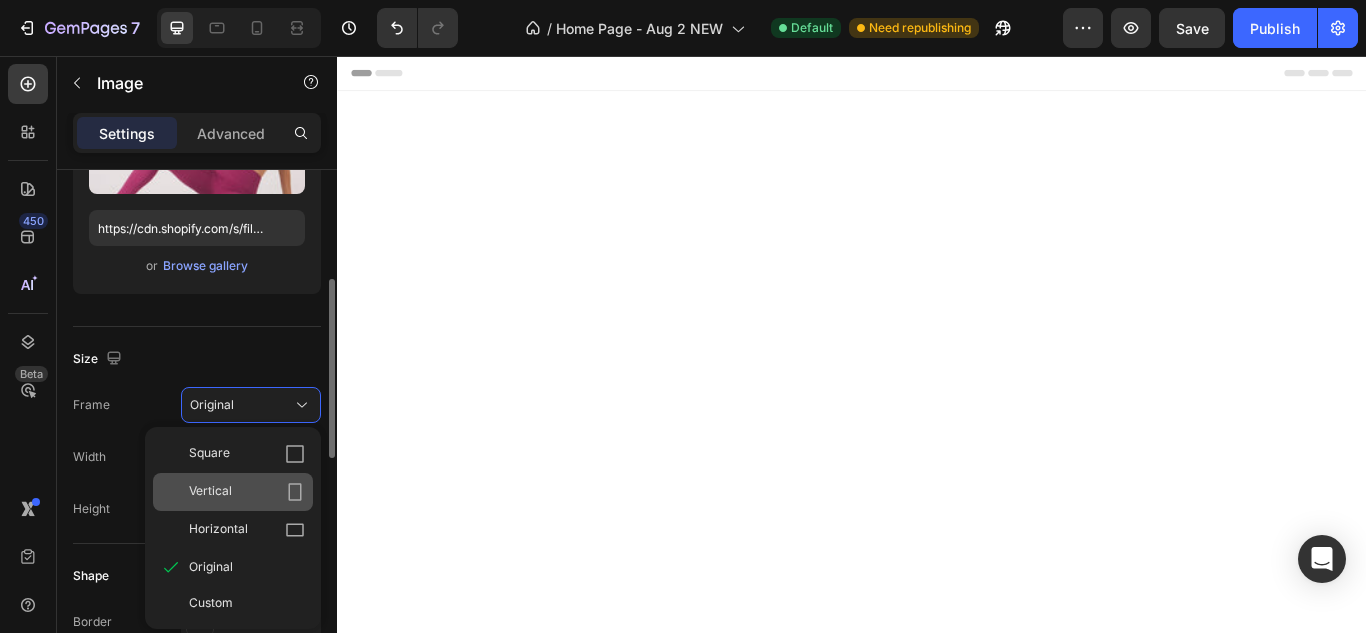 click on "Vertical" at bounding box center (247, 492) 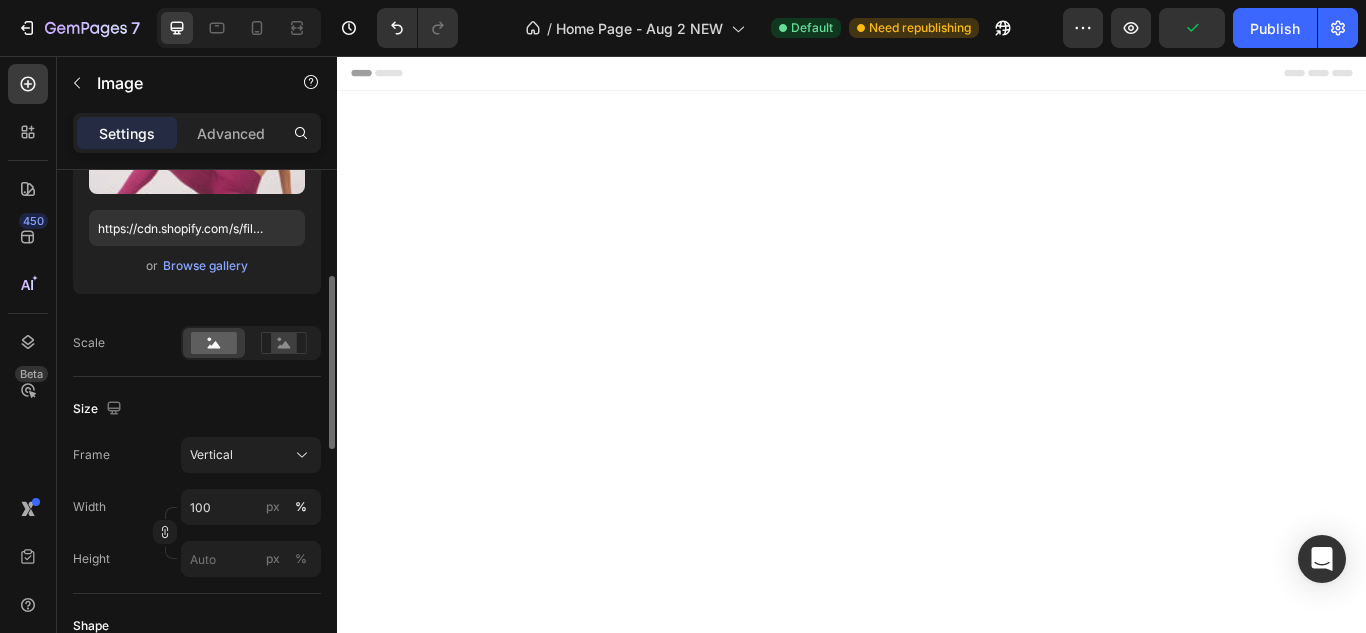 click on "Customers reviews Heading Row Loox - Reviews widget Loox Row Section 5" at bounding box center (937, 2825) 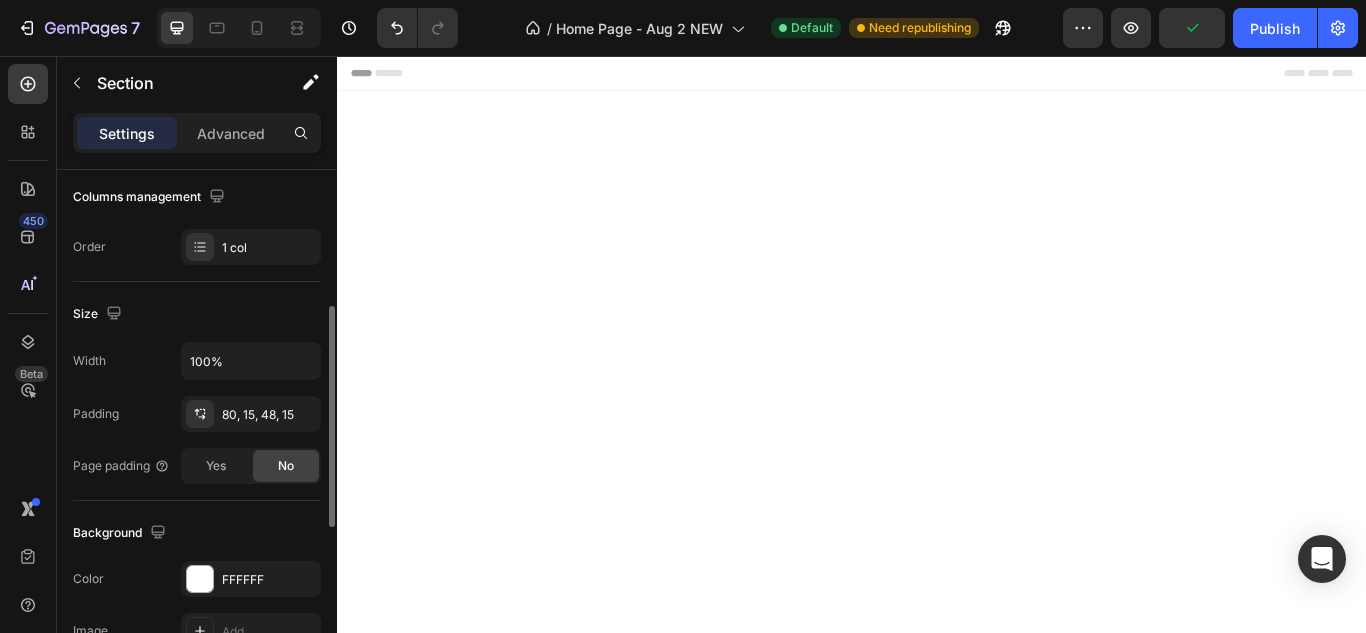scroll, scrollTop: 0, scrollLeft: 0, axis: both 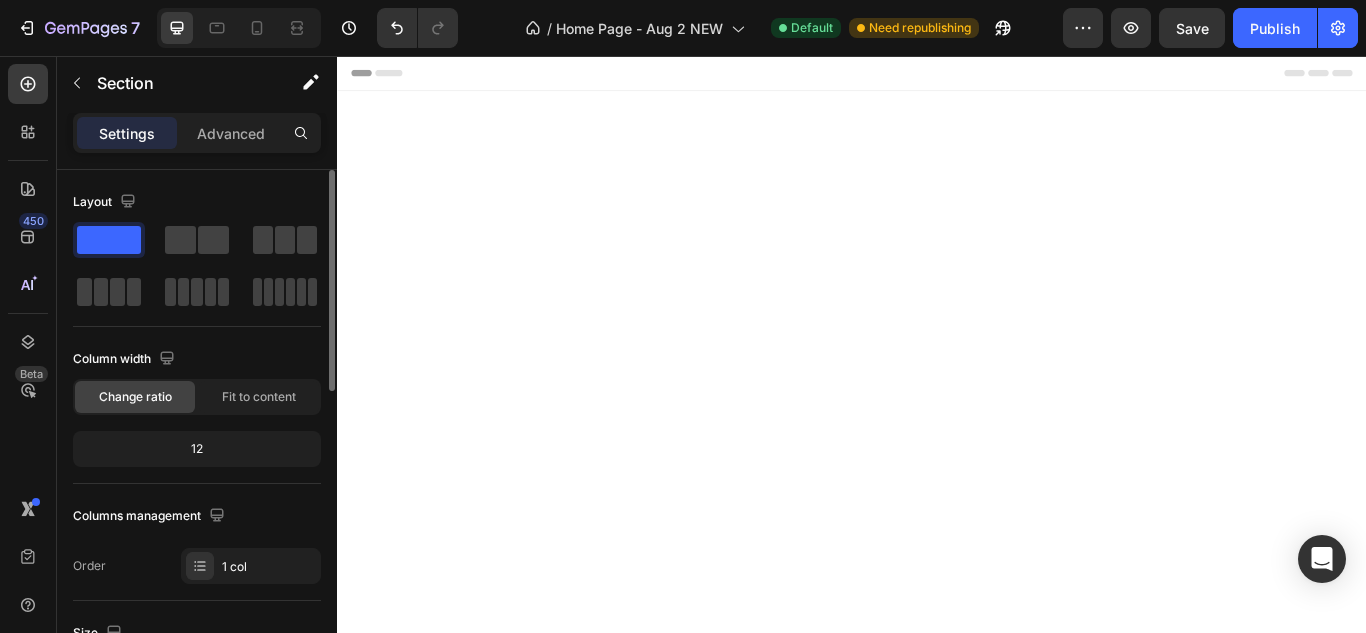 click on "NEW TO TABITHAA STORE" at bounding box center [655, 3173] 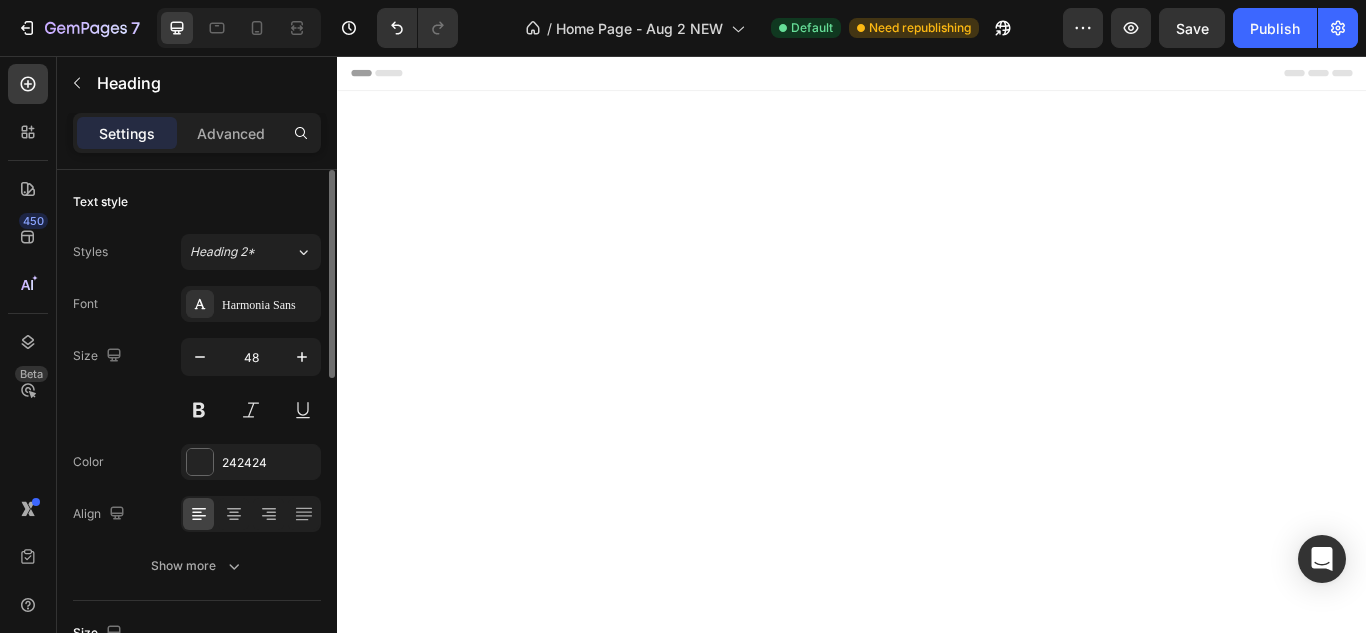 click on "NEW TO TABITHAA STORE" at bounding box center [655, 3173] 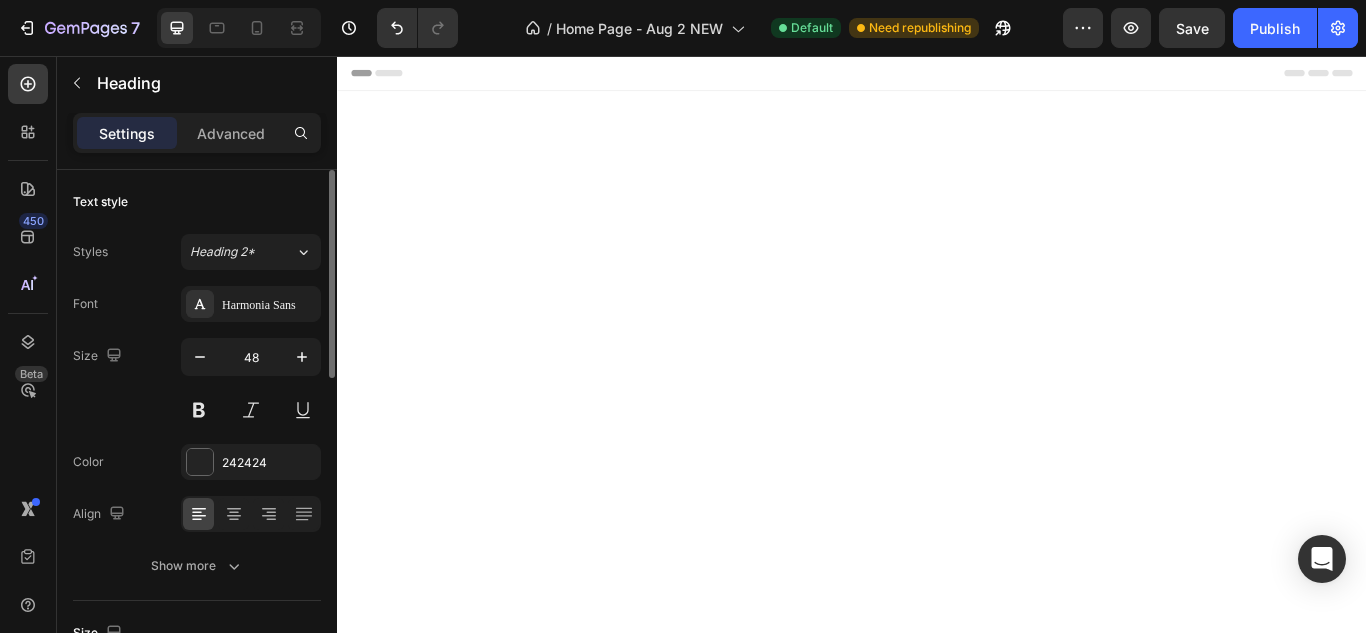 click at bounding box center (612, 3381) 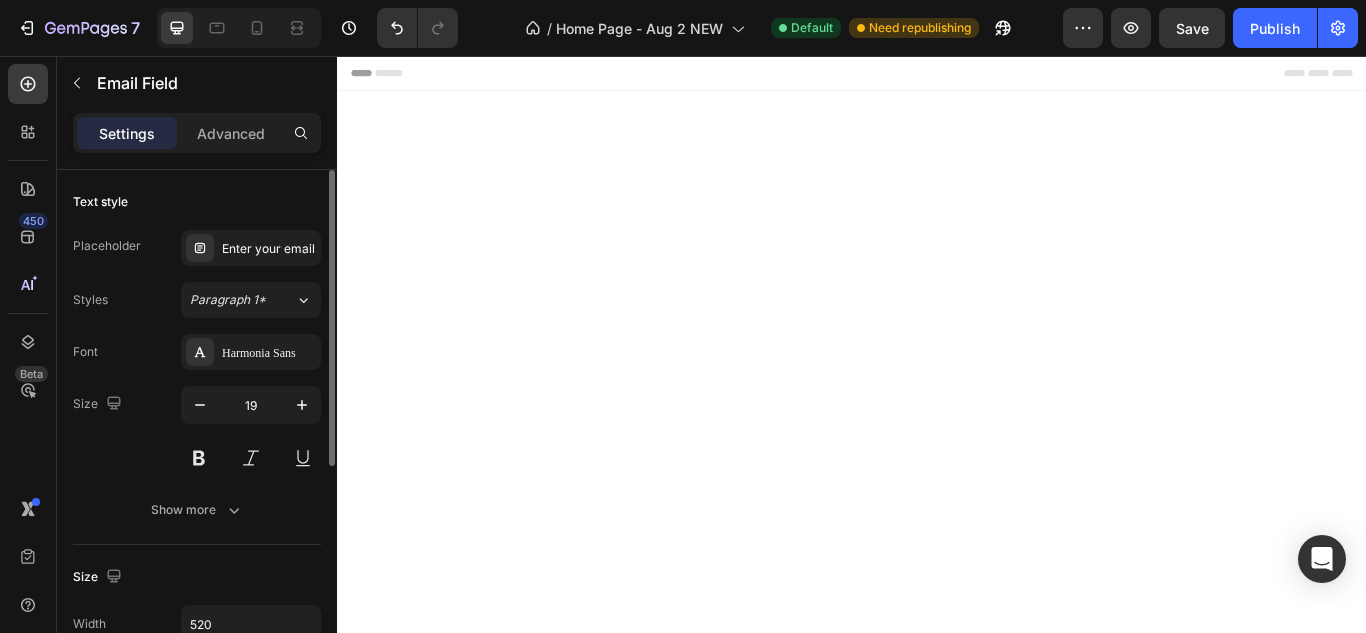 click on "GET DISSCOUNT 20% OFF Heading NEW?Join the [BRAND] community! Heading Sign up to be the first to hear about exclusive deals, special offers and upcoming collections Text block Email Field   0
Submit Button Row Newsletter View  Privacy Policy  &  advertising terms Text block" at bounding box center (655, 3262) 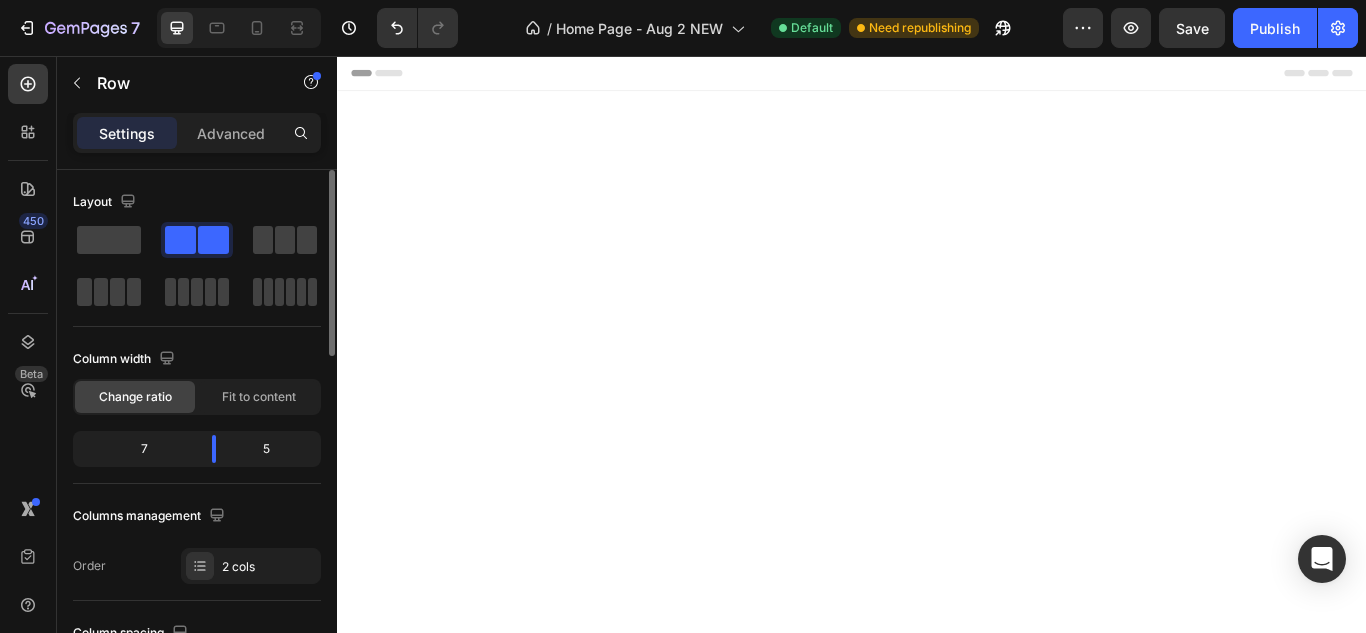 click at bounding box center [547, 4721] 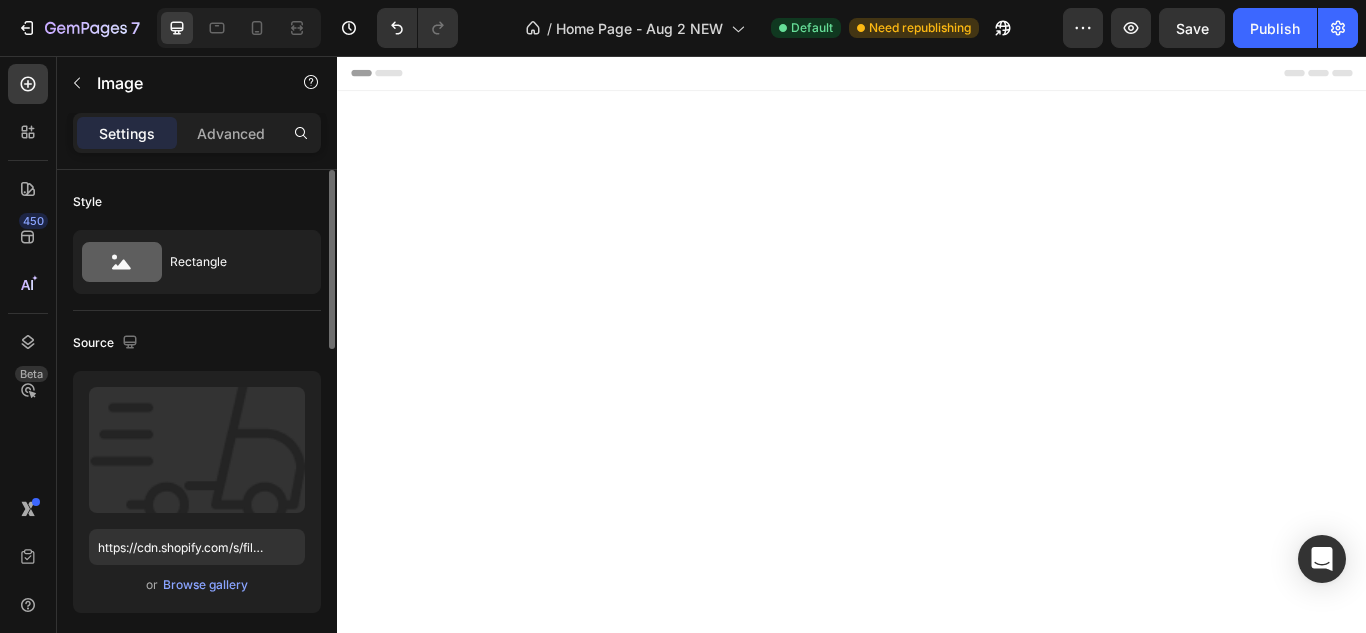 click at bounding box center (547, 4721) 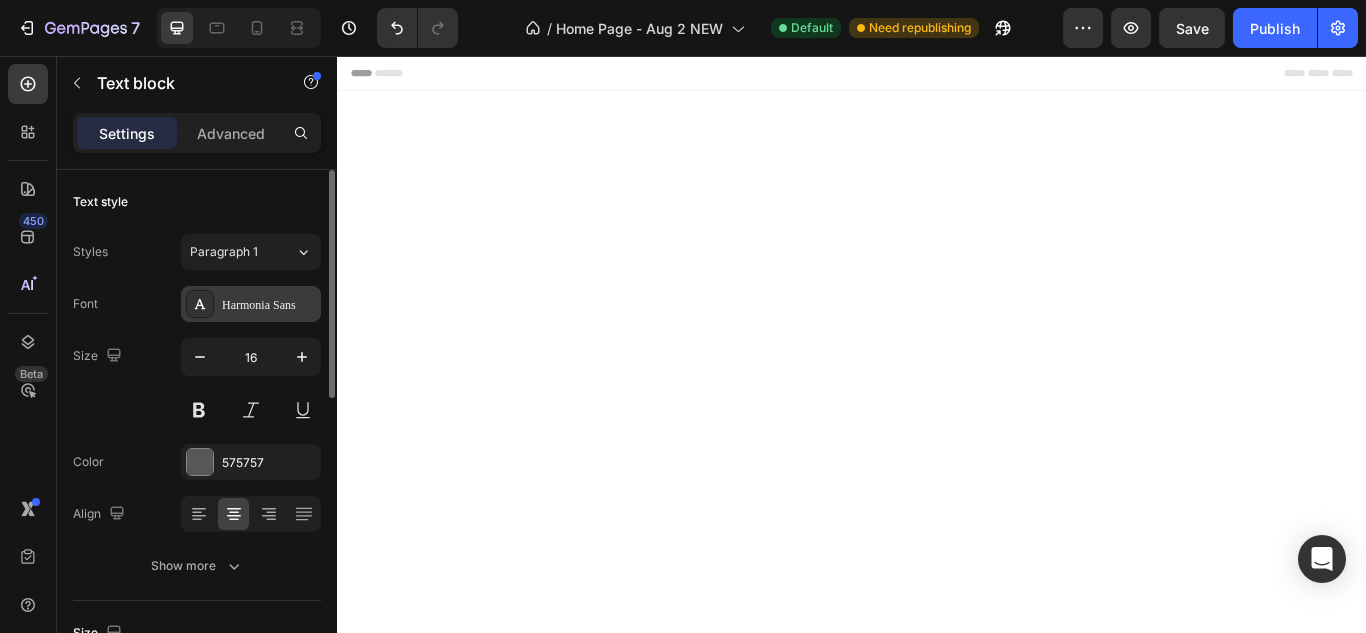 click on "Harmonia Sans" at bounding box center (269, 305) 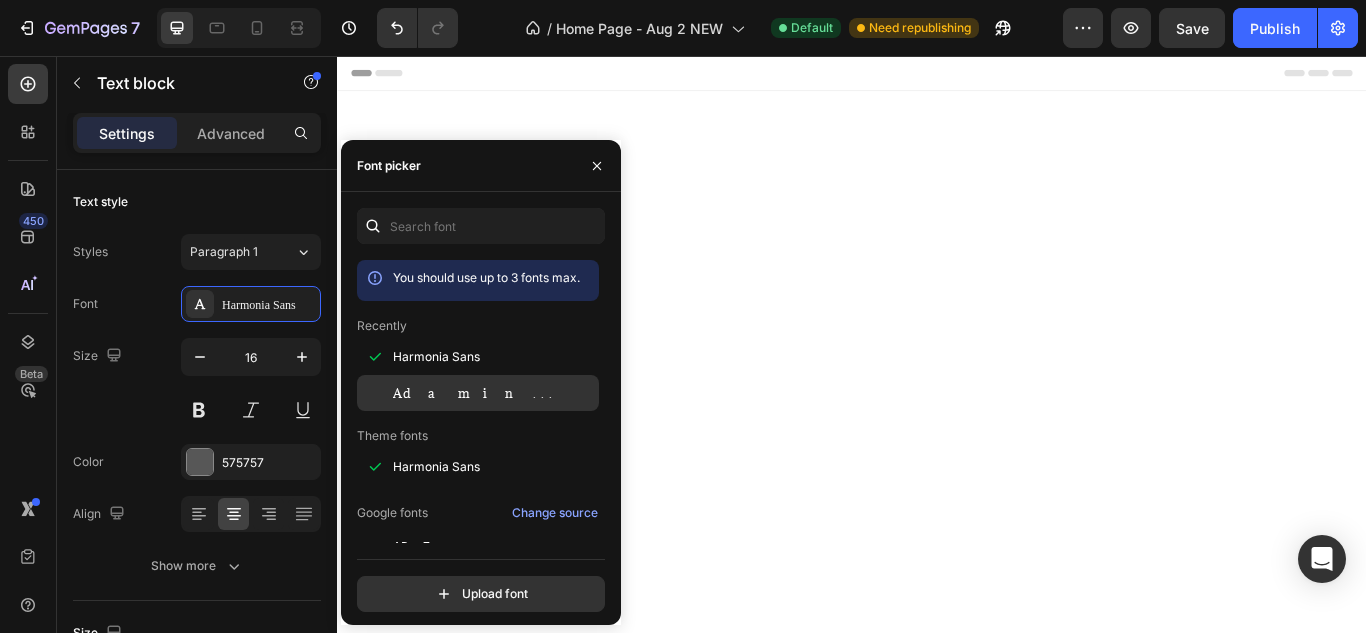 click on "Adamina" at bounding box center [494, 393] 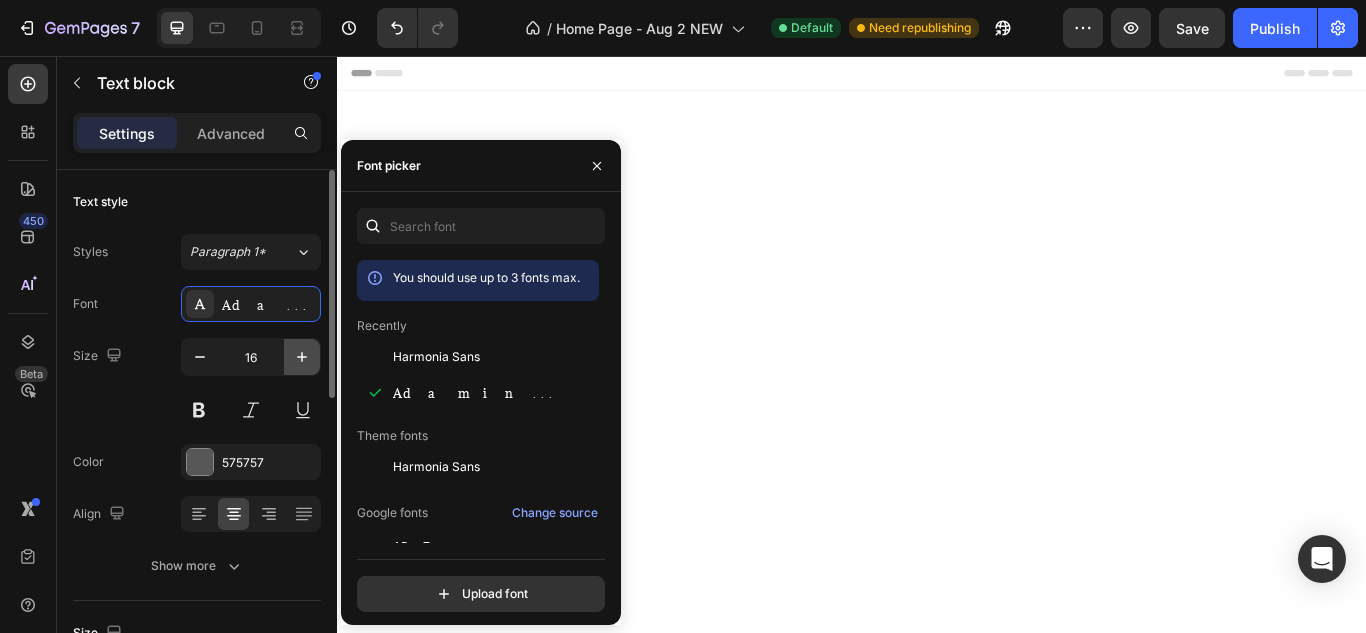 click 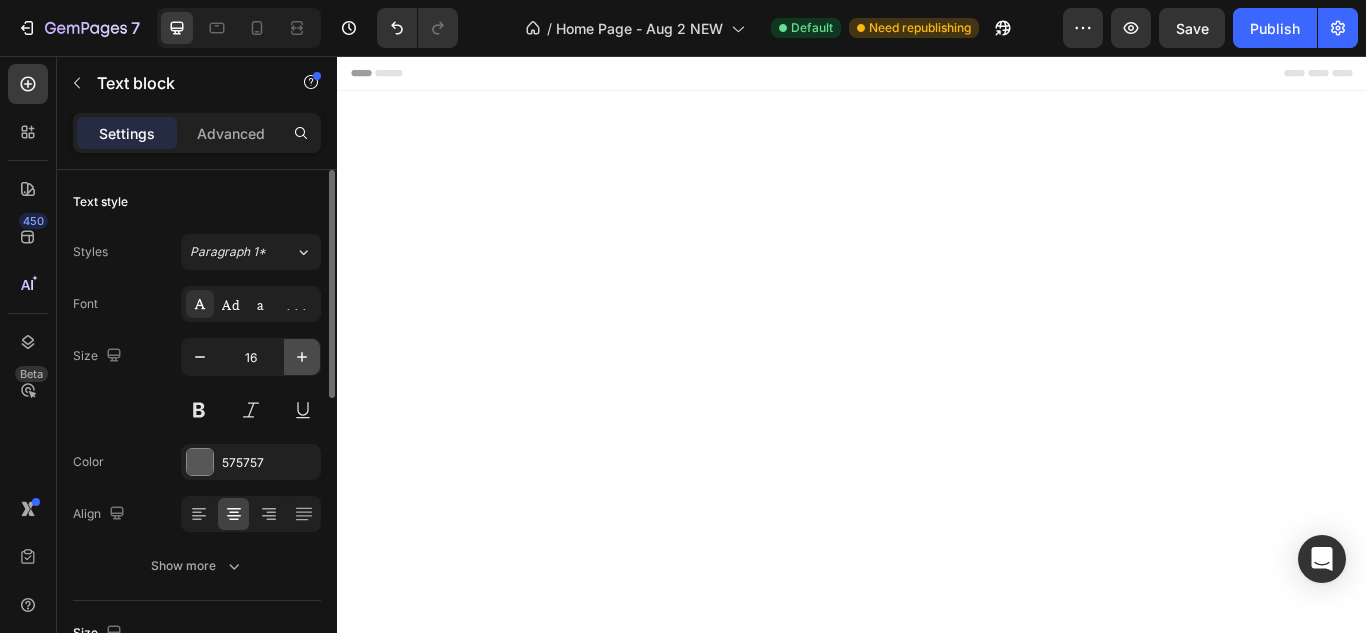 type on "17" 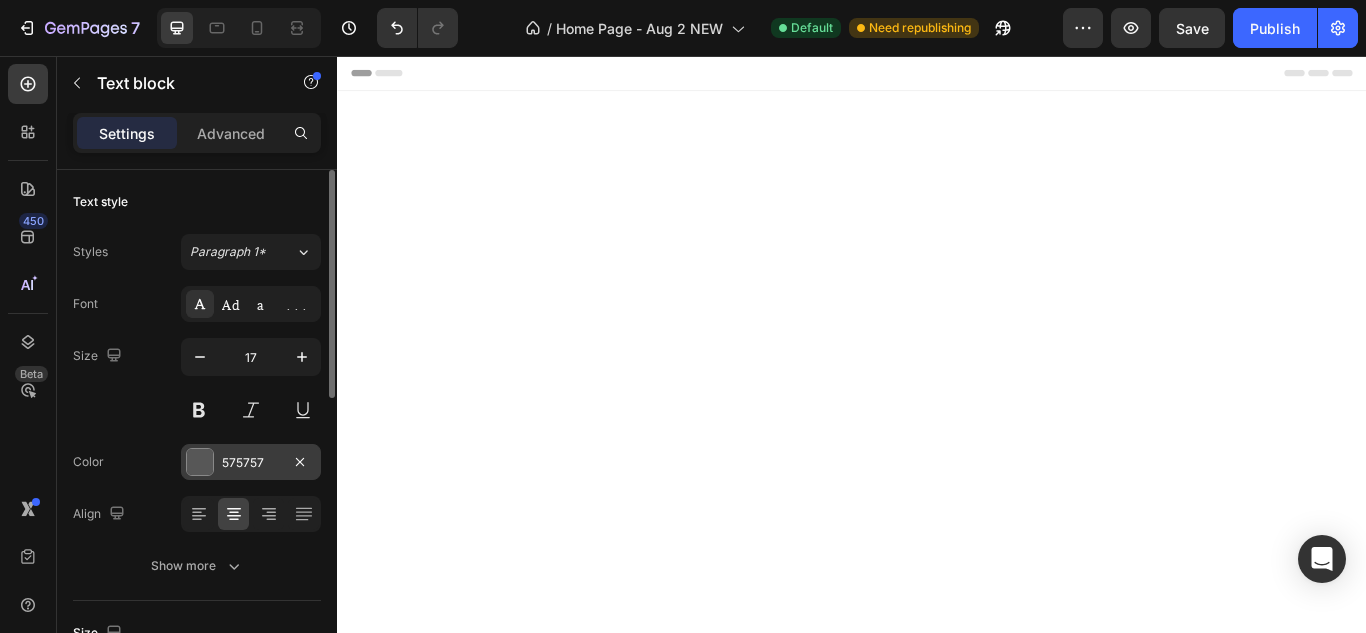 click at bounding box center [200, 462] 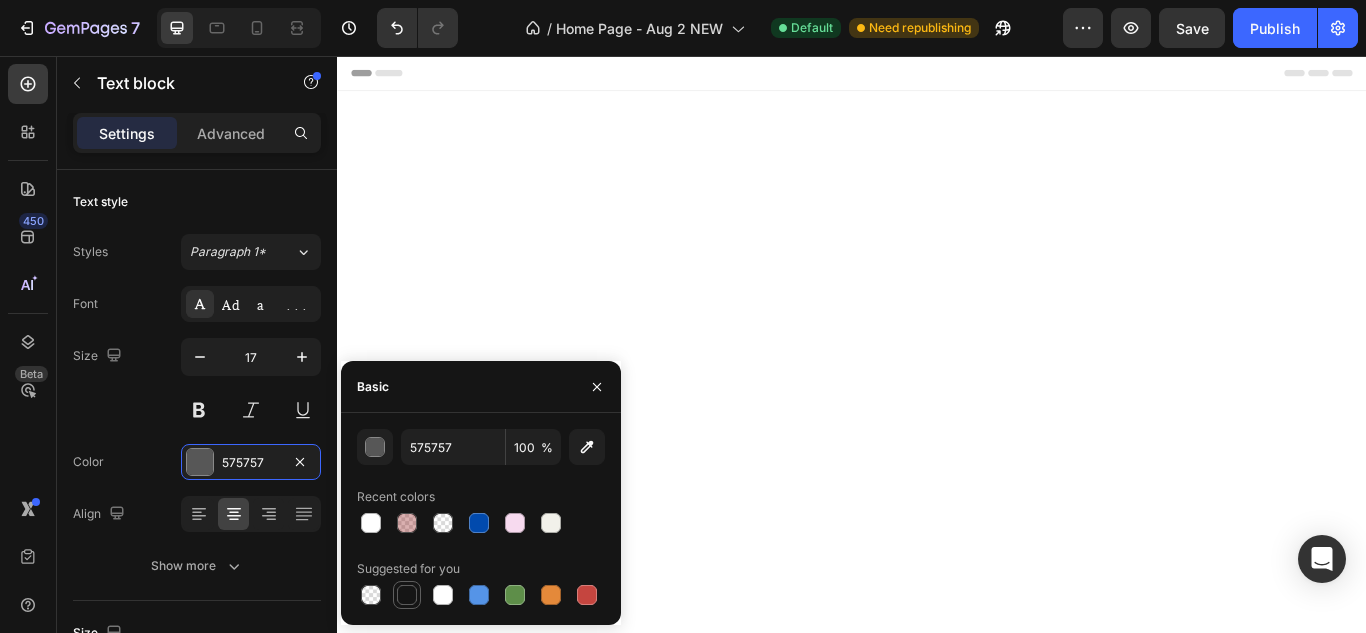 click at bounding box center (407, 595) 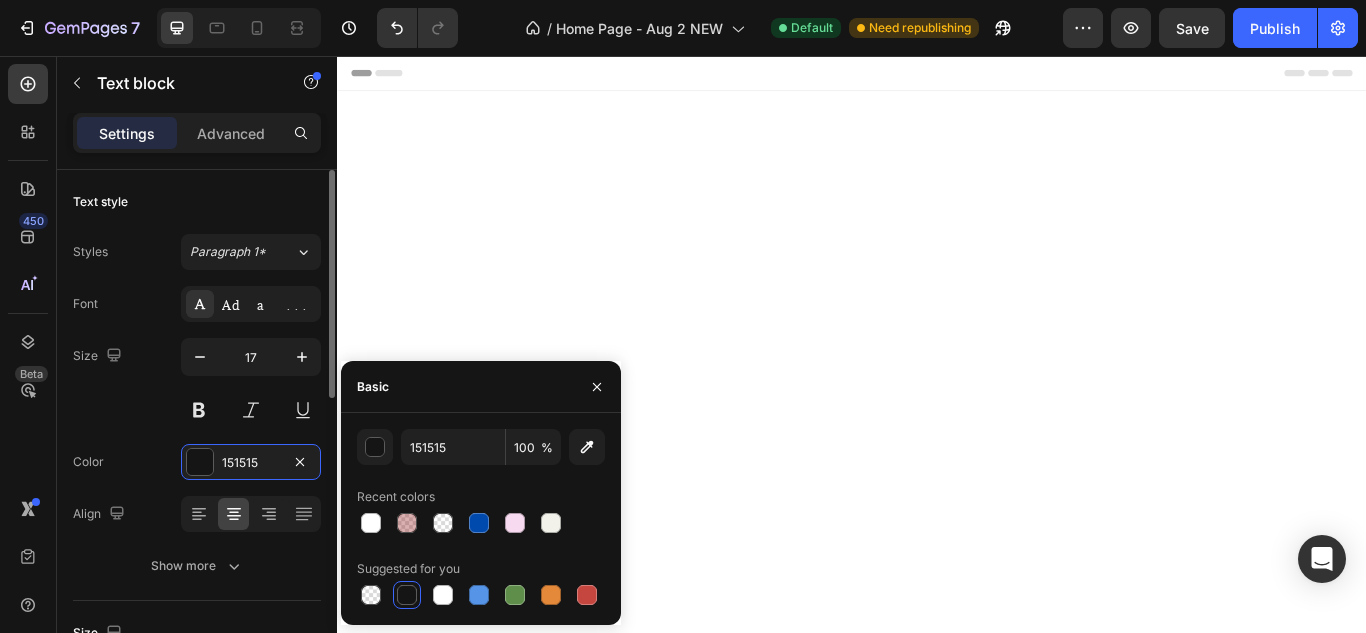 click on "Color 151515" at bounding box center [197, 462] 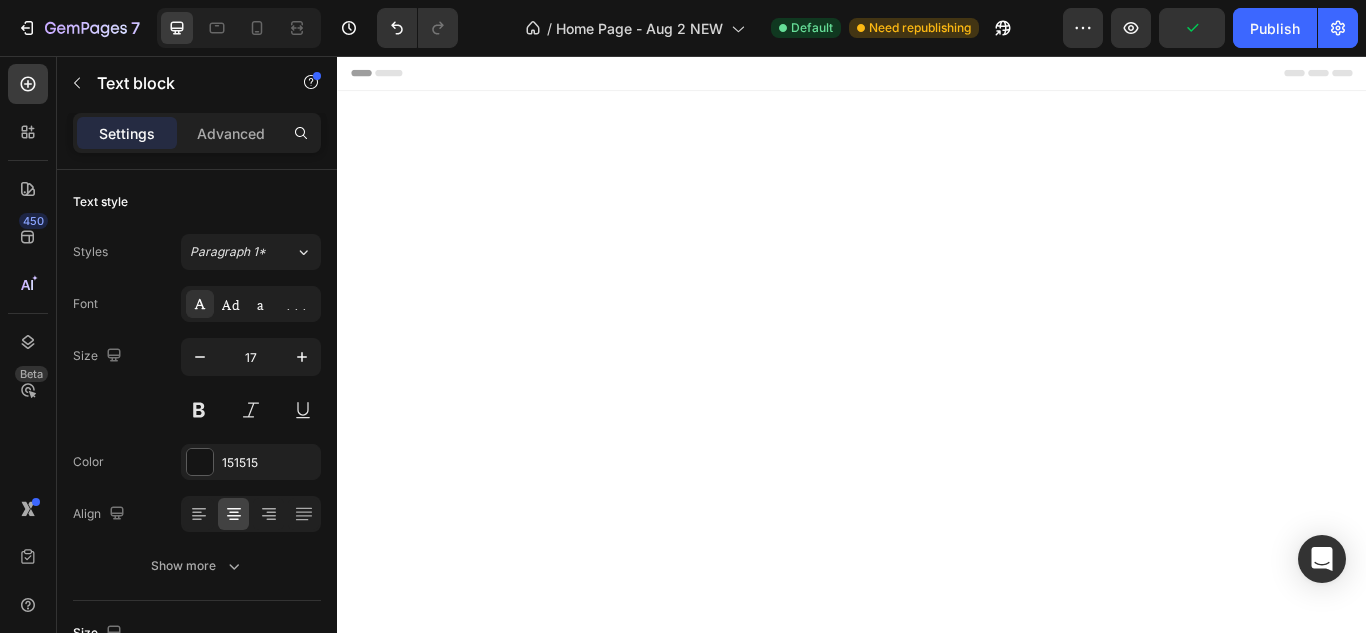 click on "If your product aren’t perfect, return them for a full refund" at bounding box center (936, 4816) 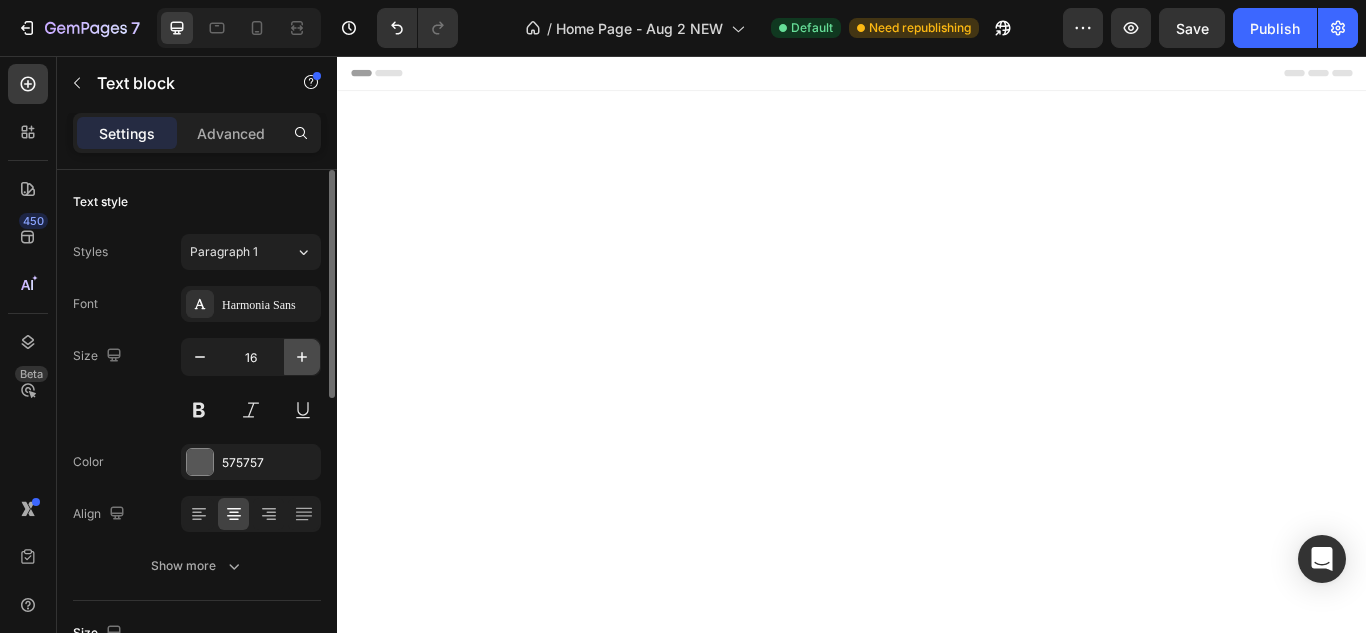 click at bounding box center [302, 357] 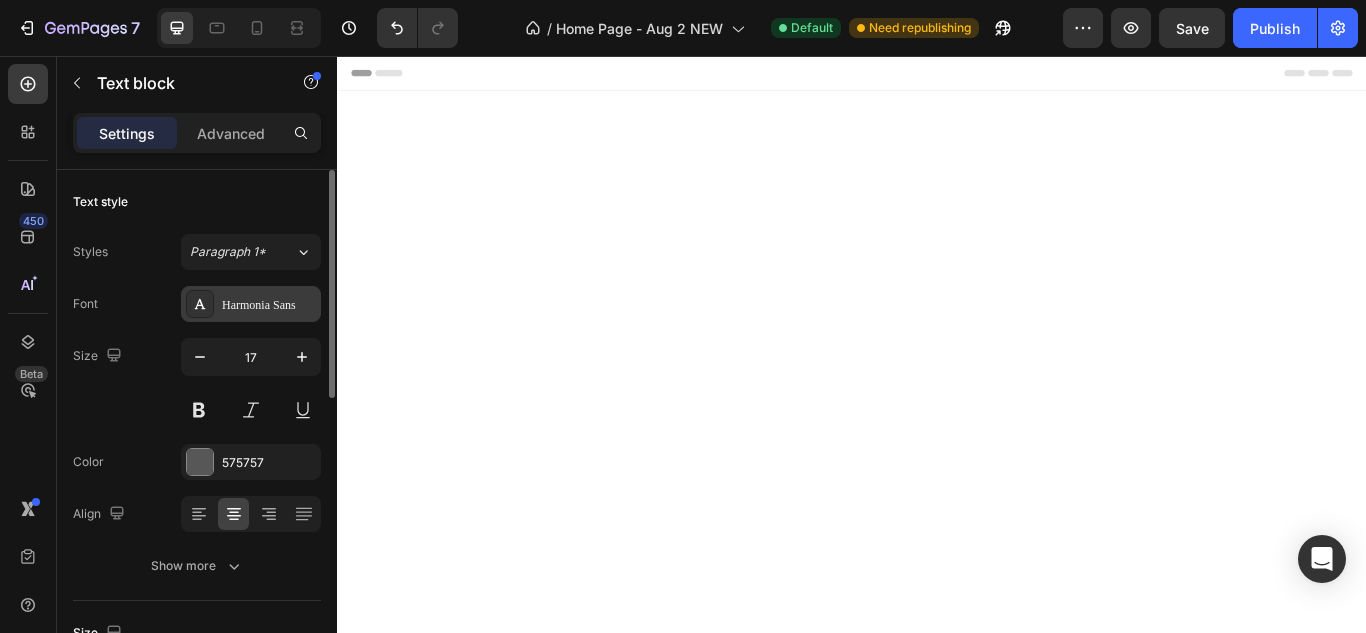 click on "Harmonia Sans" at bounding box center (269, 305) 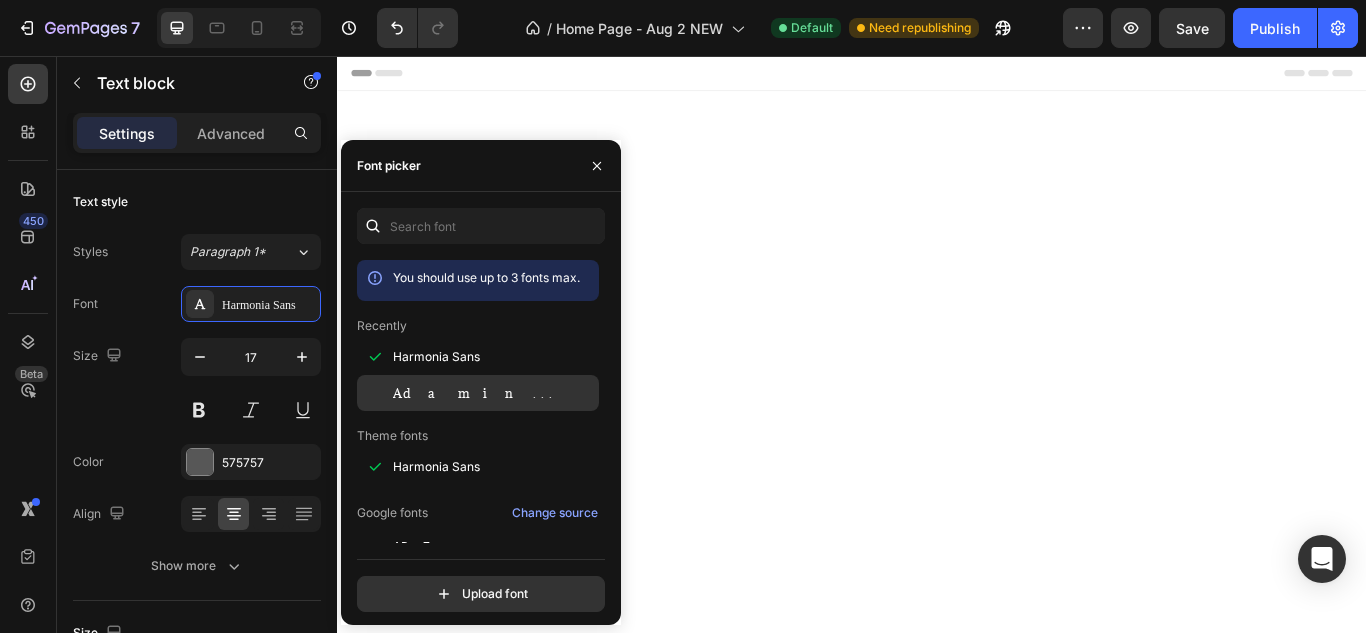 click on "Adamina" at bounding box center (494, 393) 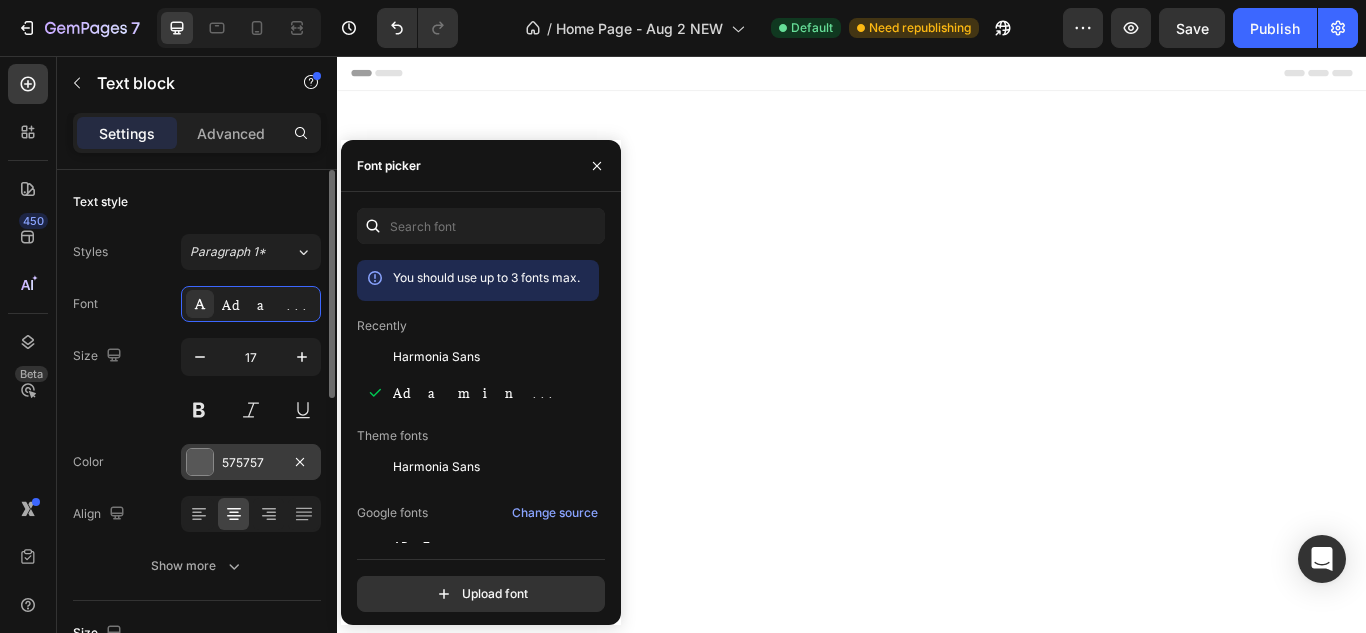 click at bounding box center [200, 462] 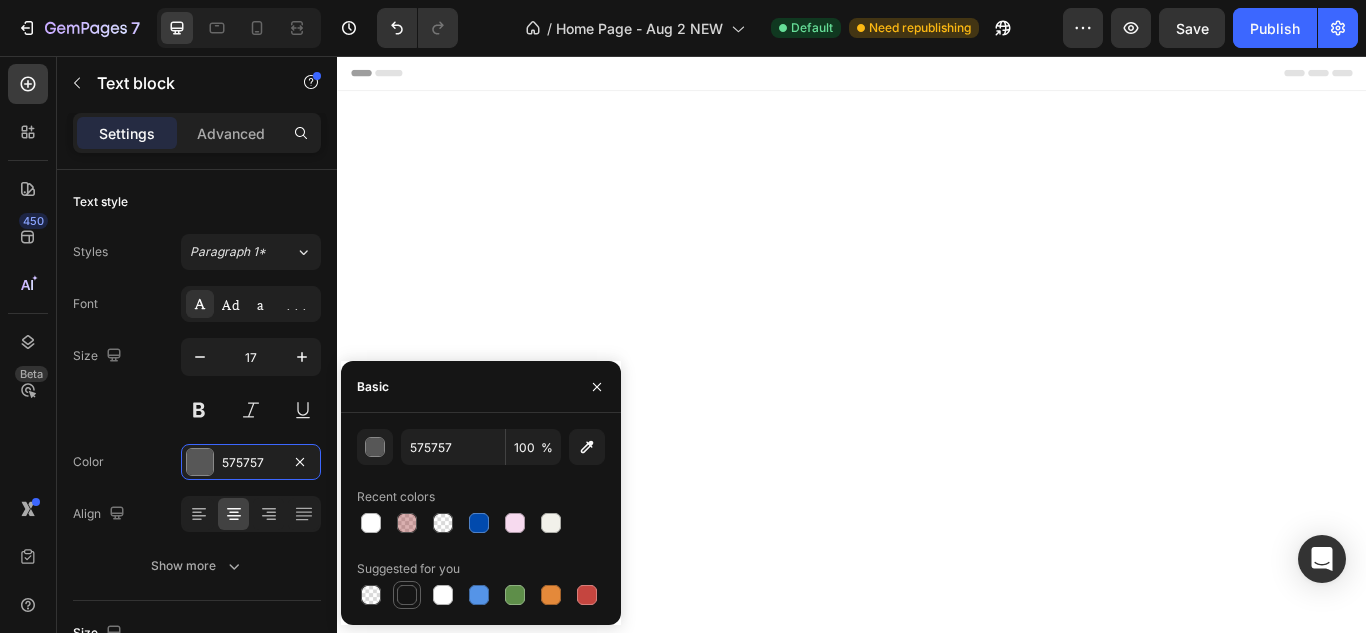 click at bounding box center (407, 595) 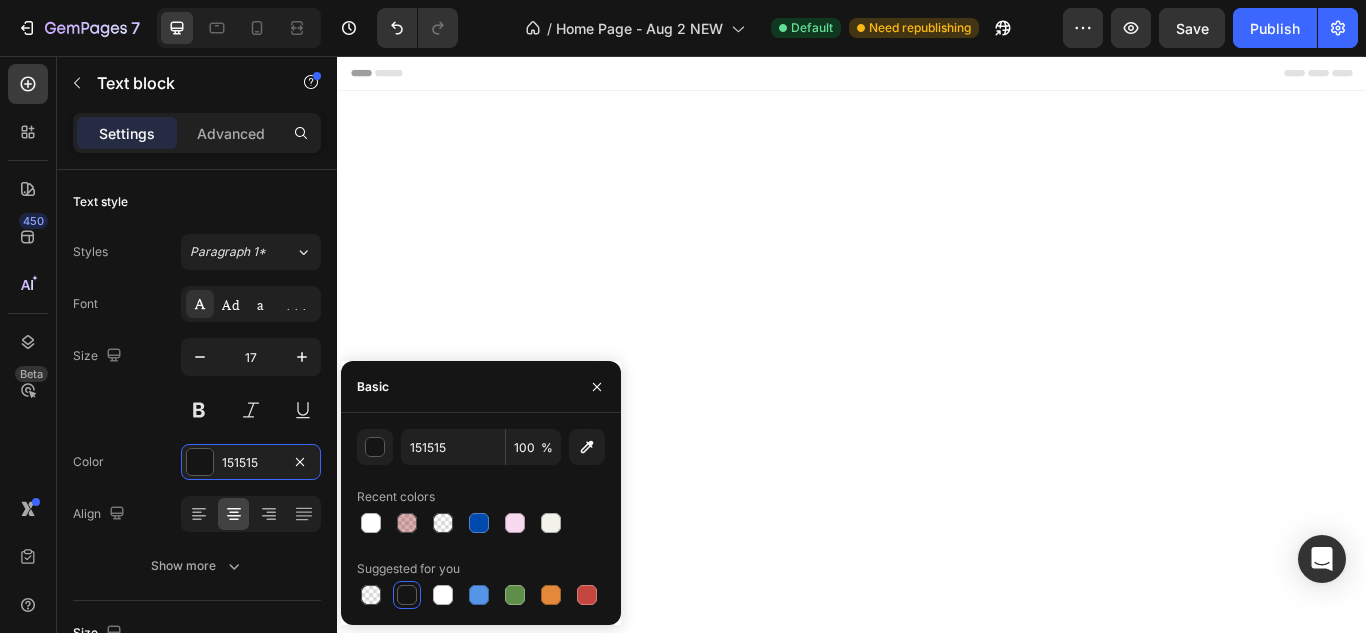 click on "secure payment worldwide" at bounding box center (1327, 4816) 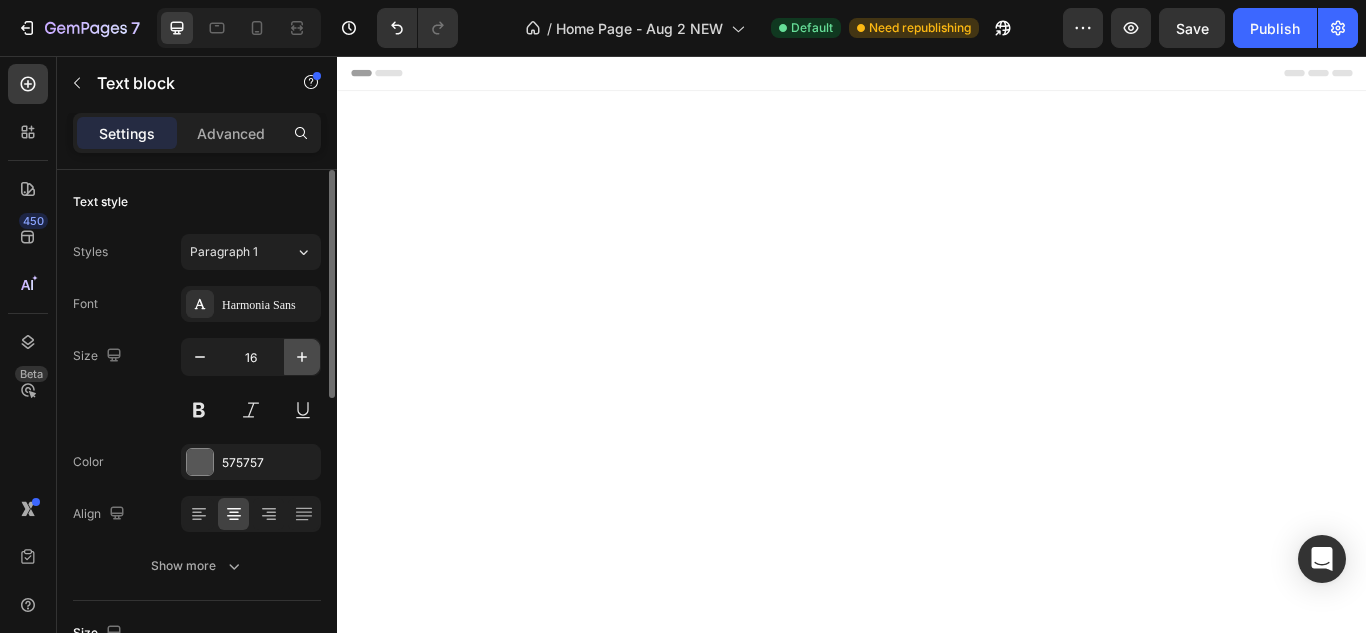 click 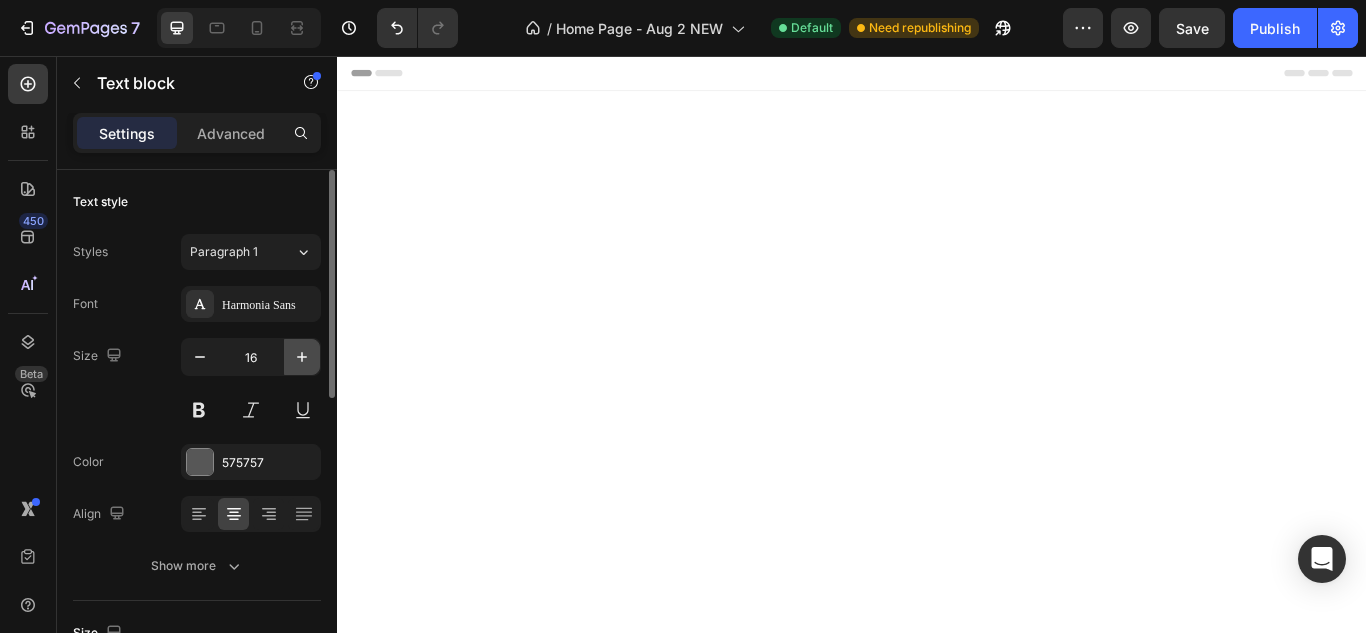 type on "17" 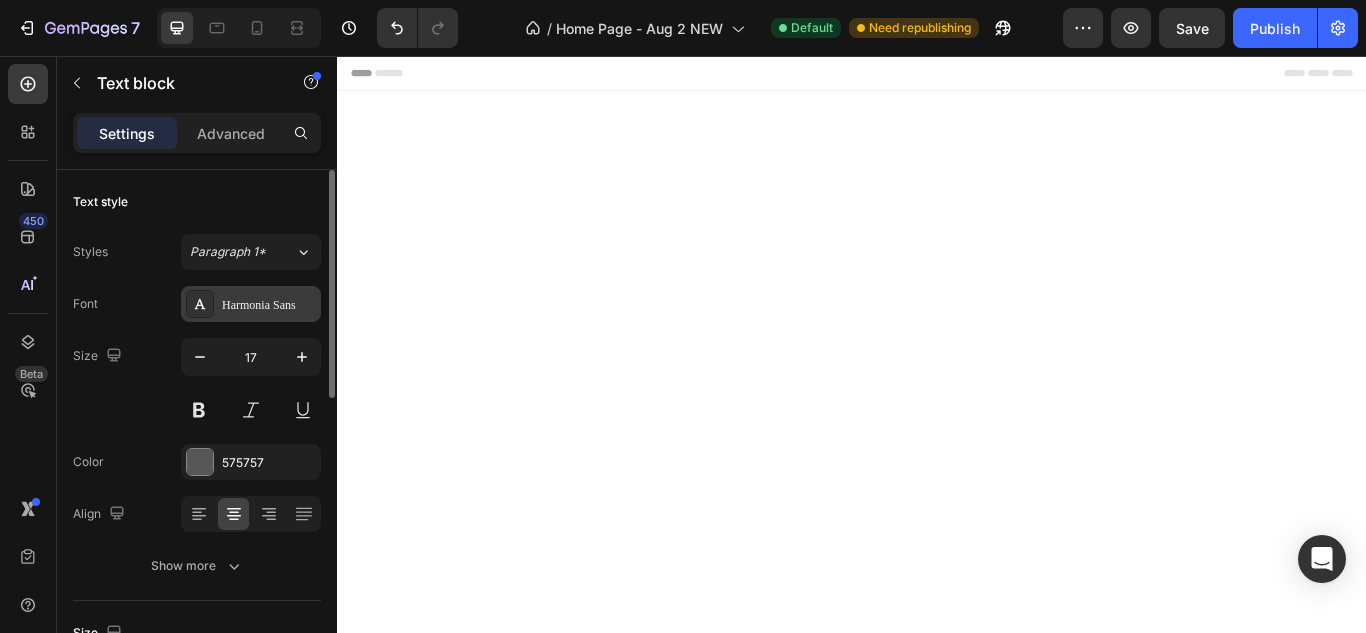 click on "Harmonia Sans" at bounding box center [251, 304] 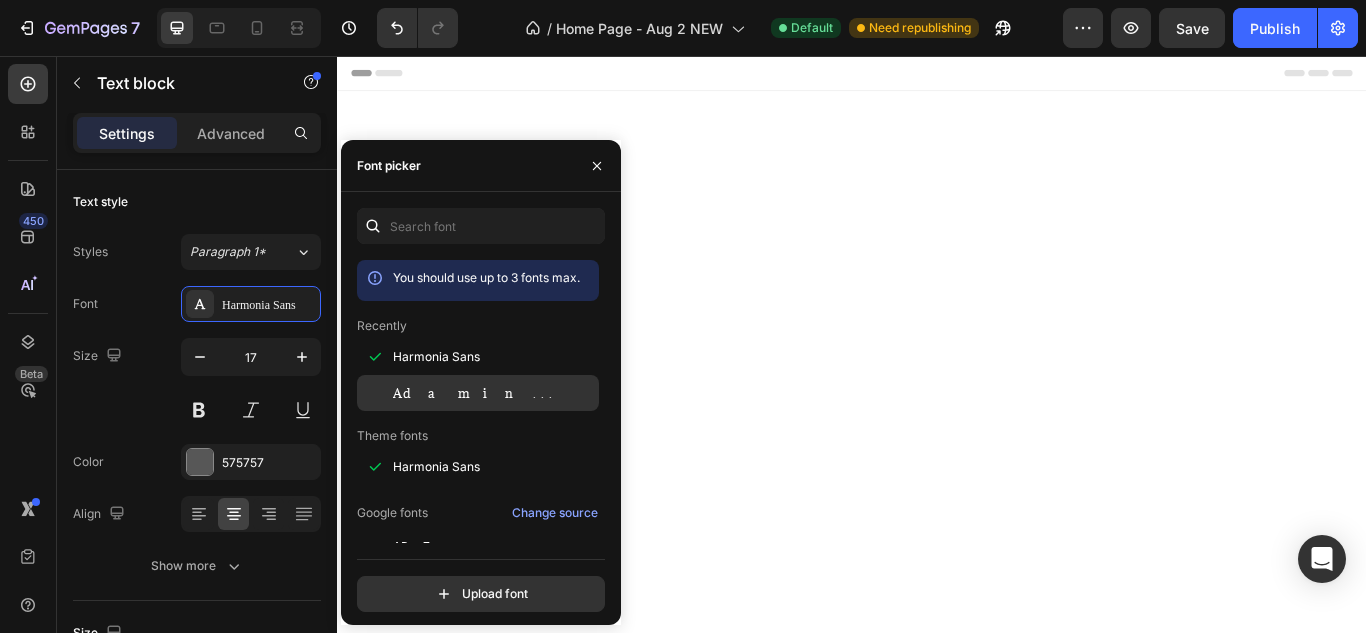 click at bounding box center (375, 393) 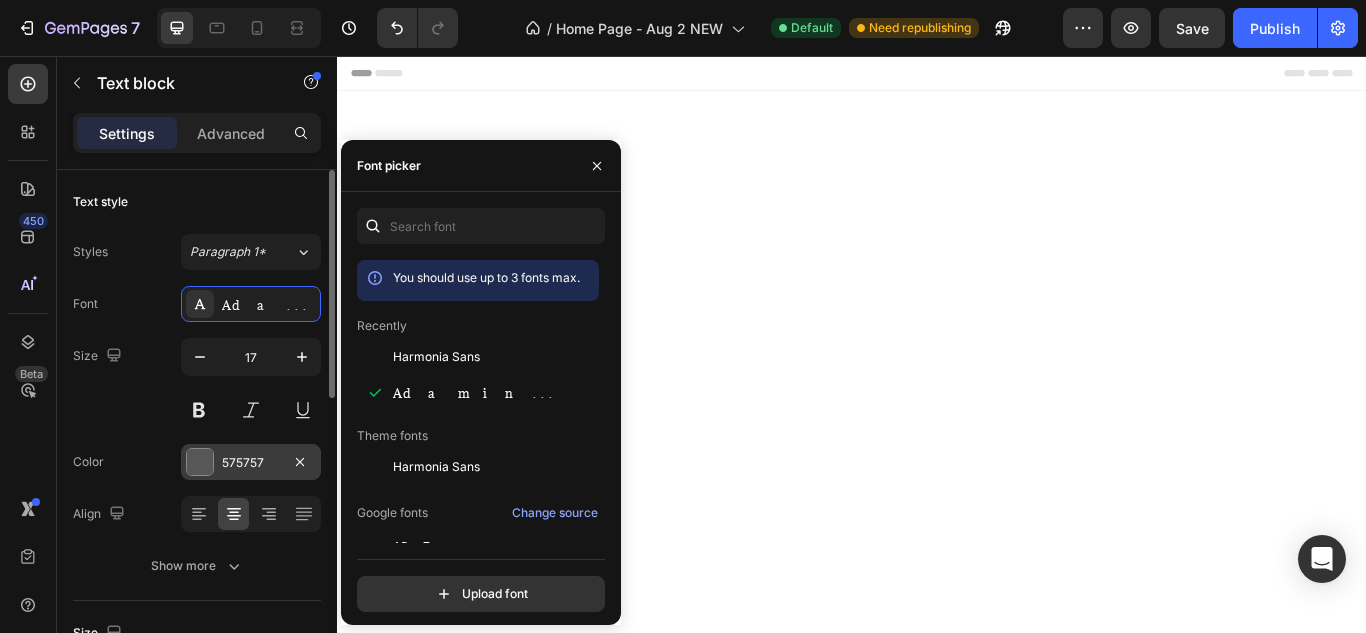 click at bounding box center (200, 462) 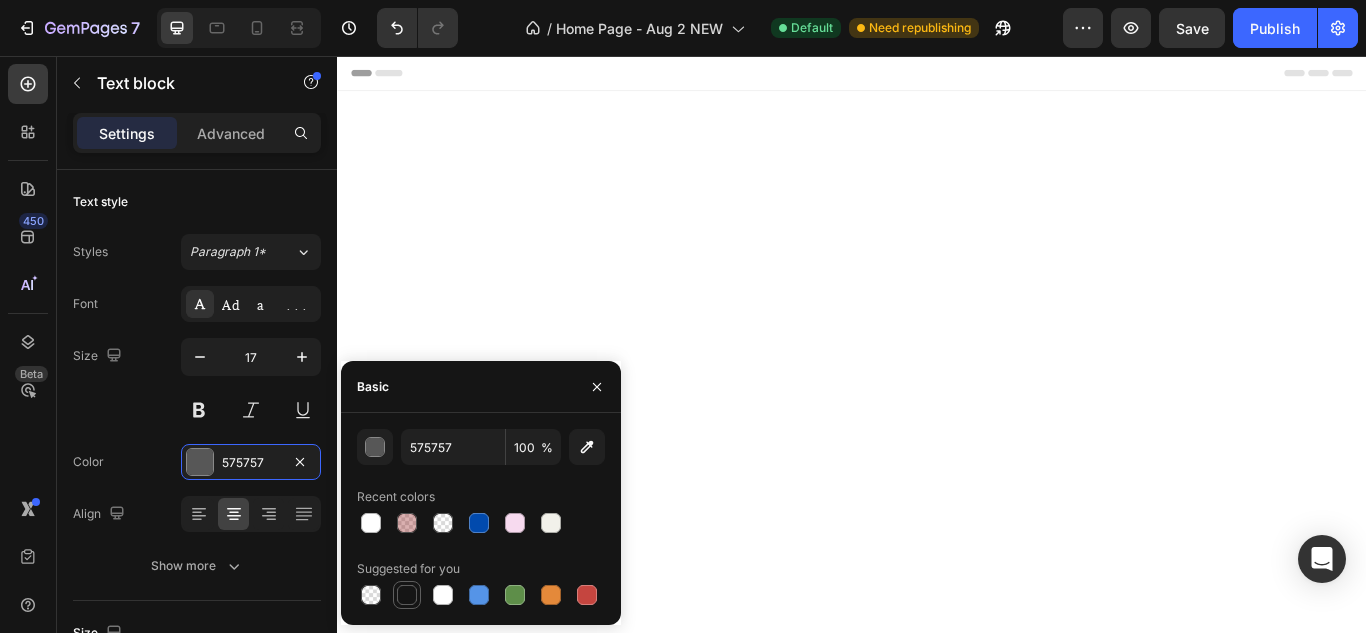 click at bounding box center [407, 595] 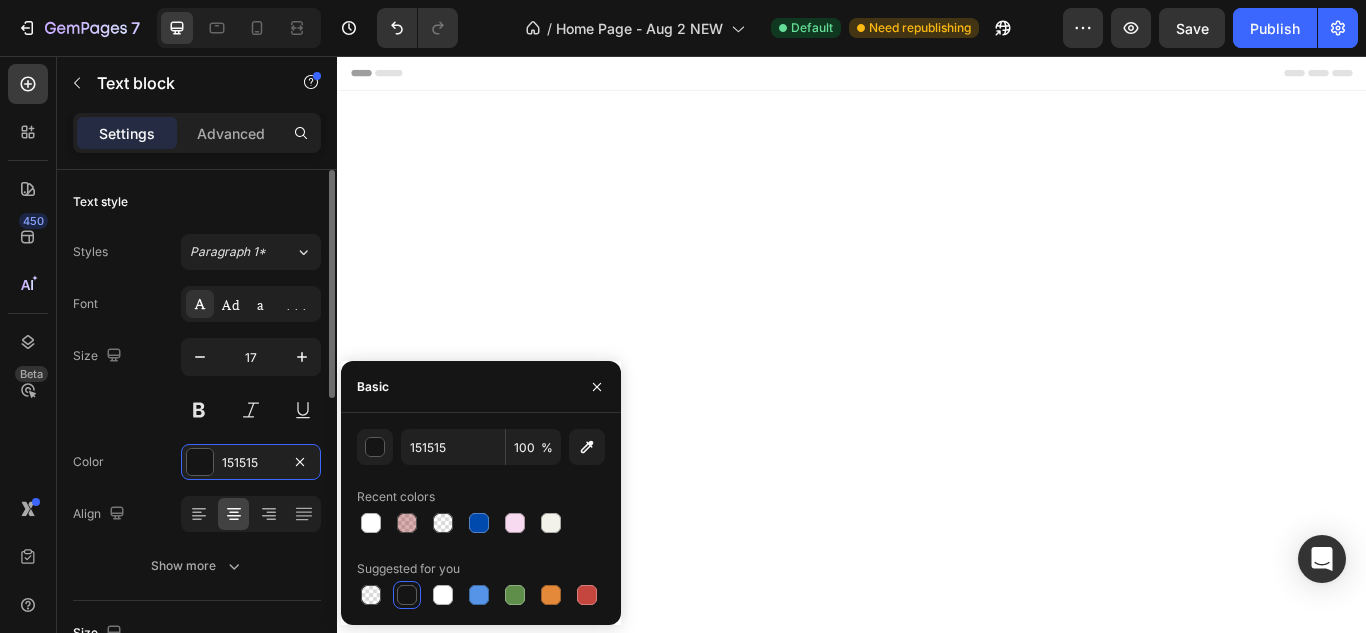click on "Color 151515" at bounding box center (197, 462) 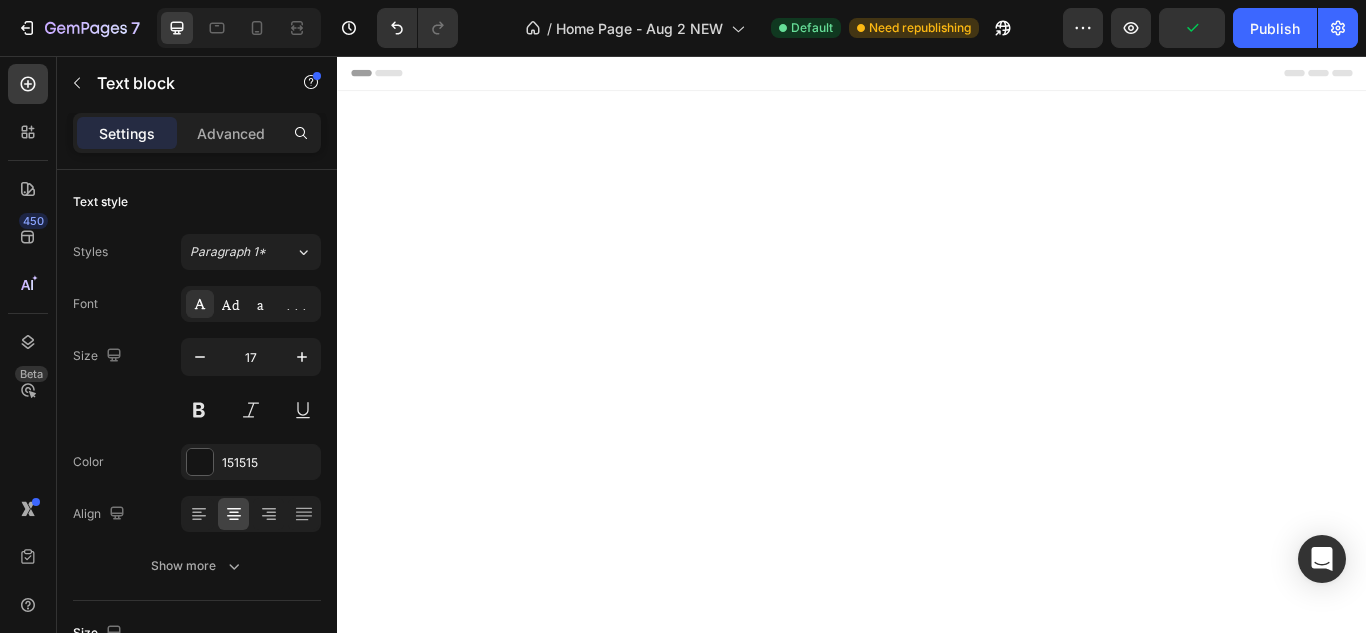 click on "Why should you choose our product? Heading Experience our prestigious after-sales service. Text block Row Image Free Shipping Text Block Free shipping on any order of $150  or more. Text block Row Image Full Refund Text Block If your product aren’t perfect, return them for a full refund Text block Row Image Secure Online Payment Text Block secure payment worldwide Text block   0 Row Row Image Free Shipping Text Block Free shipping on any order of $150  or more. Text block Row Image Full Refund Text Block If your product aren’t perfect, return them for a full refund Text block Row Image Secure Online Payment Text Block secure payment worldwide Text block Row Row" at bounding box center [937, 4687] 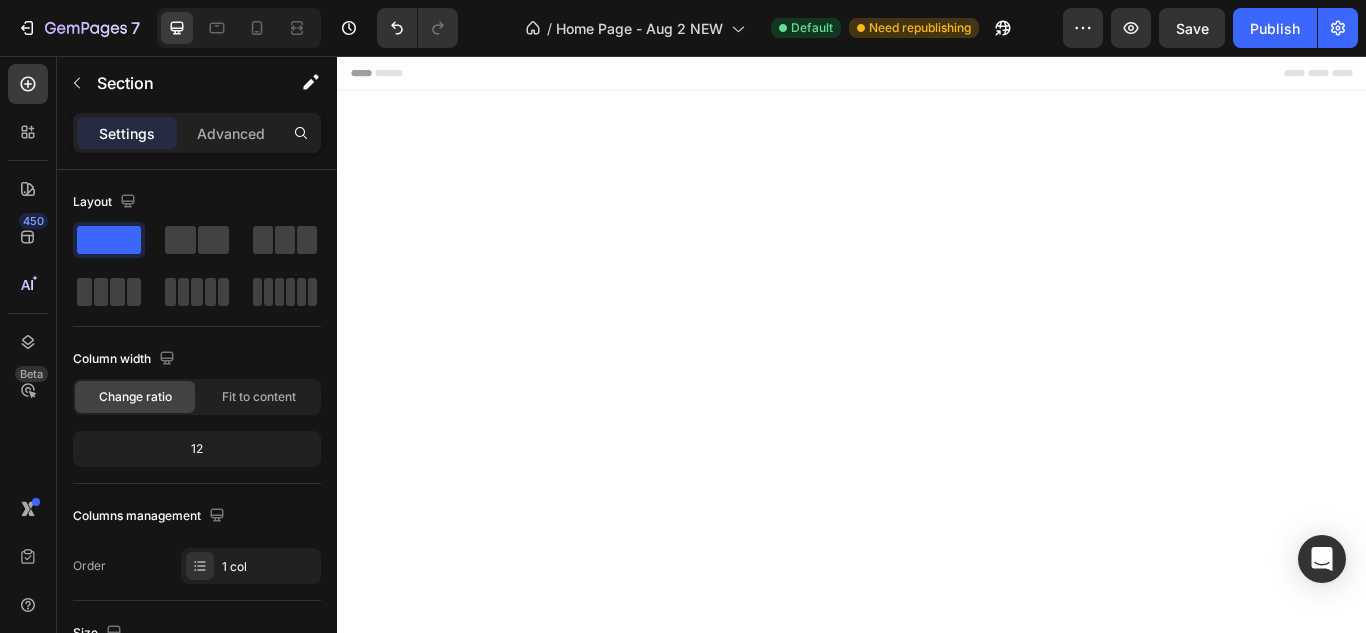 click on "Experience our prestigious after-sales service." at bounding box center [937, 4633] 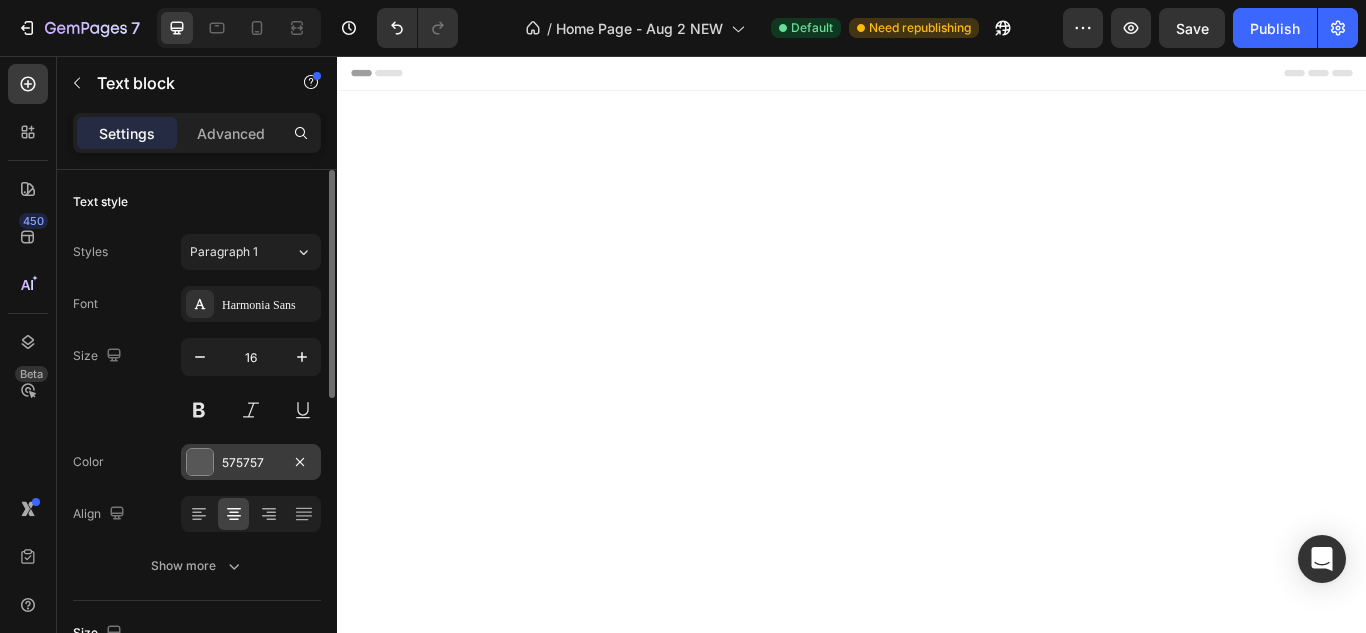 click at bounding box center [200, 462] 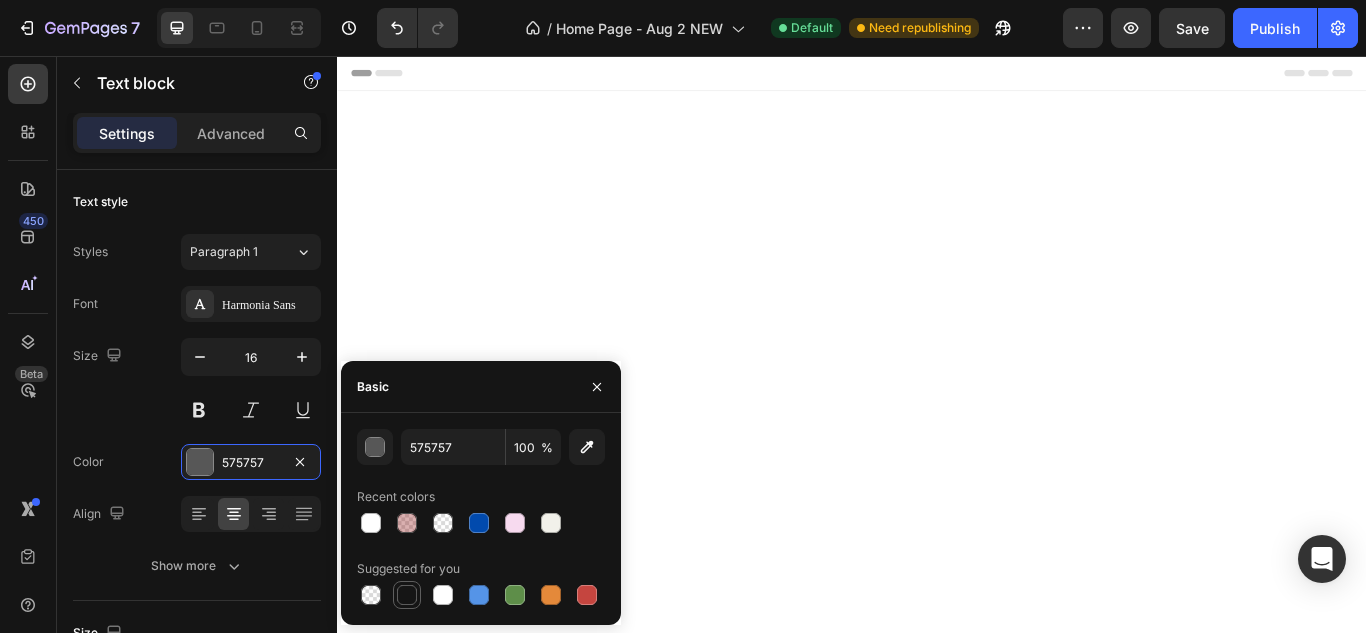 click at bounding box center [407, 595] 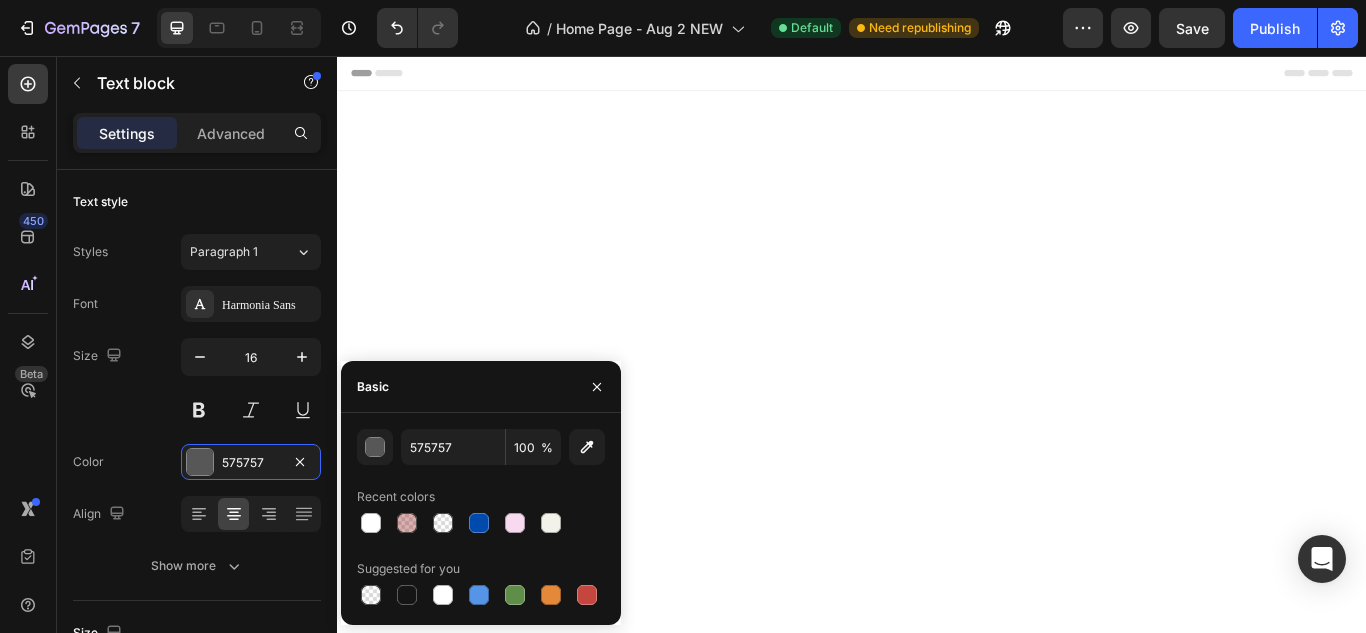 type on "151515" 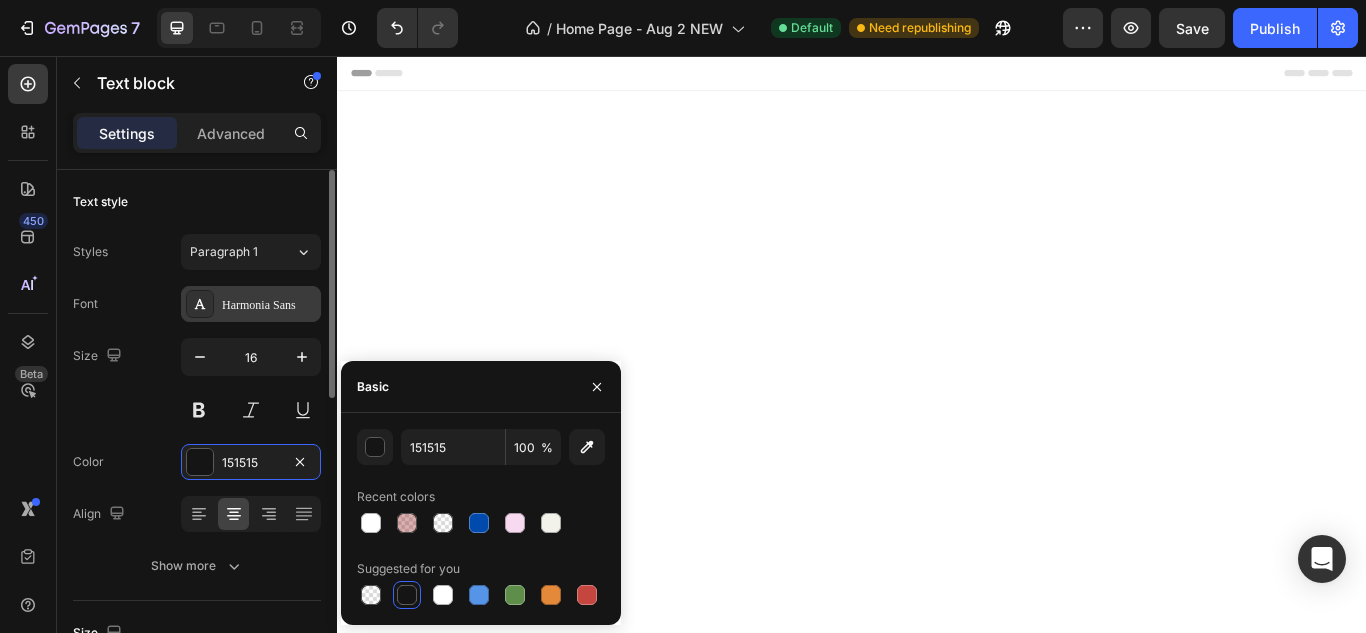 click on "Harmonia Sans" at bounding box center [269, 305] 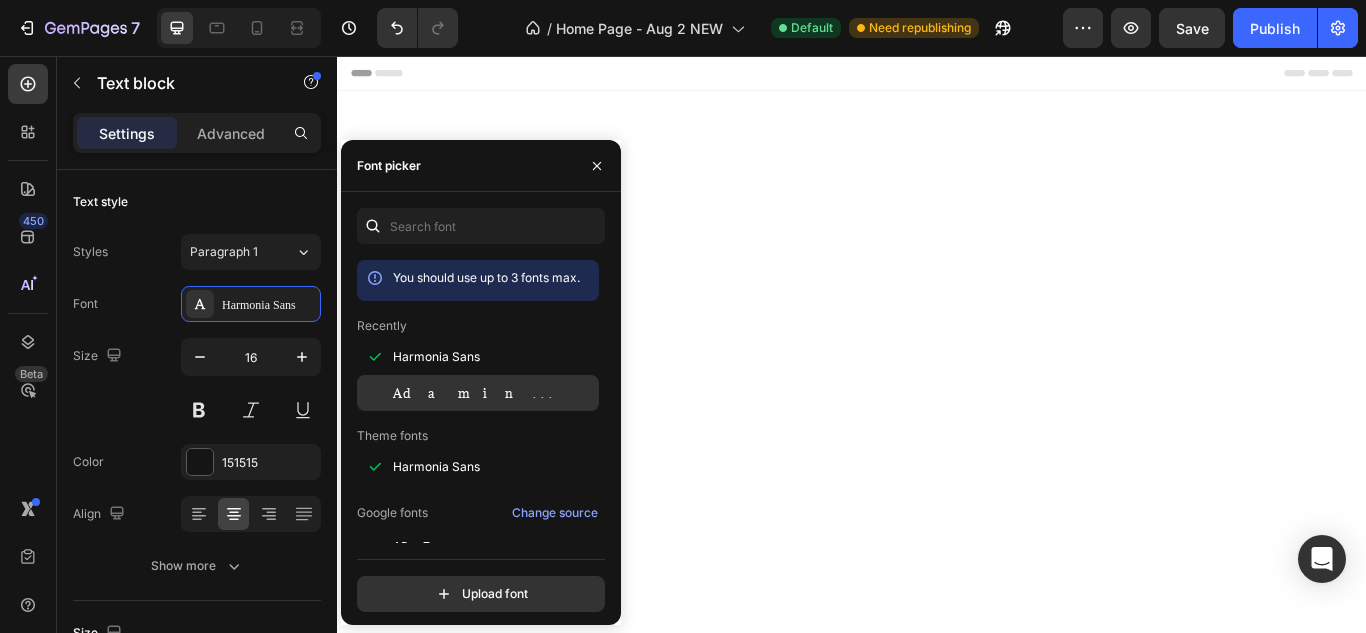 click at bounding box center (375, 393) 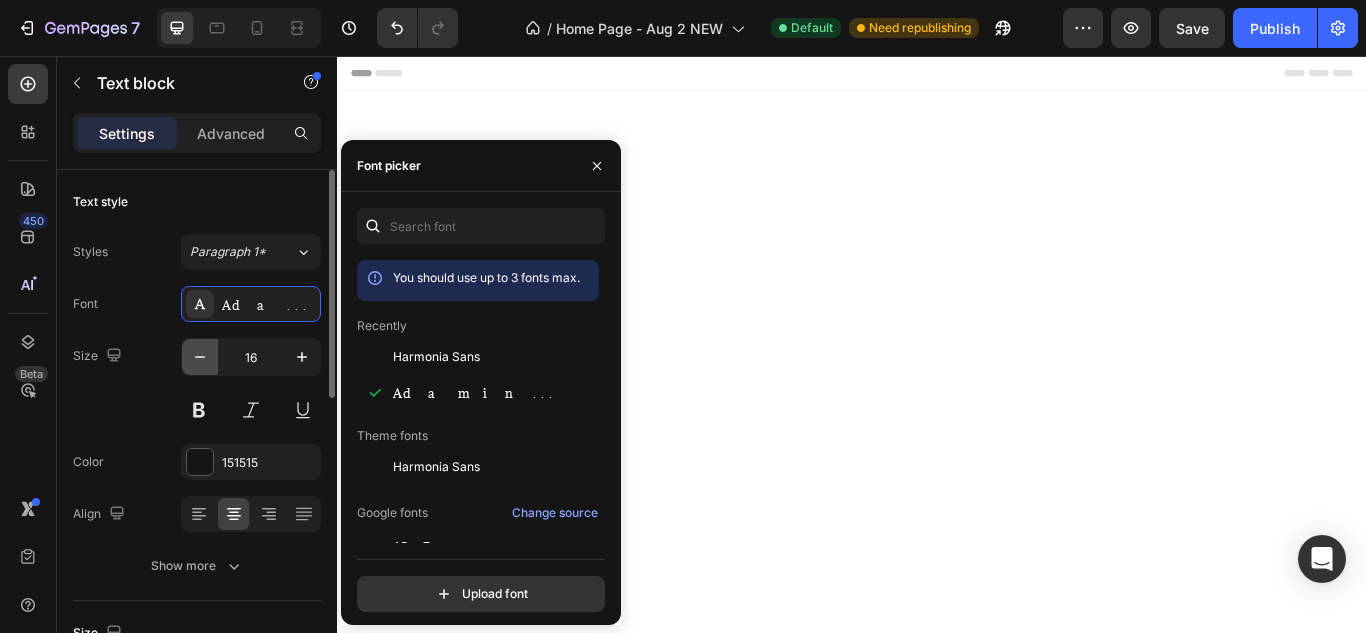 click at bounding box center [200, 357] 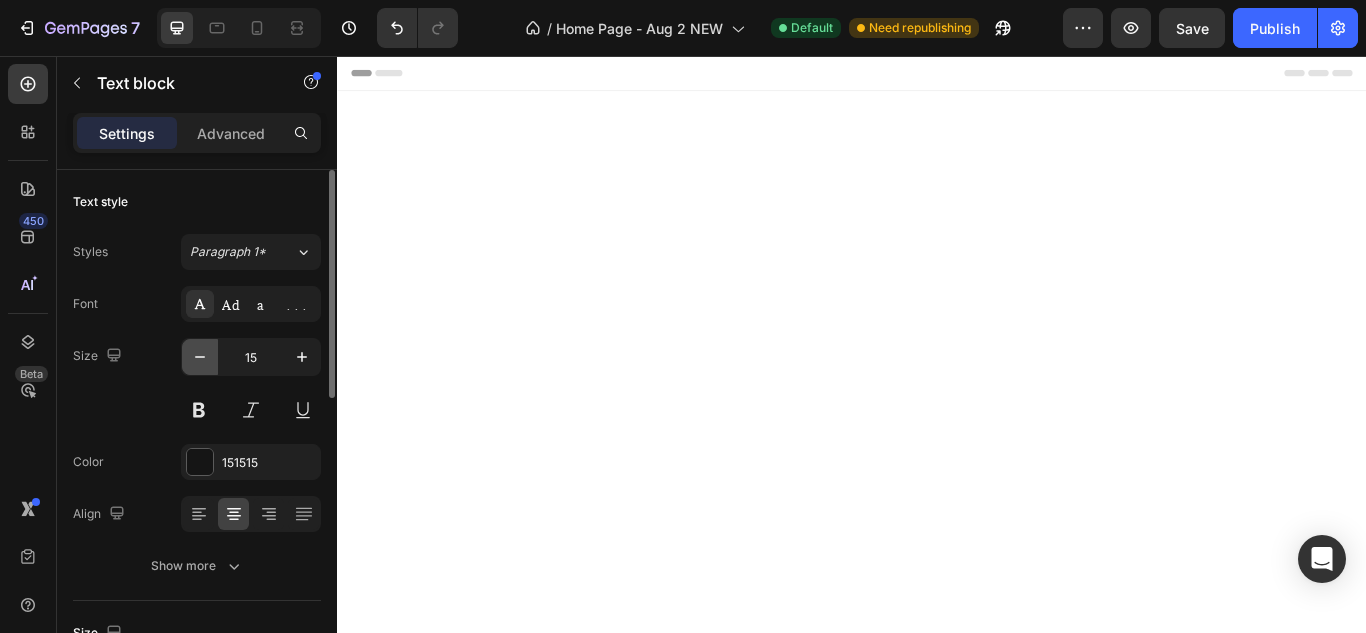 click at bounding box center [200, 357] 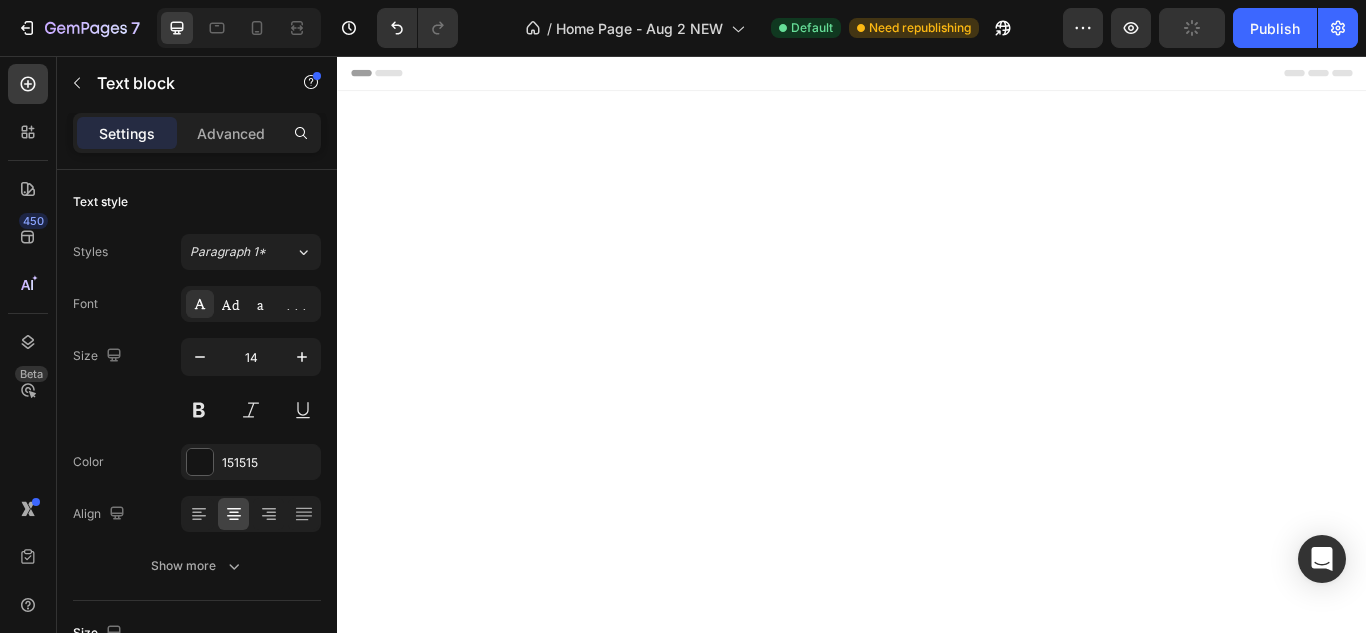 drag, startPoint x: 941, startPoint y: 255, endPoint x: 955, endPoint y: 210, distance: 47.127487 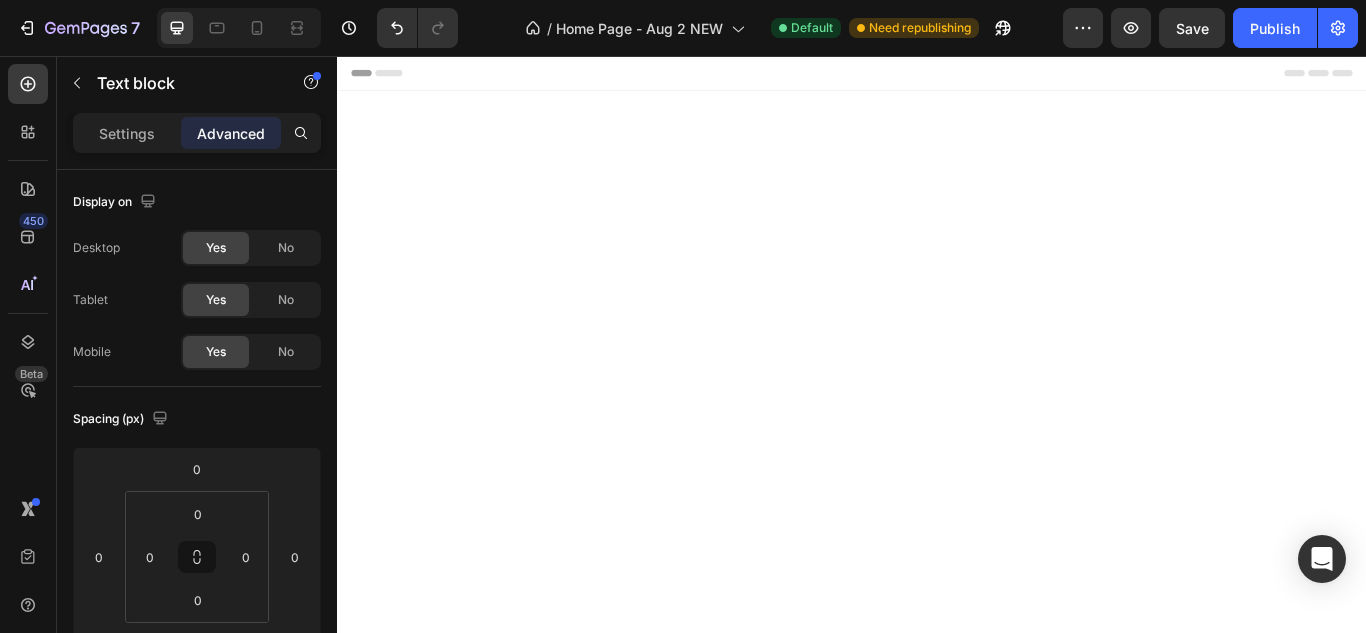 click on "Add section Choose templates inspired by CRO experts Generate layout from URL or image Add blank section then drag & drop elements" at bounding box center (937, 5057) 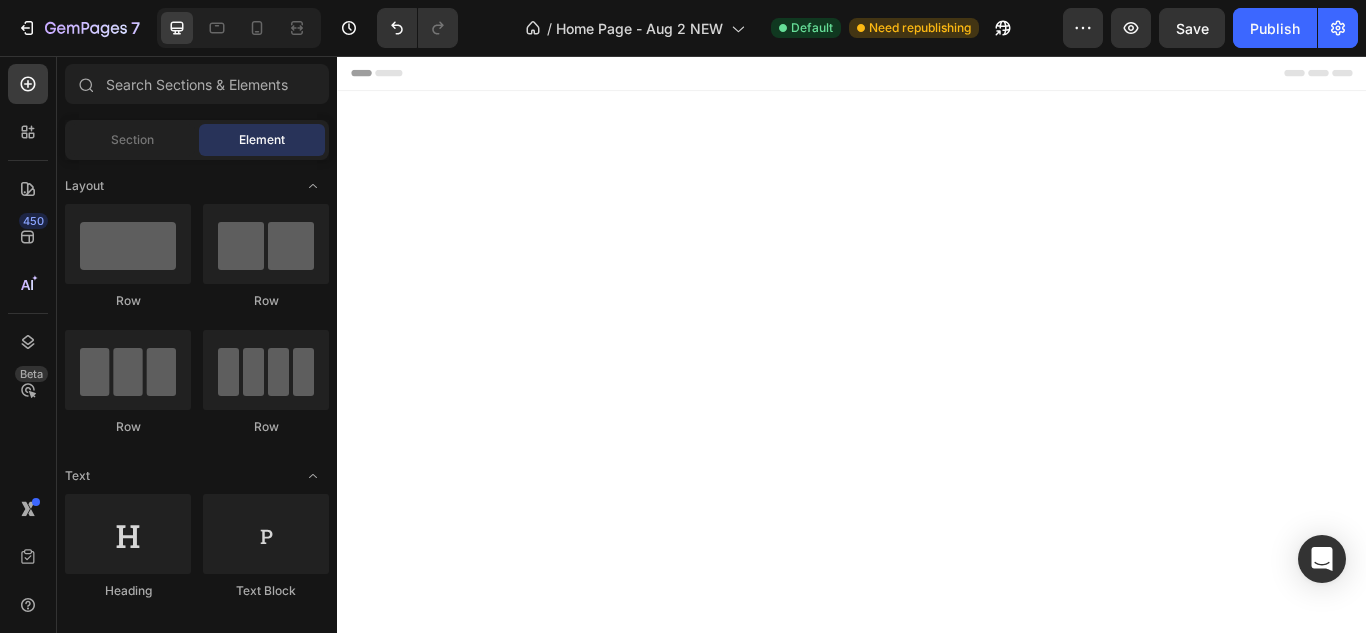 click on "Why should you choose our product? Heading Experience our prestigious after-sales service. Text block Row Image Free Shipping Text Block Free shipping on any order of $150  or more. Text block Row Image Full Refund Text Block If your product aren’t perfect, return them for a full refund Text block Row Image Secure Online Payment Text Block secure payment worldwide Text block Row Row Image Free Shipping Text Block Free shipping on any order of $150  or more. Text block Row Image Full Refund Text Block If your product aren’t perfect, return them for a full refund Text block Row Image Secure Online Payment Text Block secure payment worldwide Text block Row Row Section 8" at bounding box center (937, 4670) 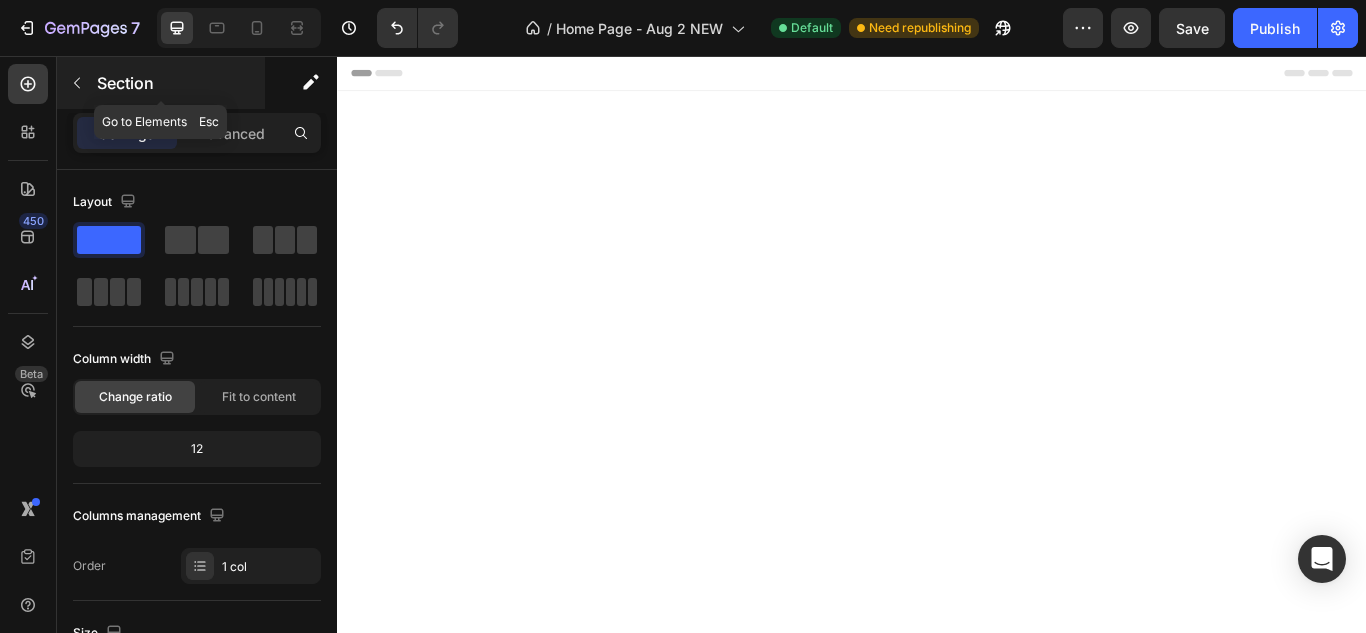 click at bounding box center (77, 83) 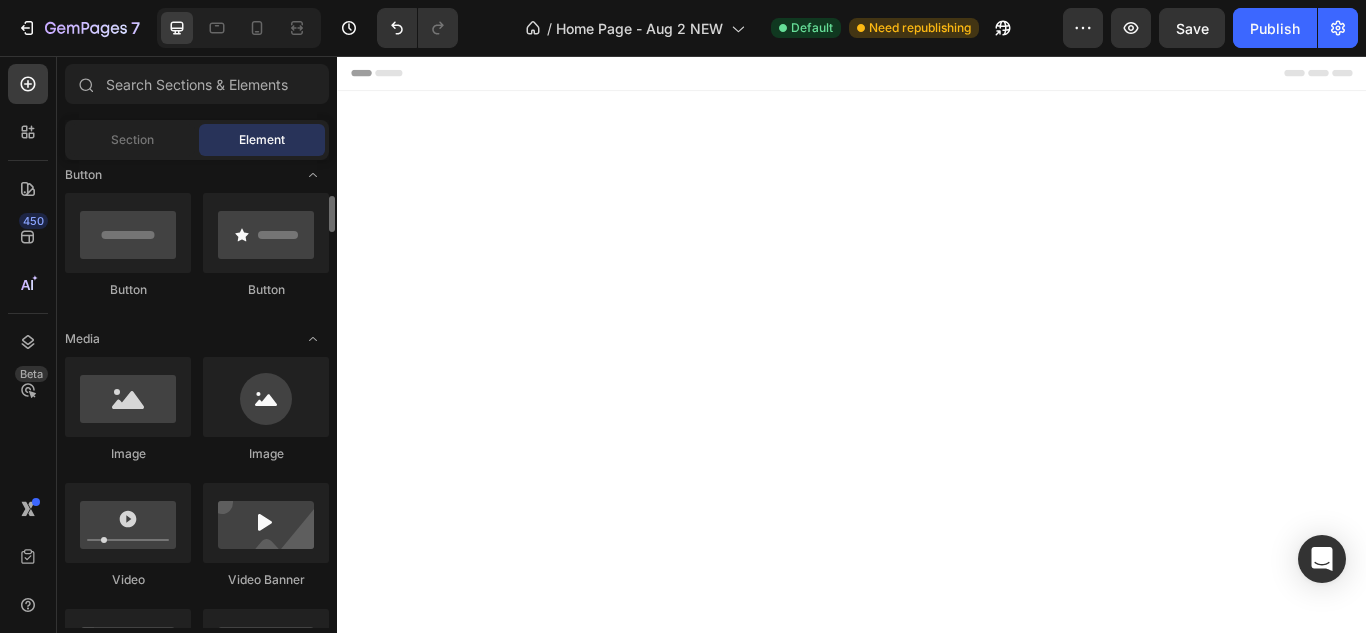 scroll, scrollTop: 467, scrollLeft: 0, axis: vertical 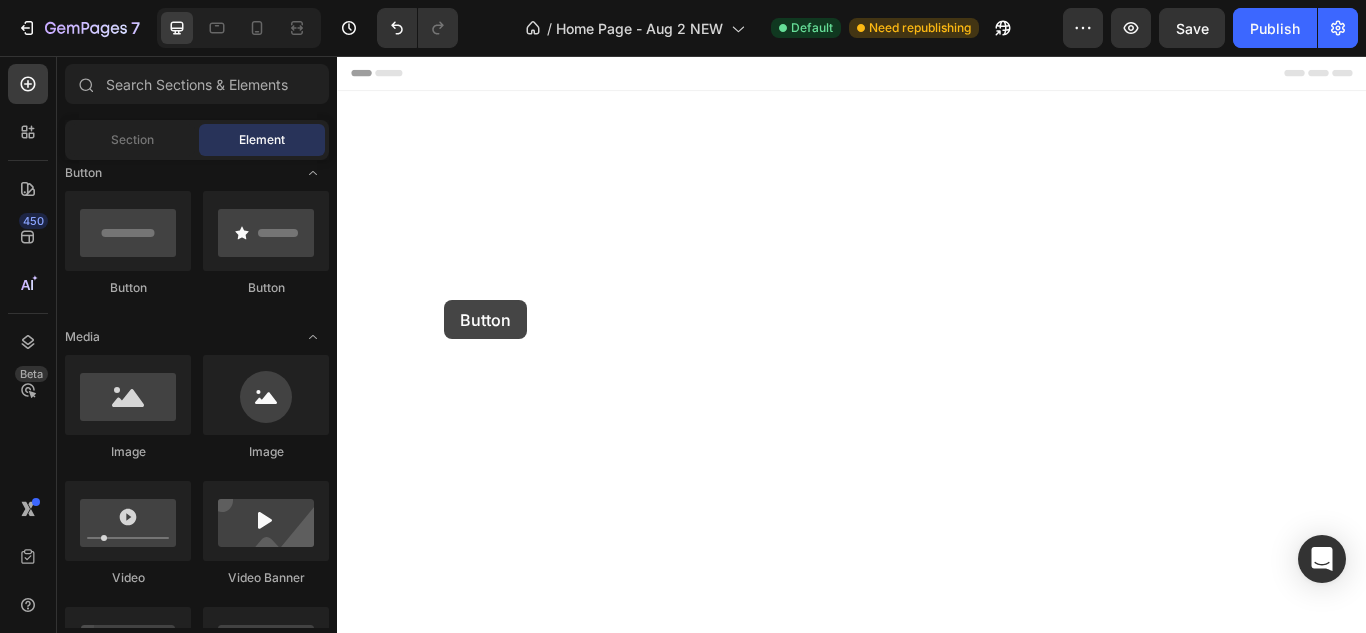 drag, startPoint x: 483, startPoint y: 272, endPoint x: 458, endPoint y: 341, distance: 73.38937 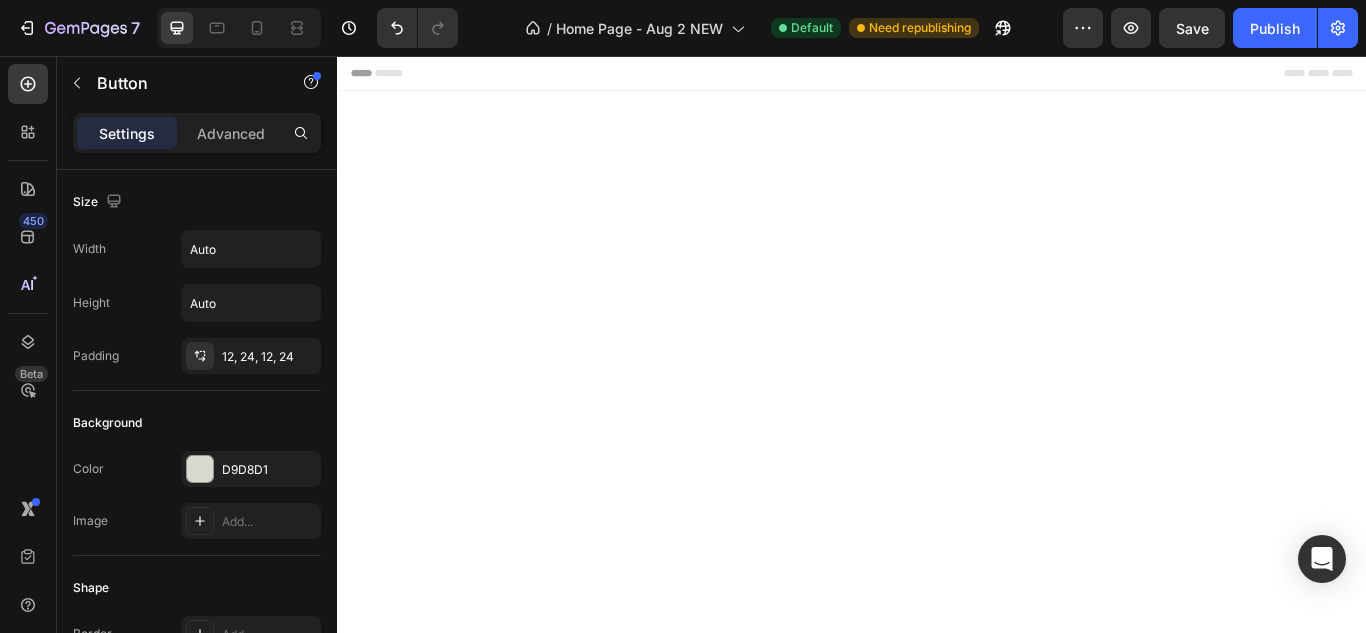 click on "Button" at bounding box center [384, 2651] 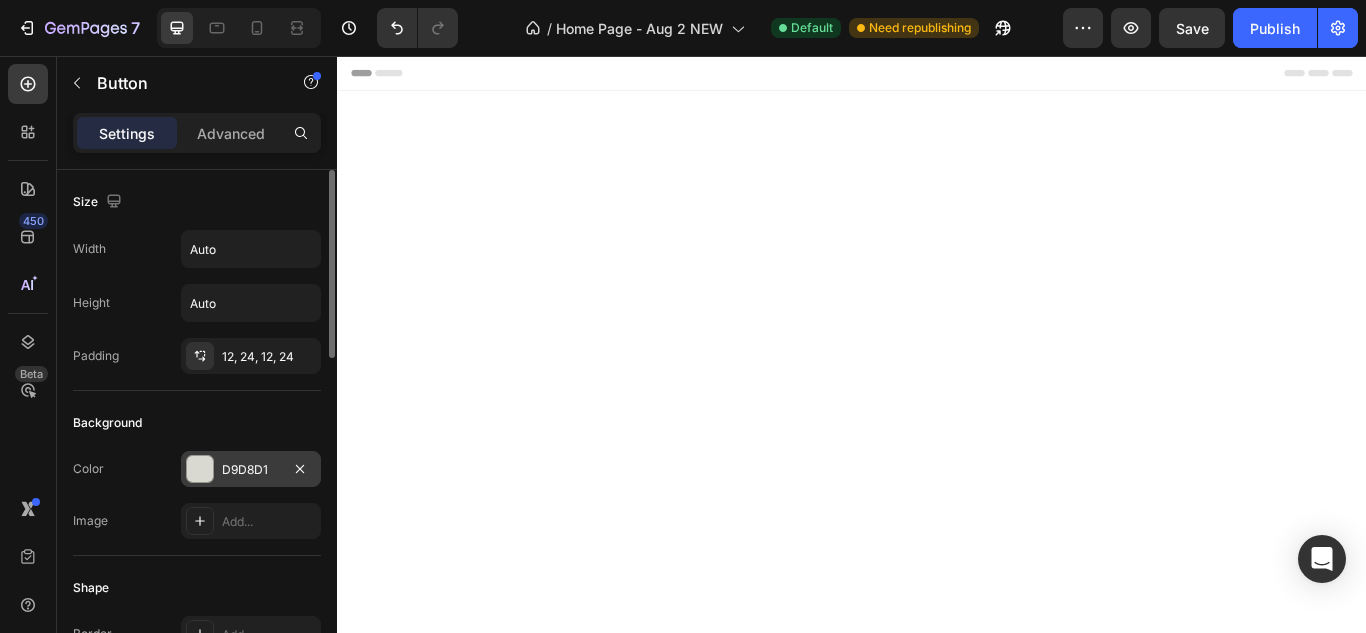 click at bounding box center [200, 469] 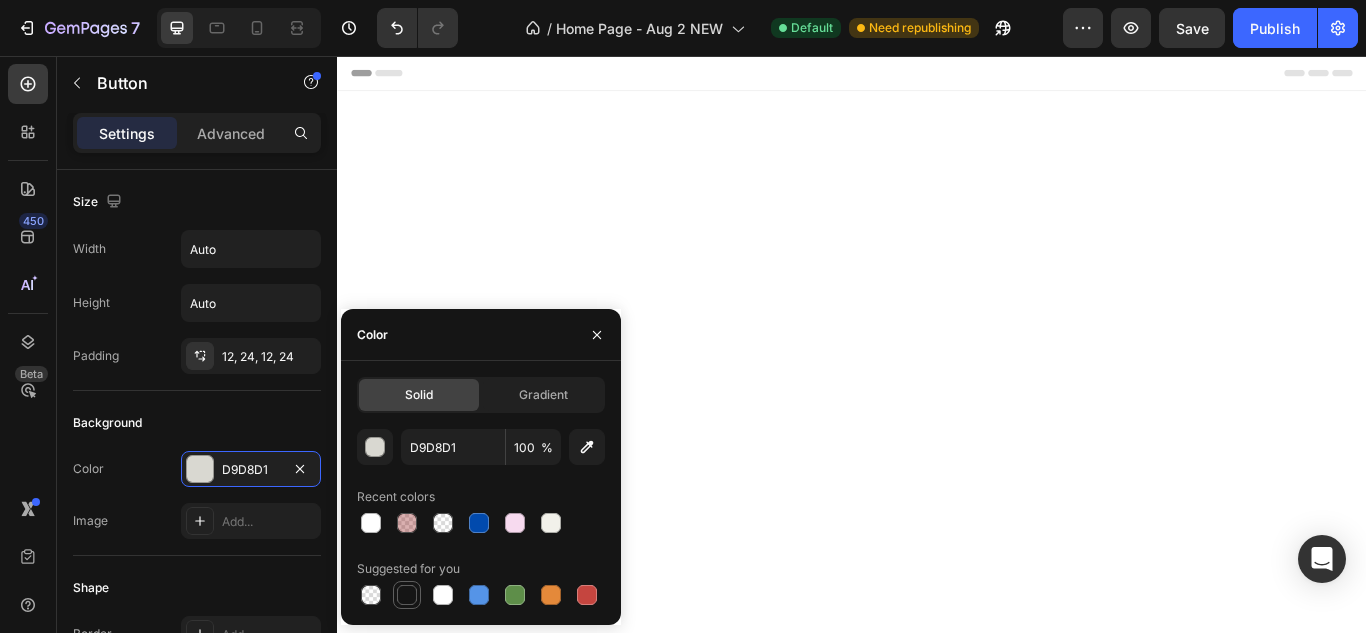 click at bounding box center (407, 595) 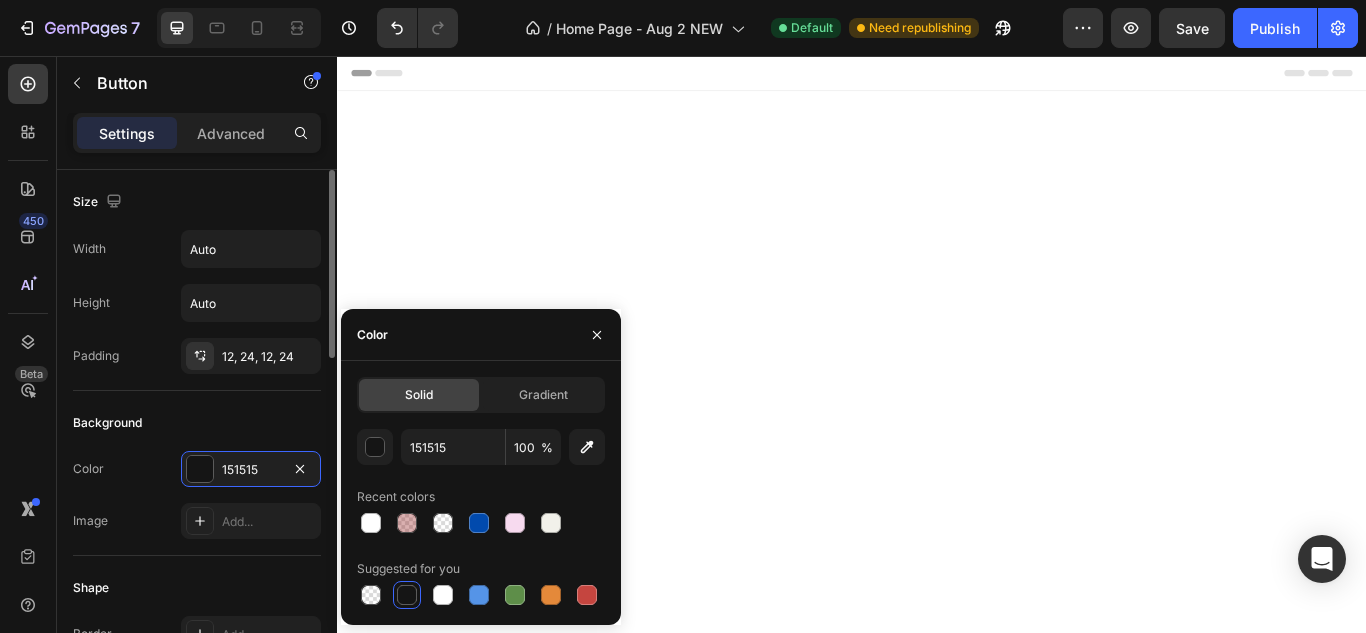click on "Background" at bounding box center (197, 423) 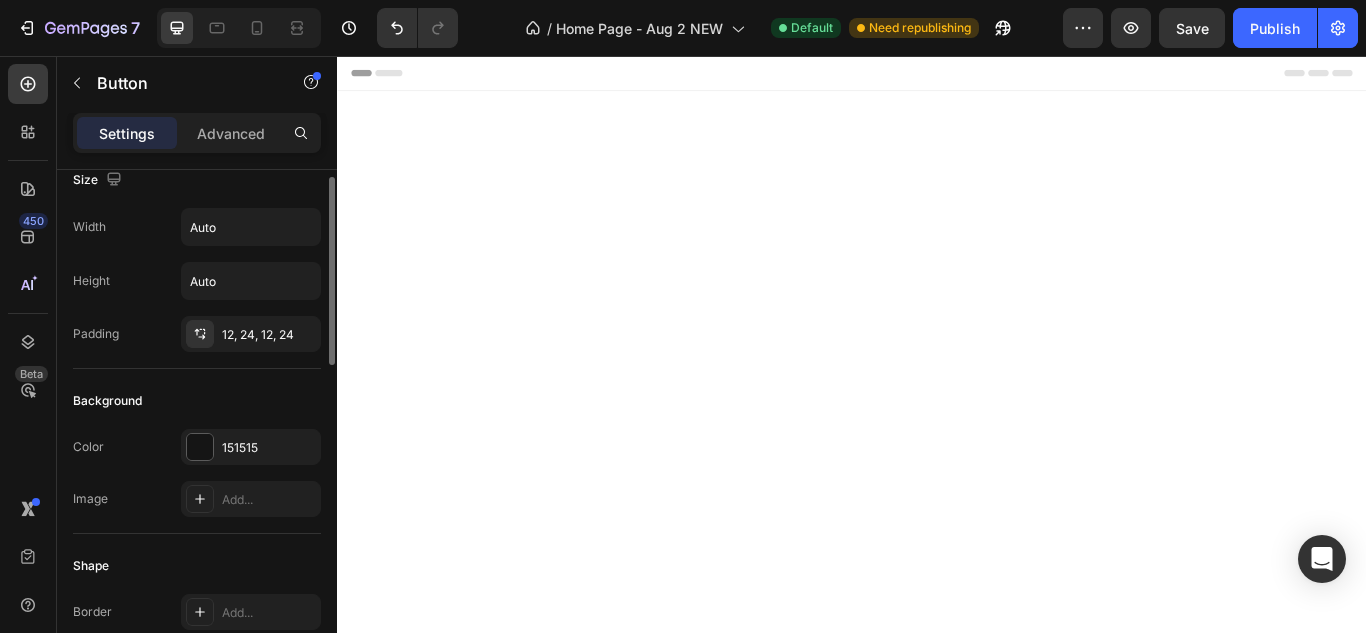scroll, scrollTop: 19, scrollLeft: 0, axis: vertical 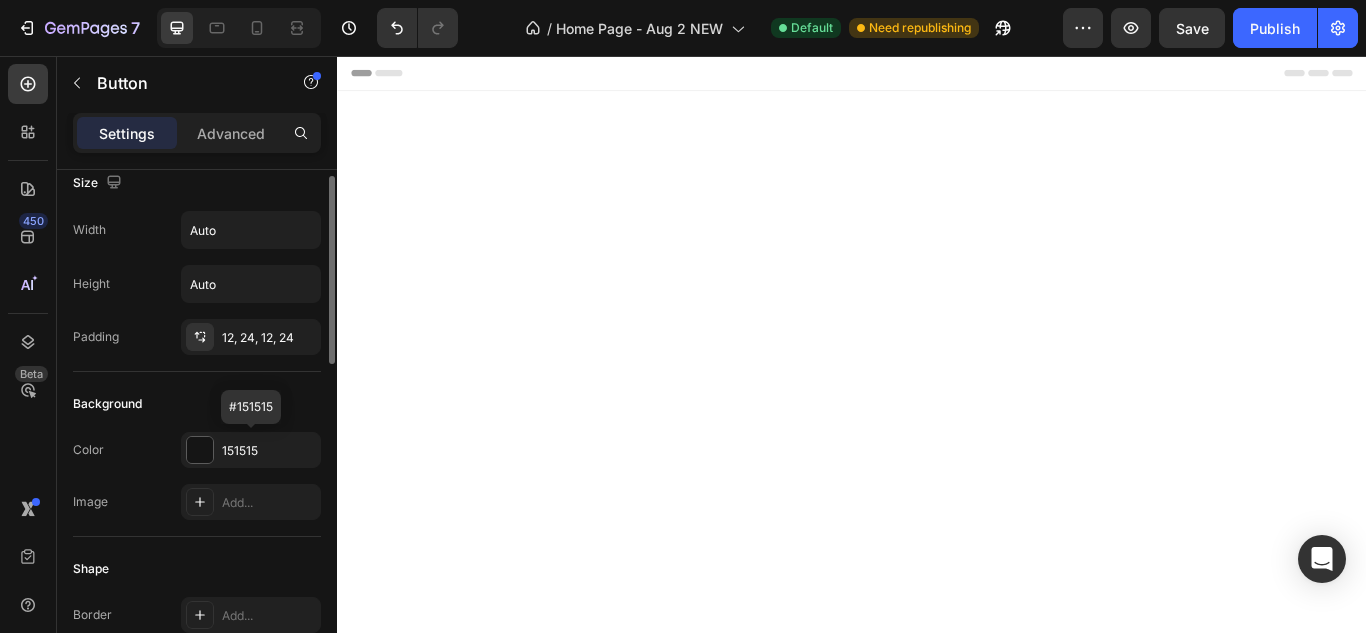 click at bounding box center [200, 450] 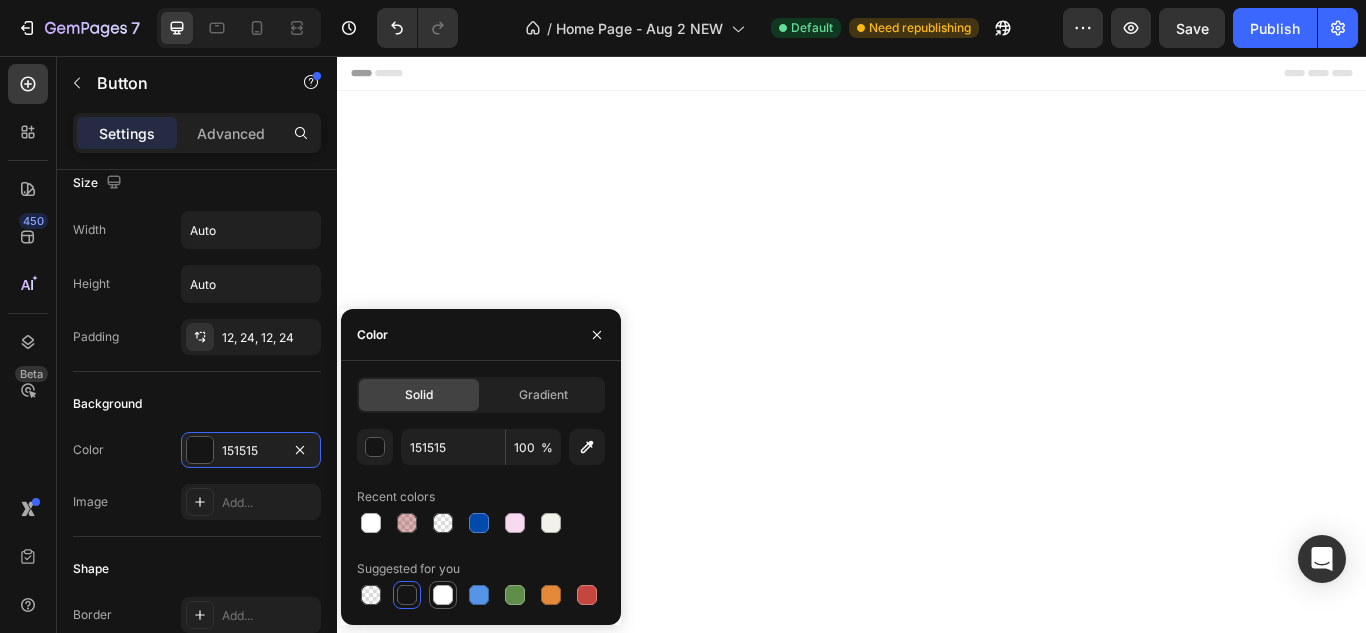 click at bounding box center [443, 595] 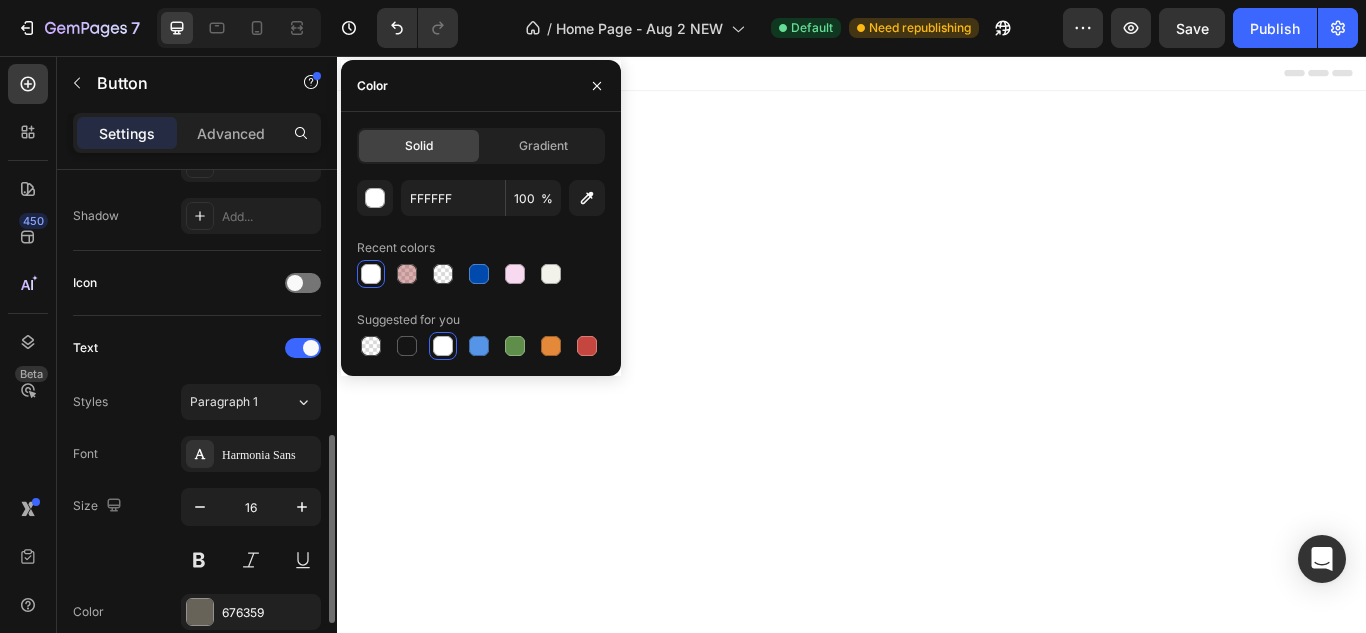 scroll, scrollTop: 583, scrollLeft: 0, axis: vertical 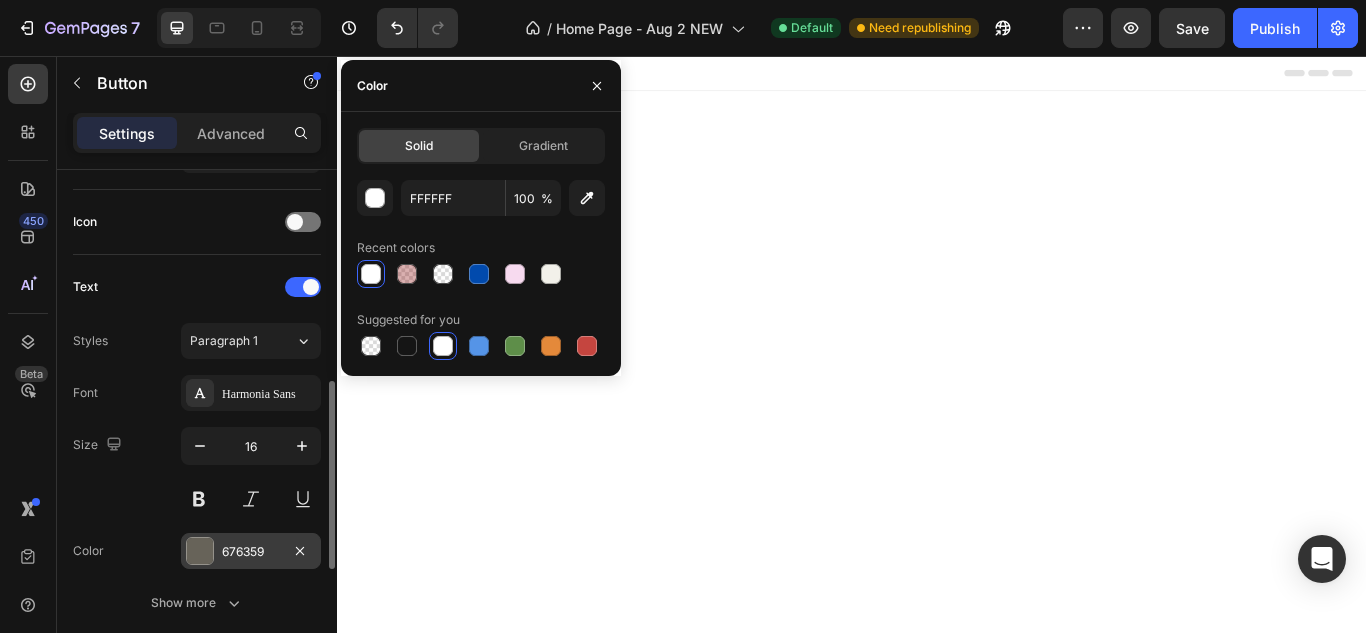 click at bounding box center [200, 551] 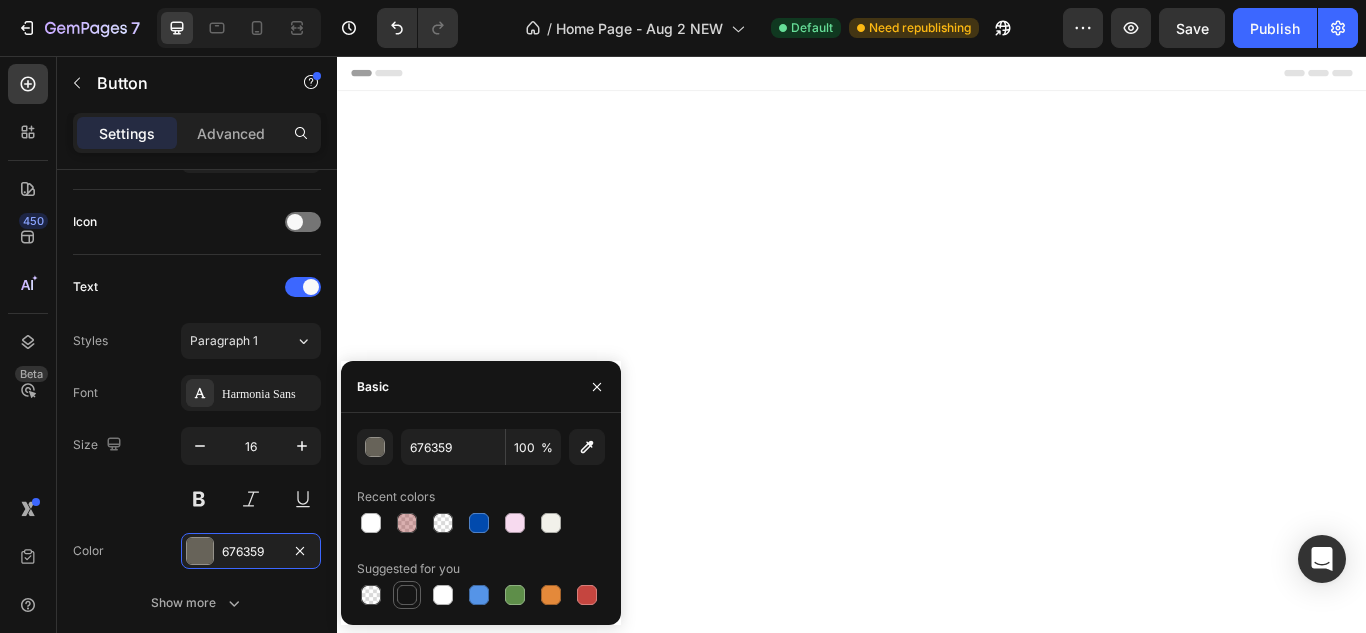 click at bounding box center (407, 595) 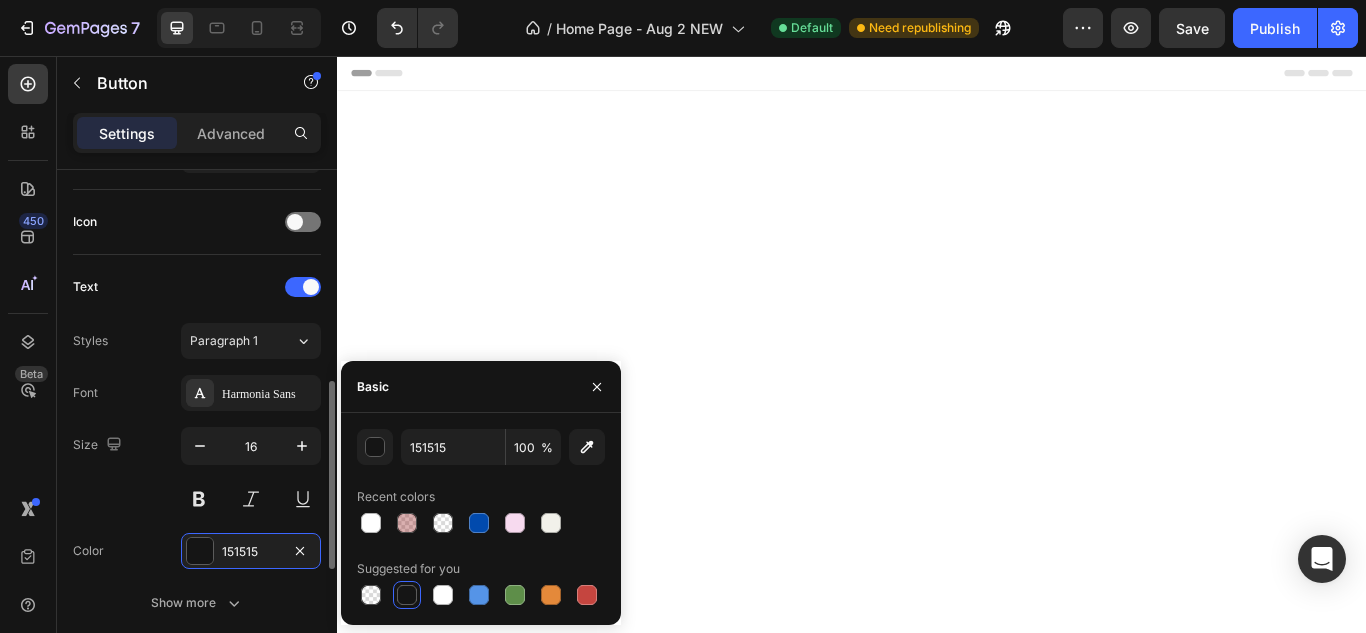 click on "Size 16" at bounding box center (197, 472) 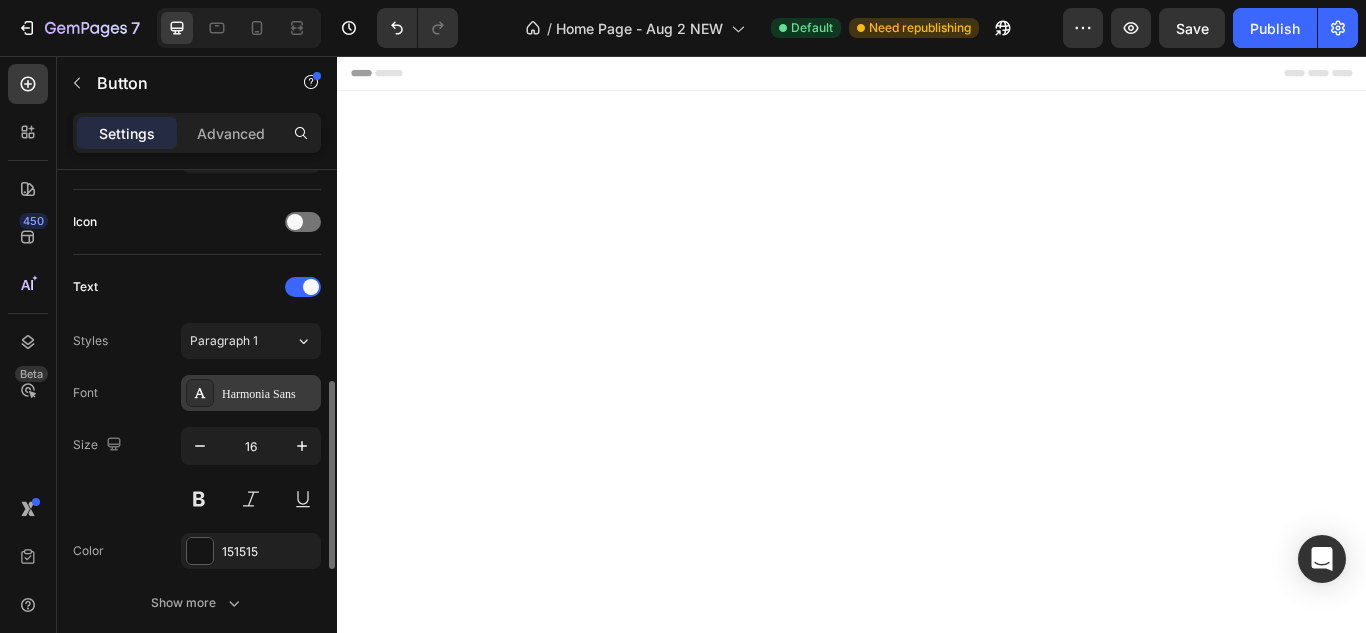 click on "Harmonia Sans" at bounding box center [251, 393] 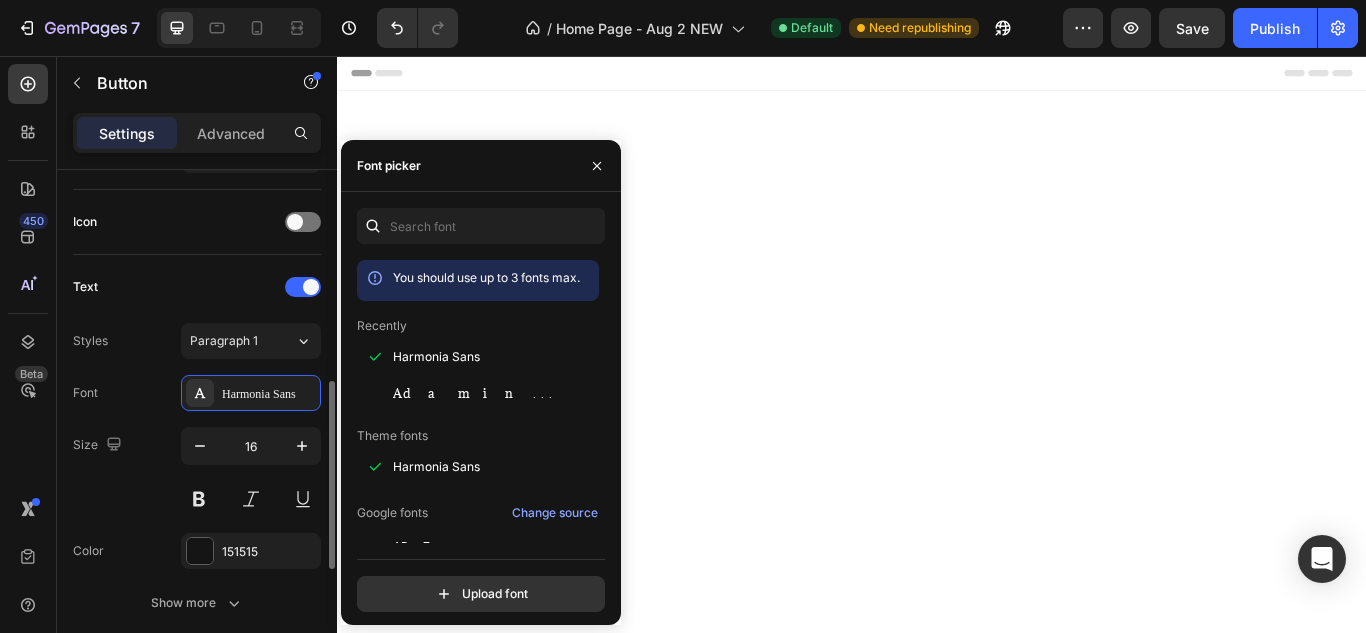 click on "Text" at bounding box center [197, 287] 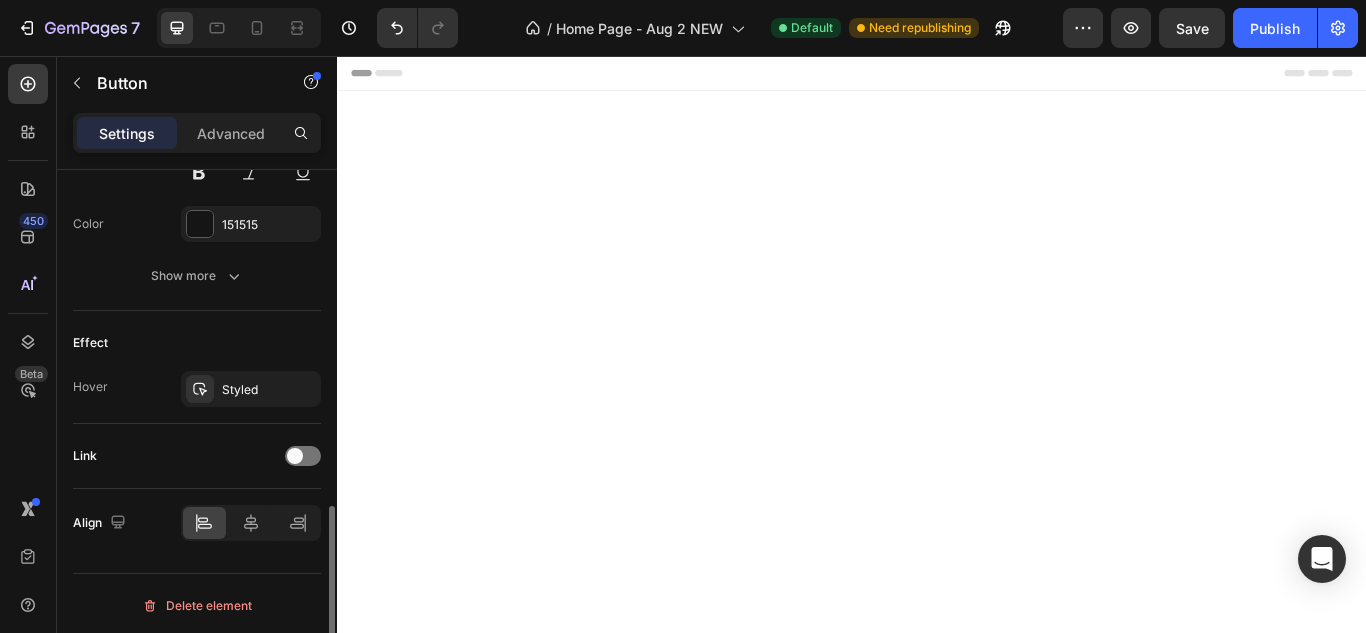 scroll, scrollTop: 914, scrollLeft: 0, axis: vertical 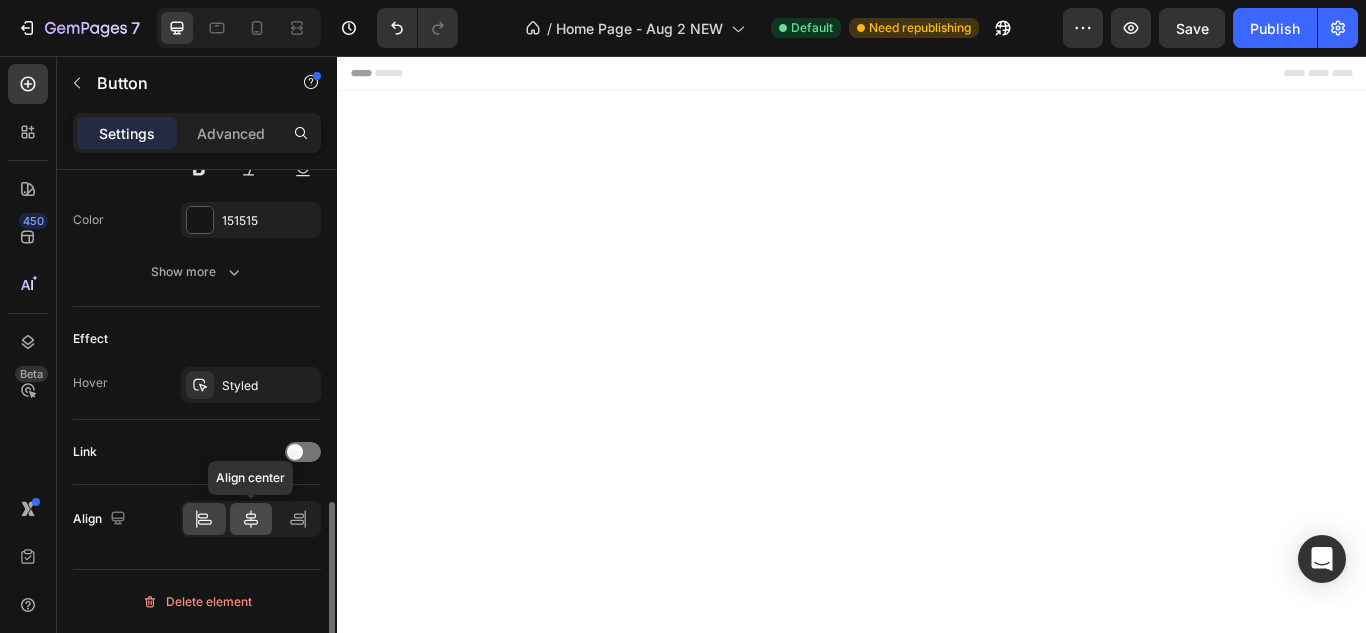 click 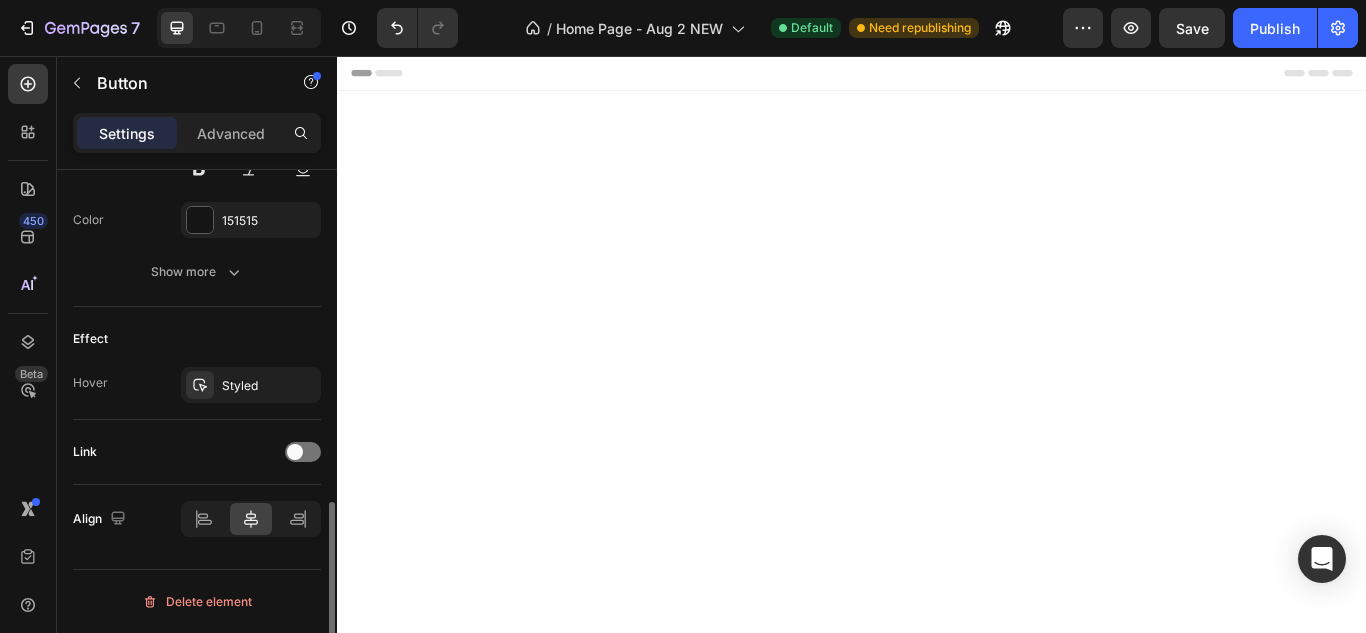 click on "Link" 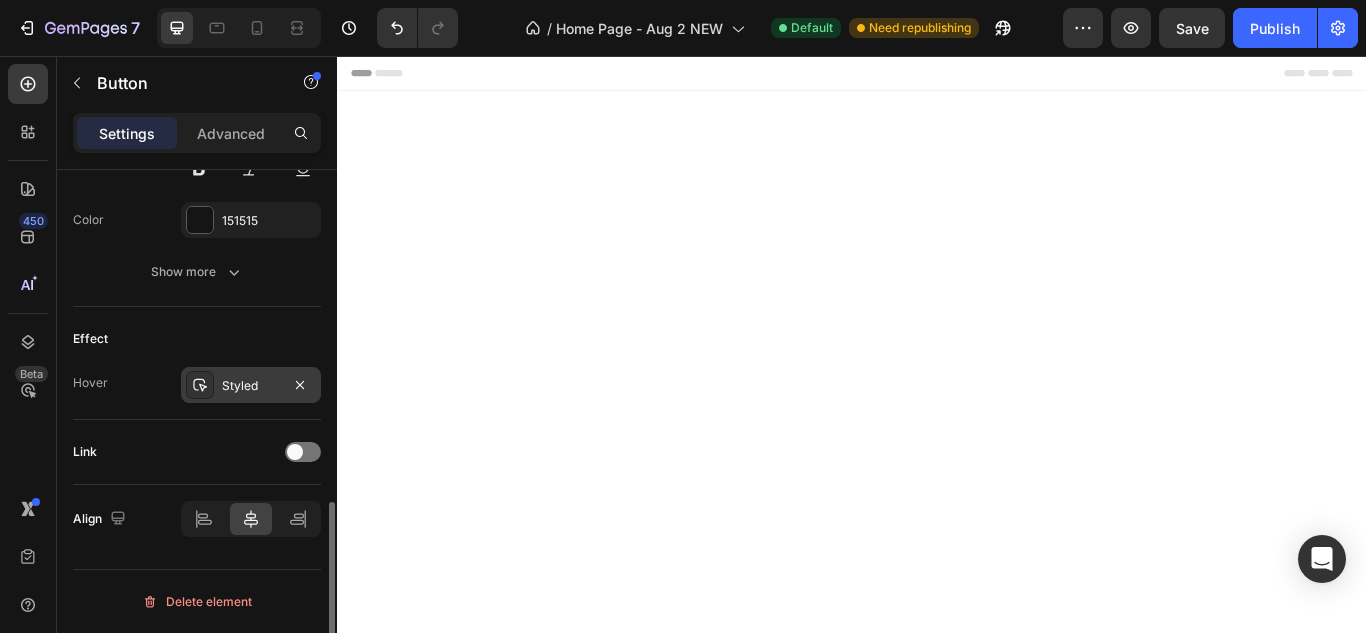 click on "Styled" at bounding box center (251, 386) 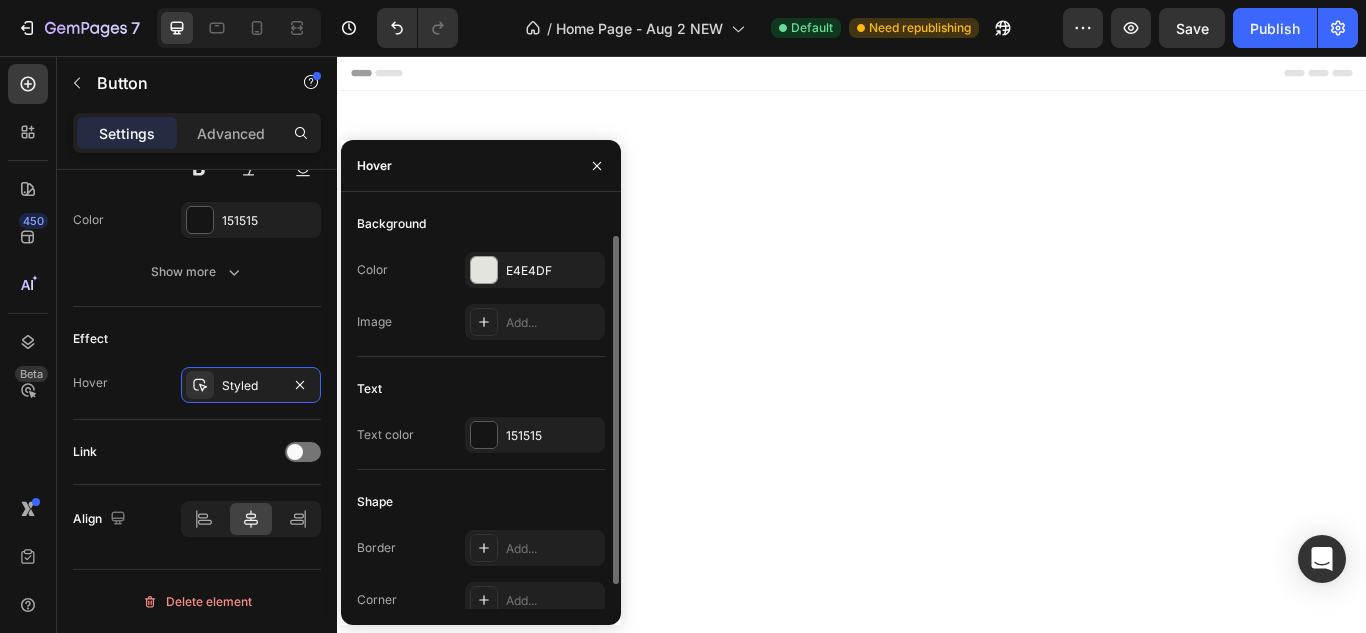 scroll, scrollTop: 61, scrollLeft: 0, axis: vertical 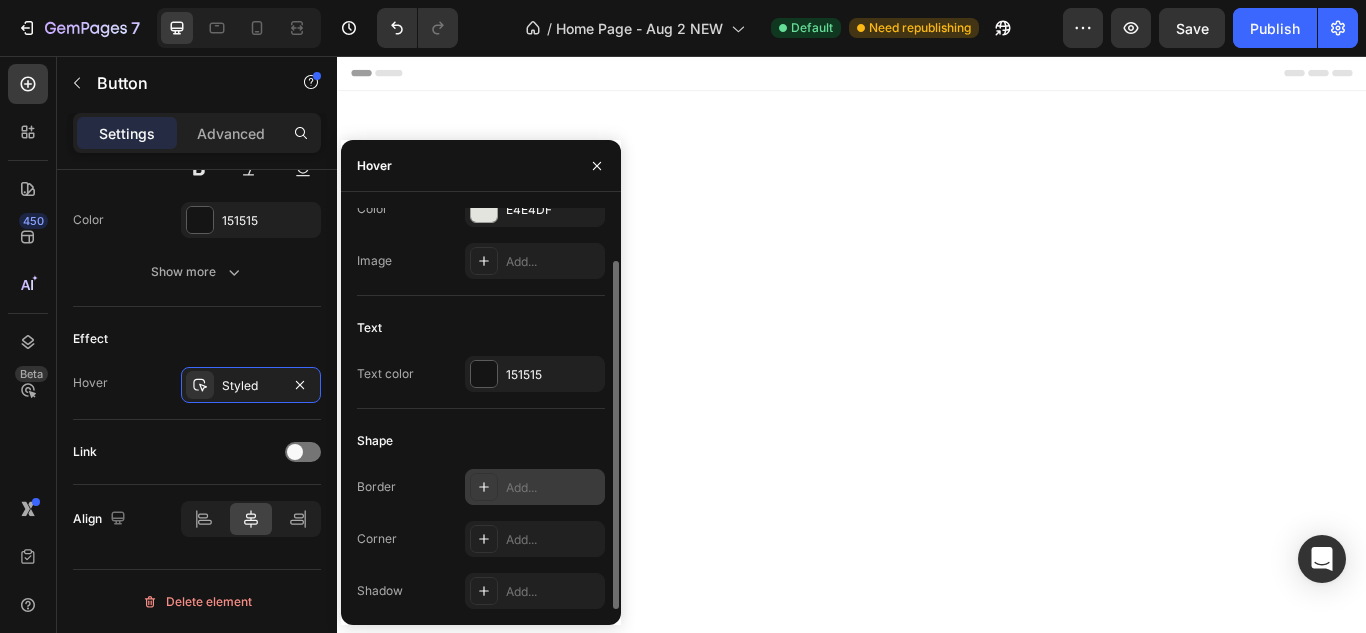 click 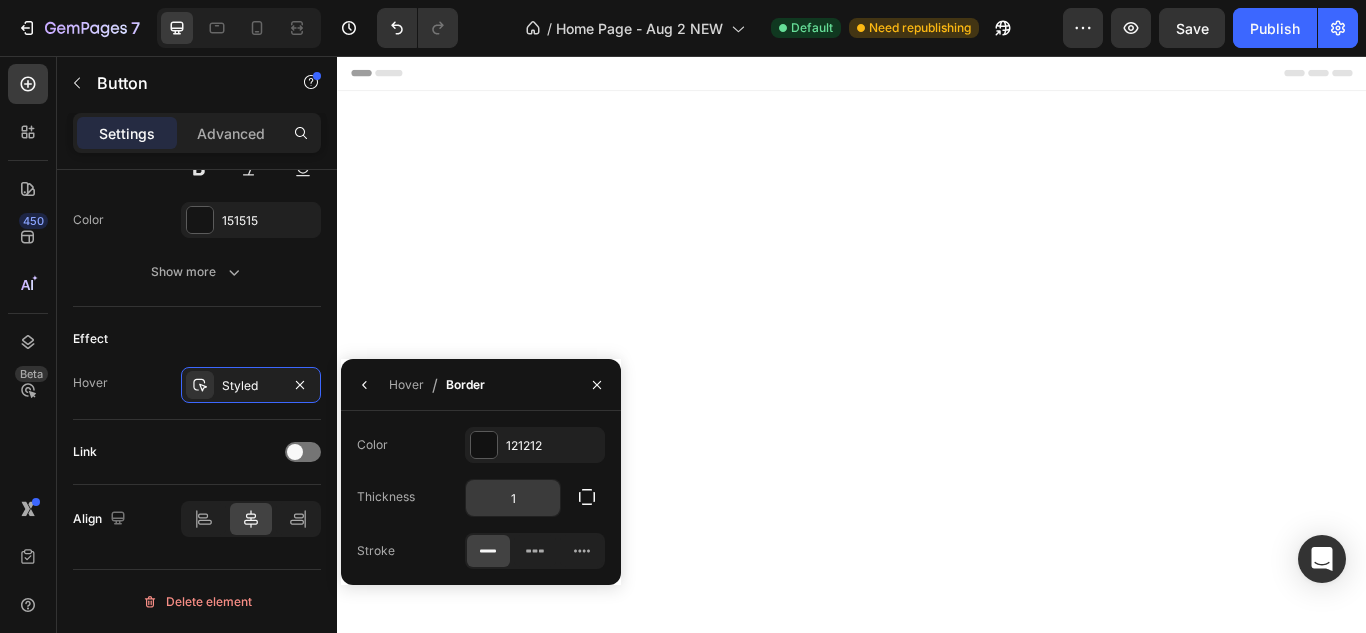 click on "1" at bounding box center (513, 498) 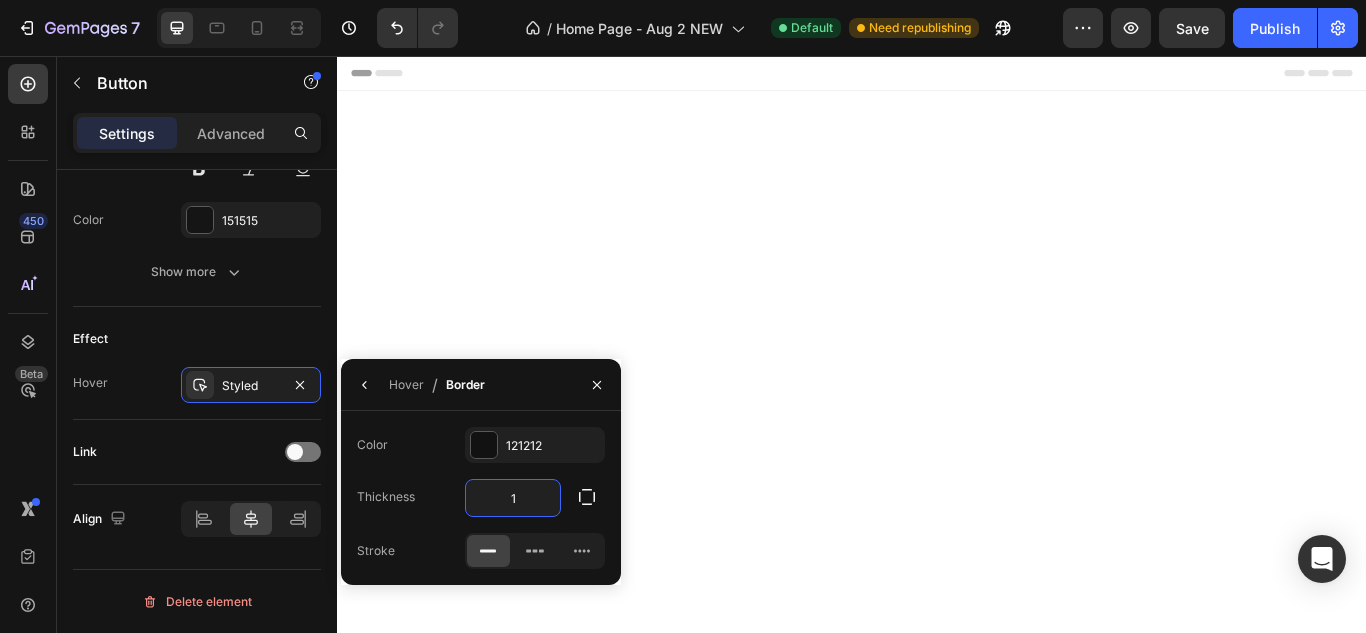 type on "3" 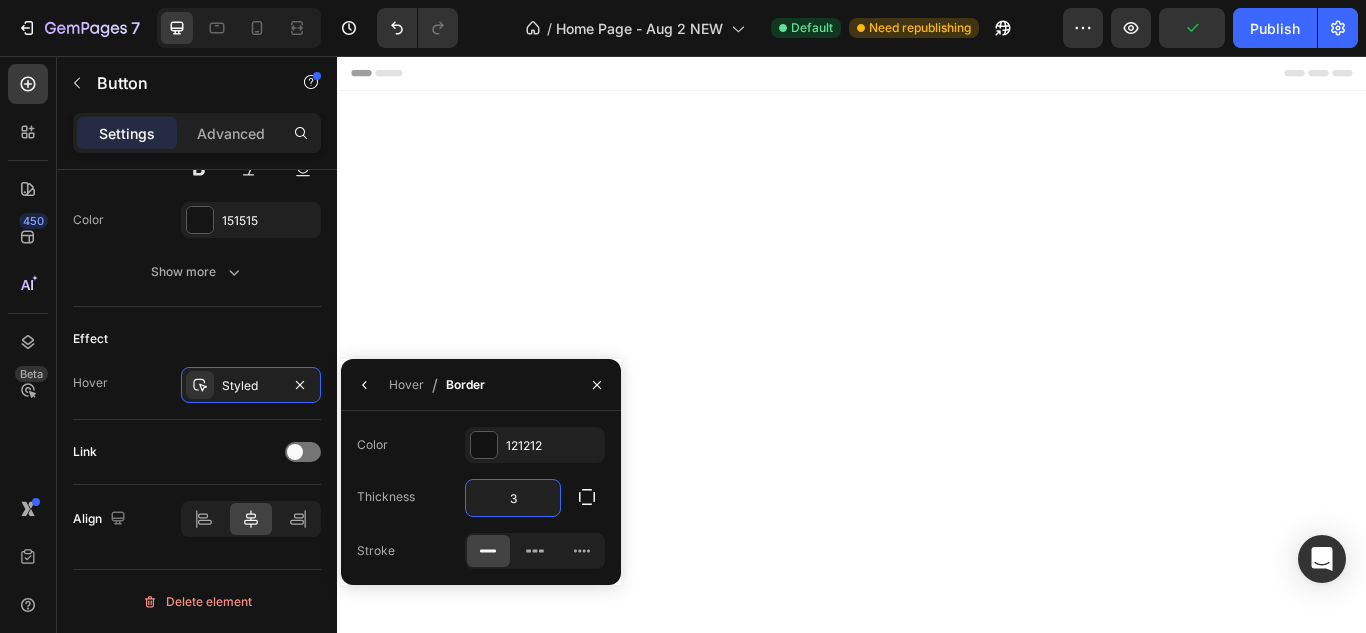 click on "Customers reviews Heading Row Loox - Reviews widget Loox Row Section 5" at bounding box center (937, 2882) 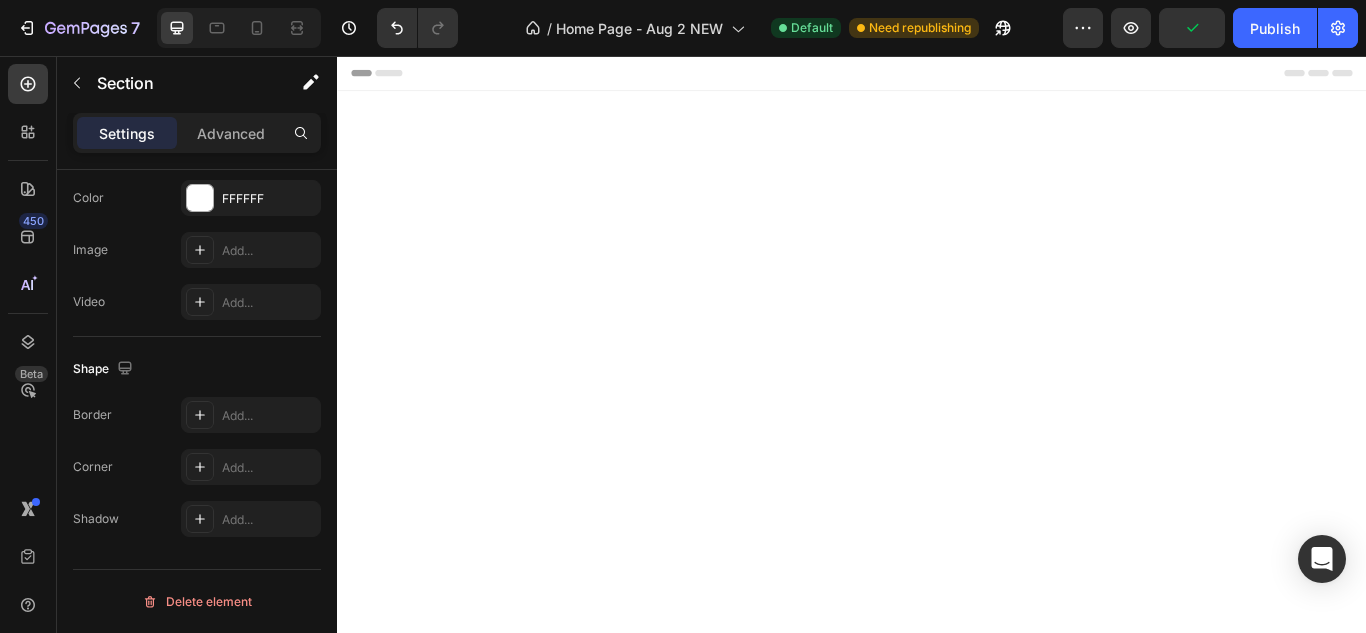 scroll, scrollTop: 0, scrollLeft: 0, axis: both 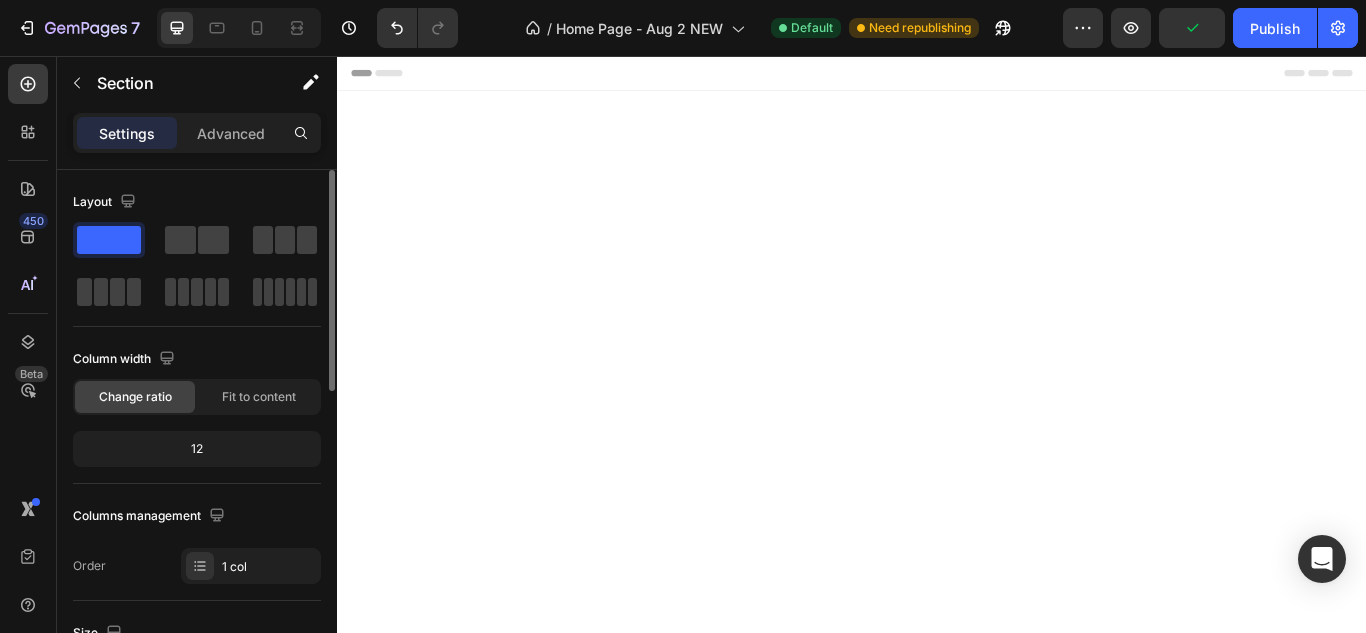 click on "BLACK ALWAYS Button" at bounding box center (481, 2651) 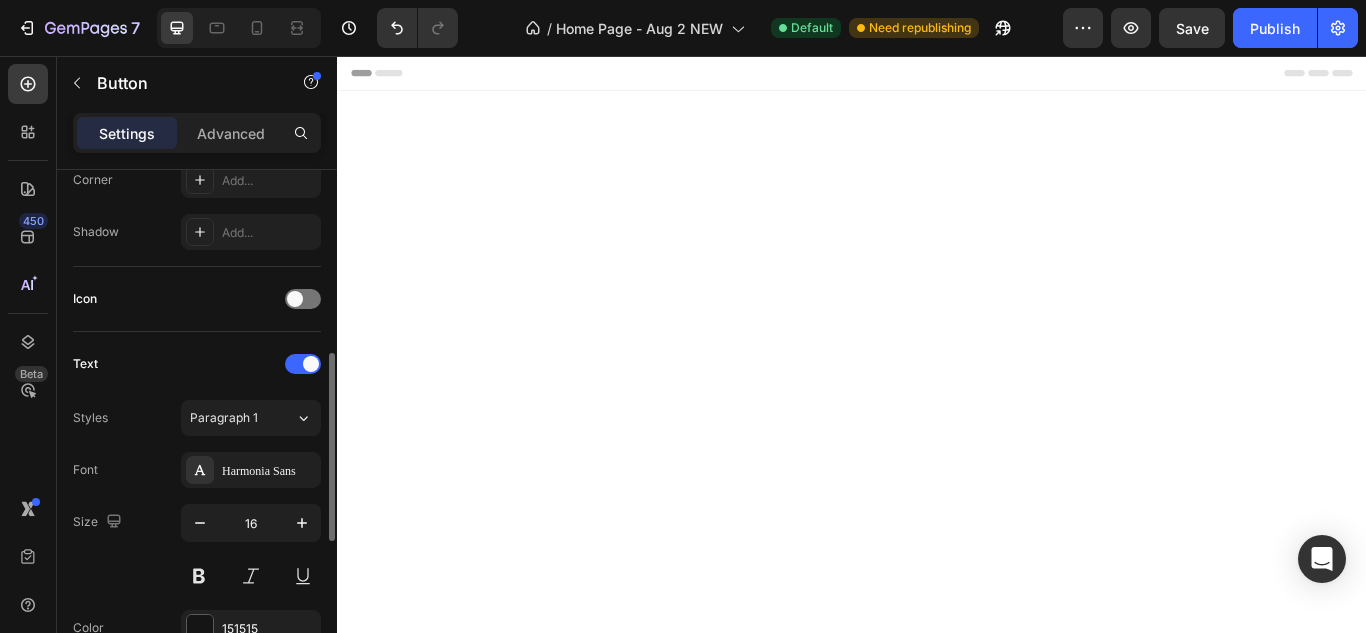 scroll, scrollTop: 510, scrollLeft: 0, axis: vertical 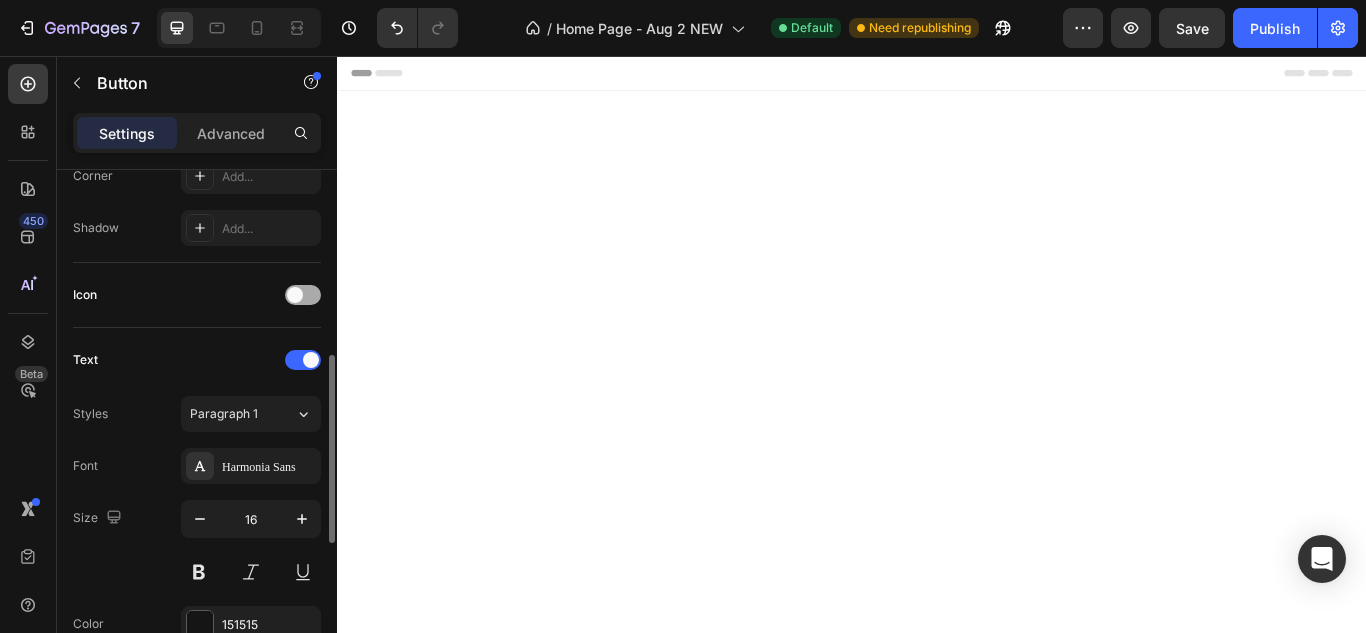 click at bounding box center [295, 295] 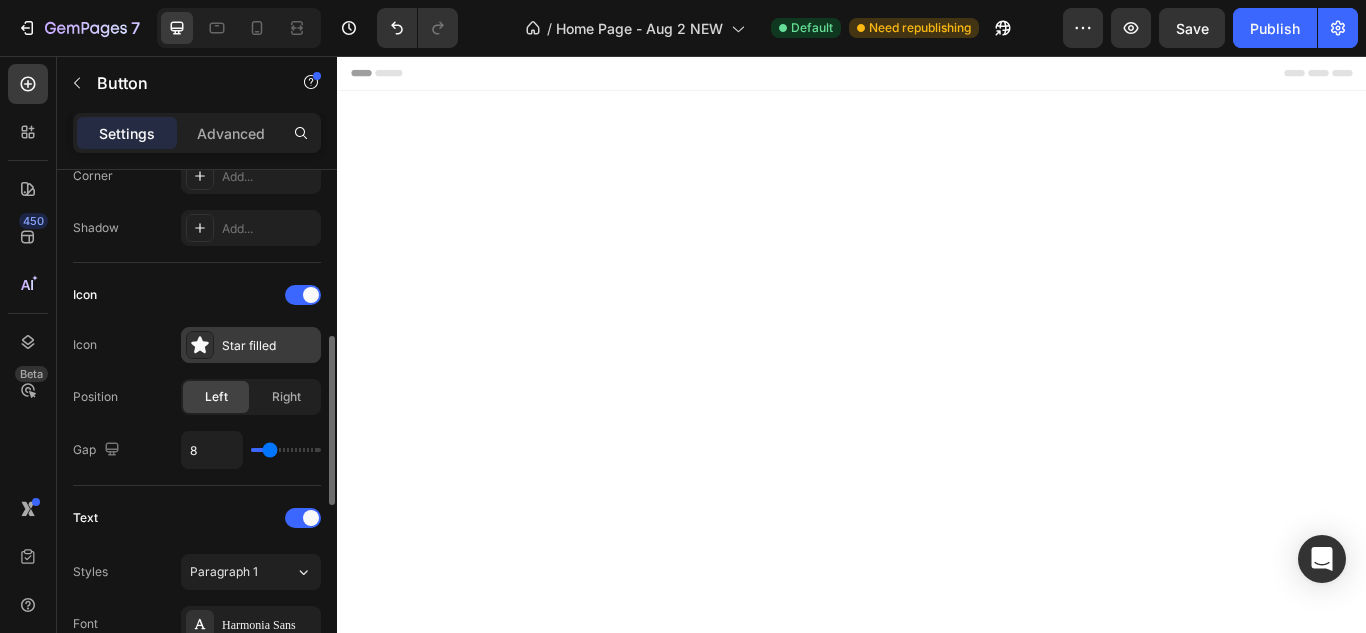 click 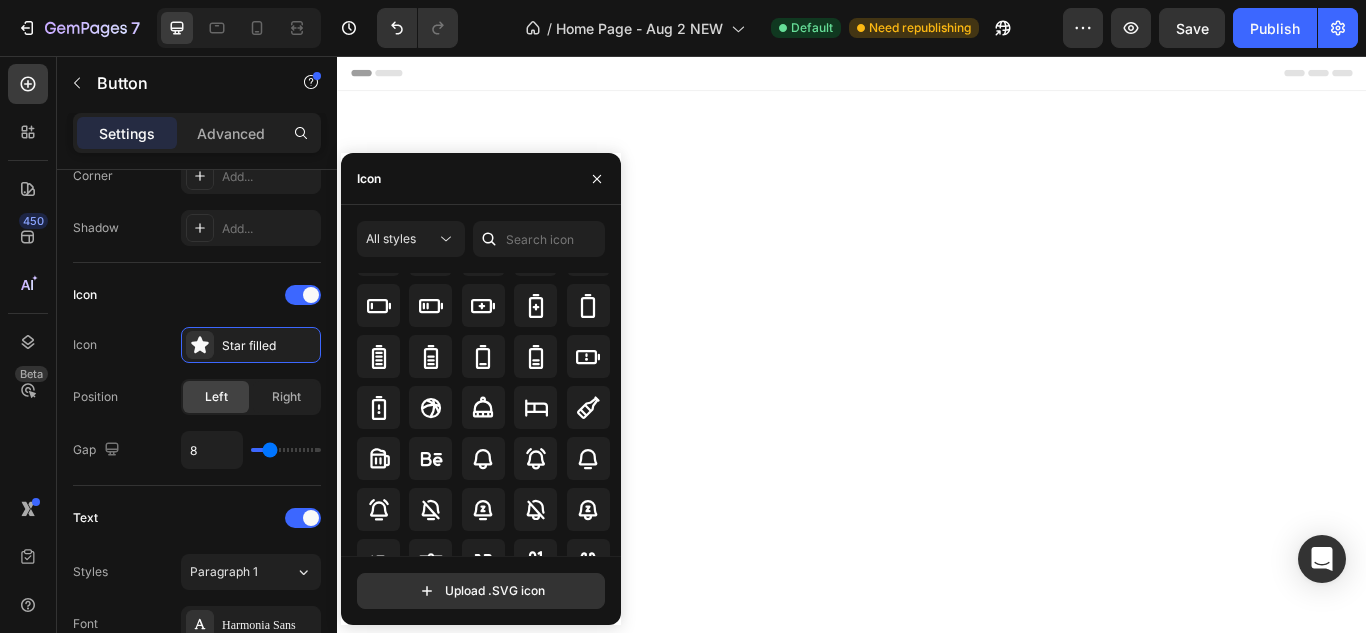 scroll, scrollTop: 1527, scrollLeft: 0, axis: vertical 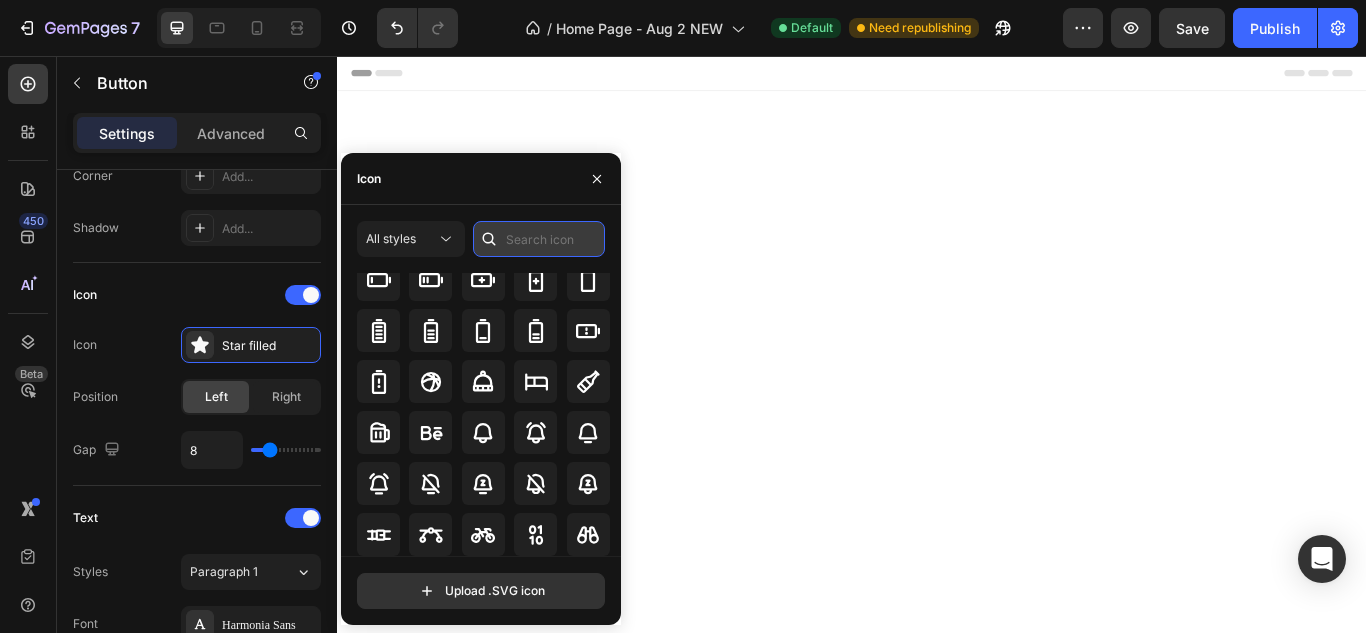 click at bounding box center [539, 239] 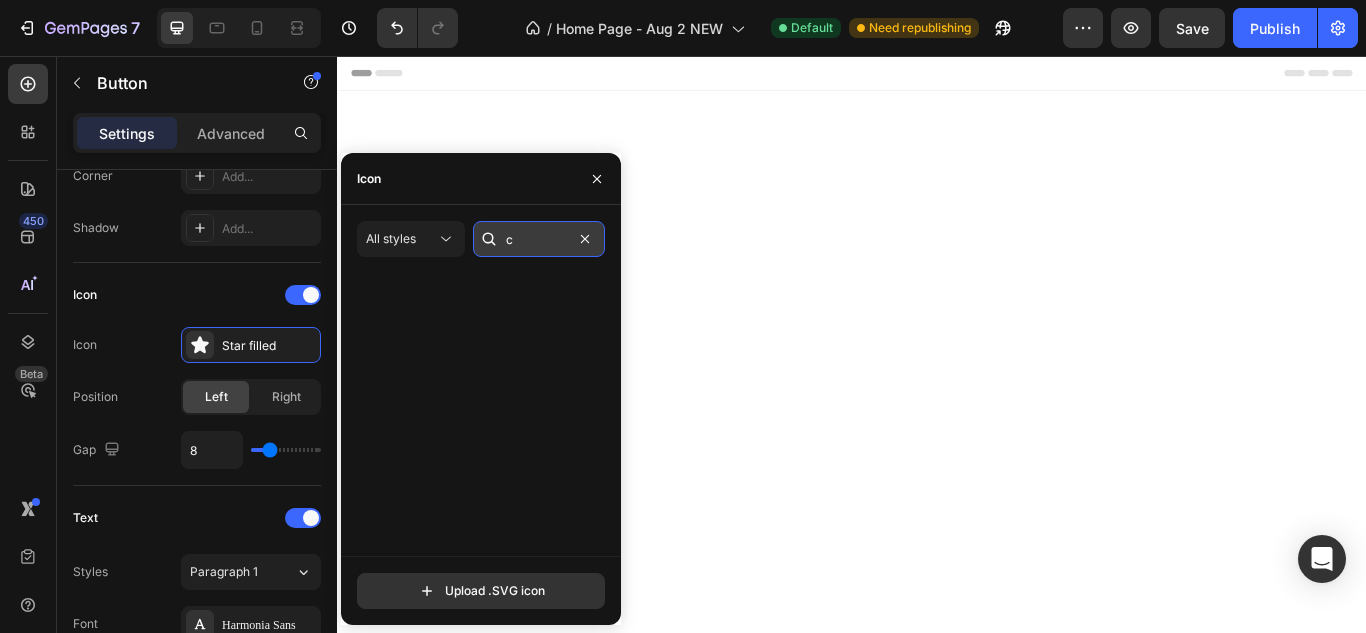 scroll, scrollTop: 0, scrollLeft: 0, axis: both 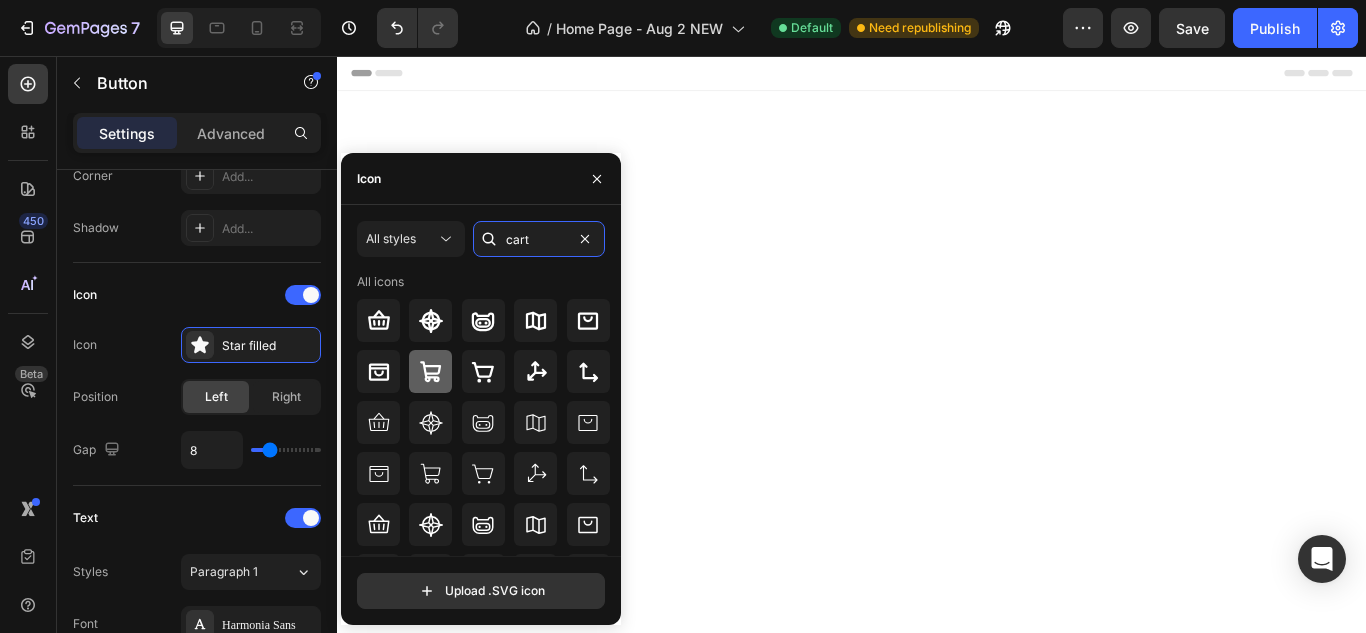 type on "cart" 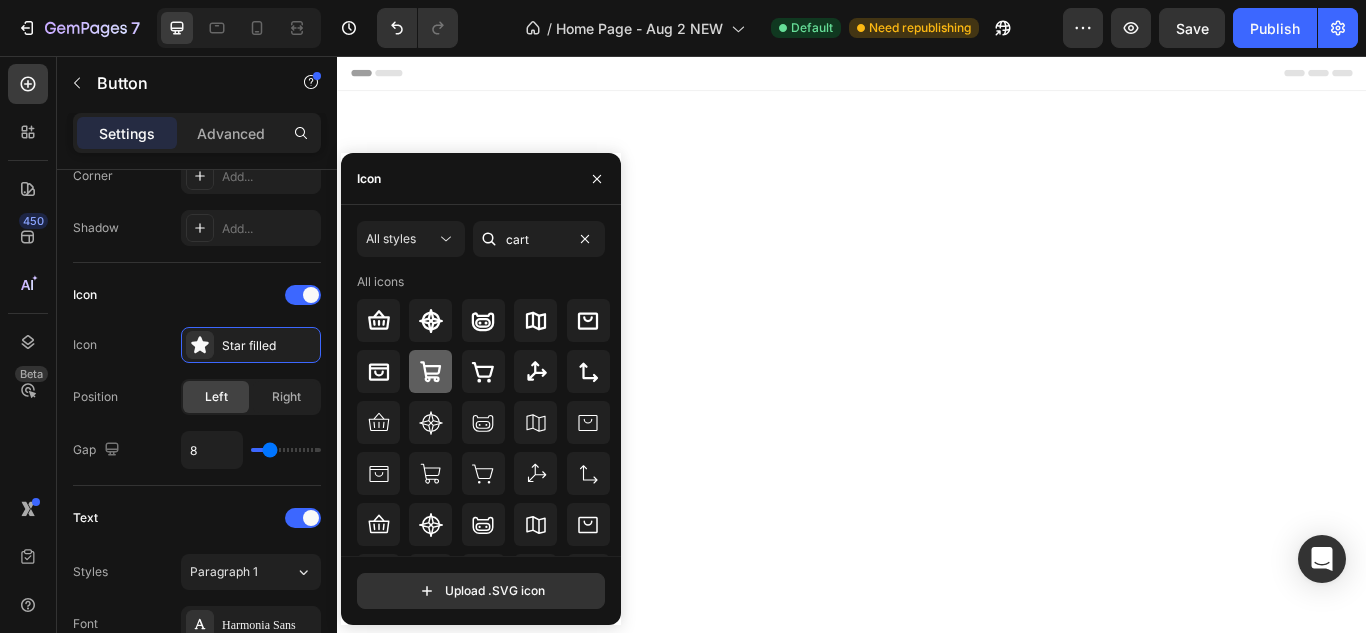 click 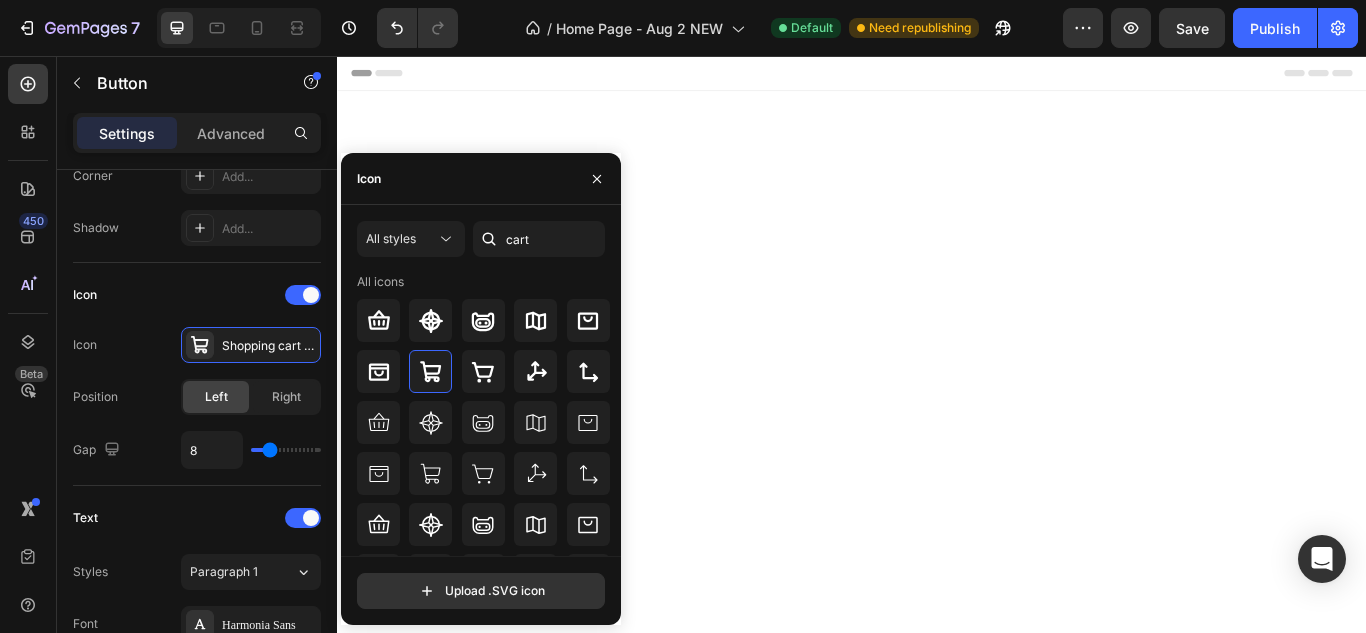 click on "Customers reviews Heading Row Loox - Reviews widget Loox Row Section 5" at bounding box center [937, 2882] 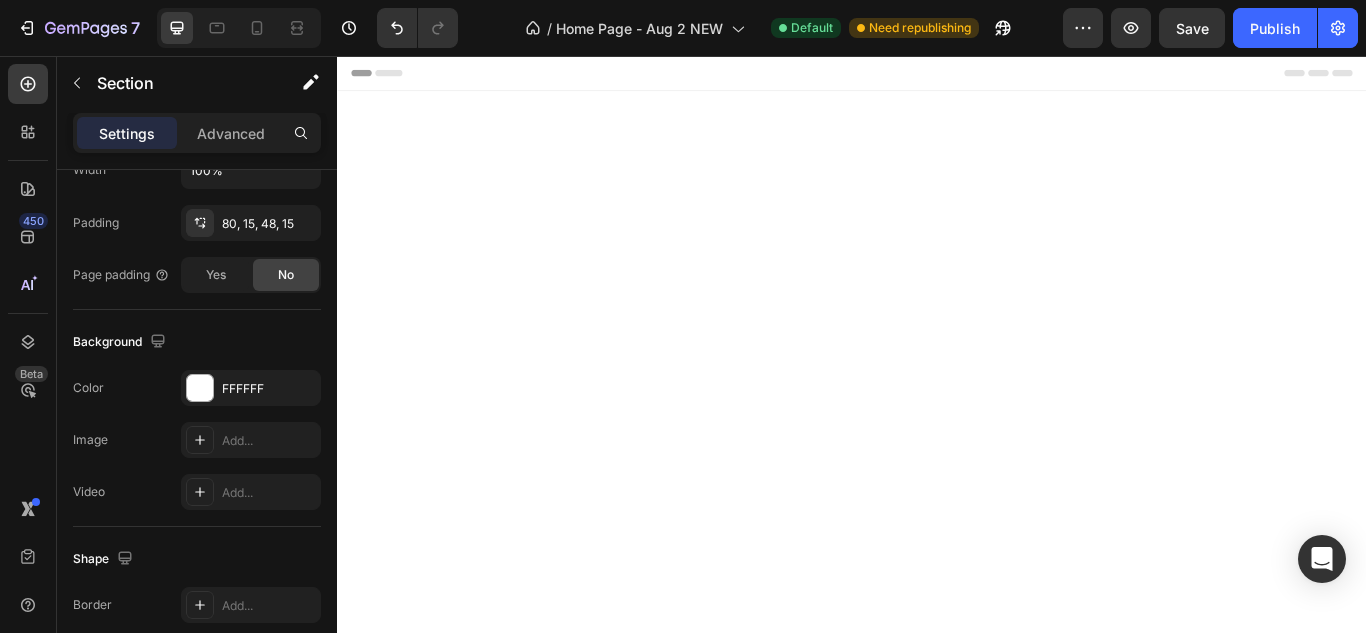 scroll, scrollTop: 0, scrollLeft: 0, axis: both 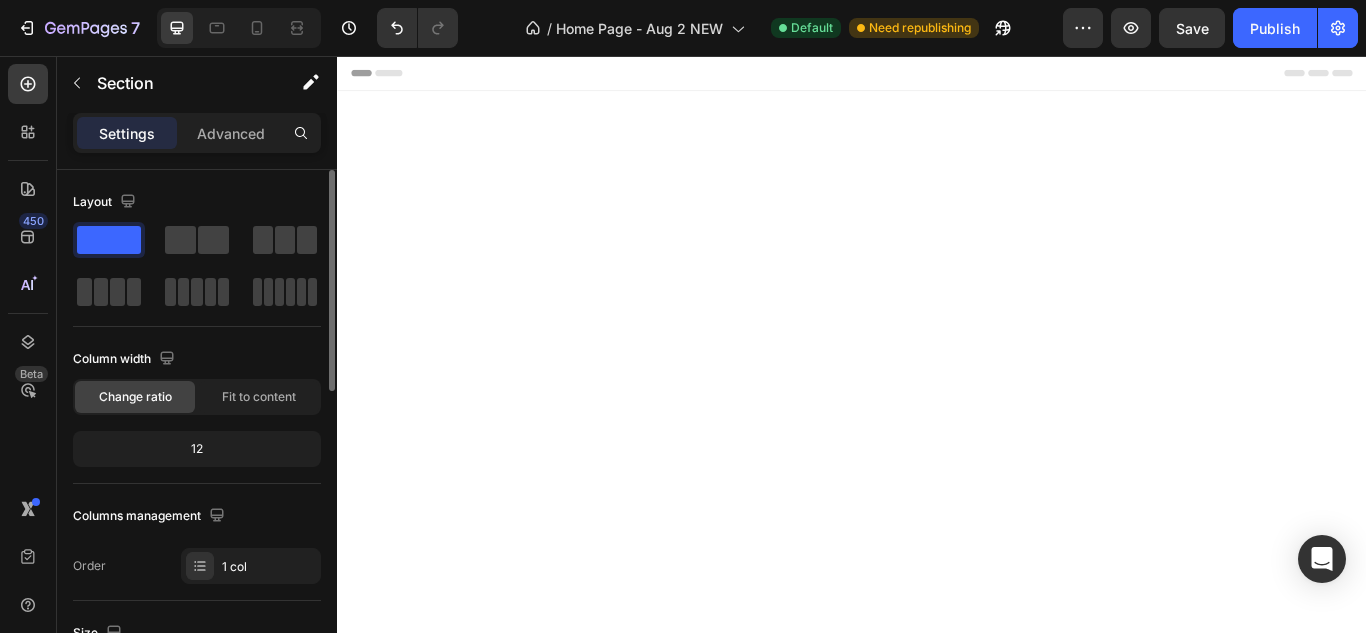 click on "Column width" at bounding box center [197, 359] 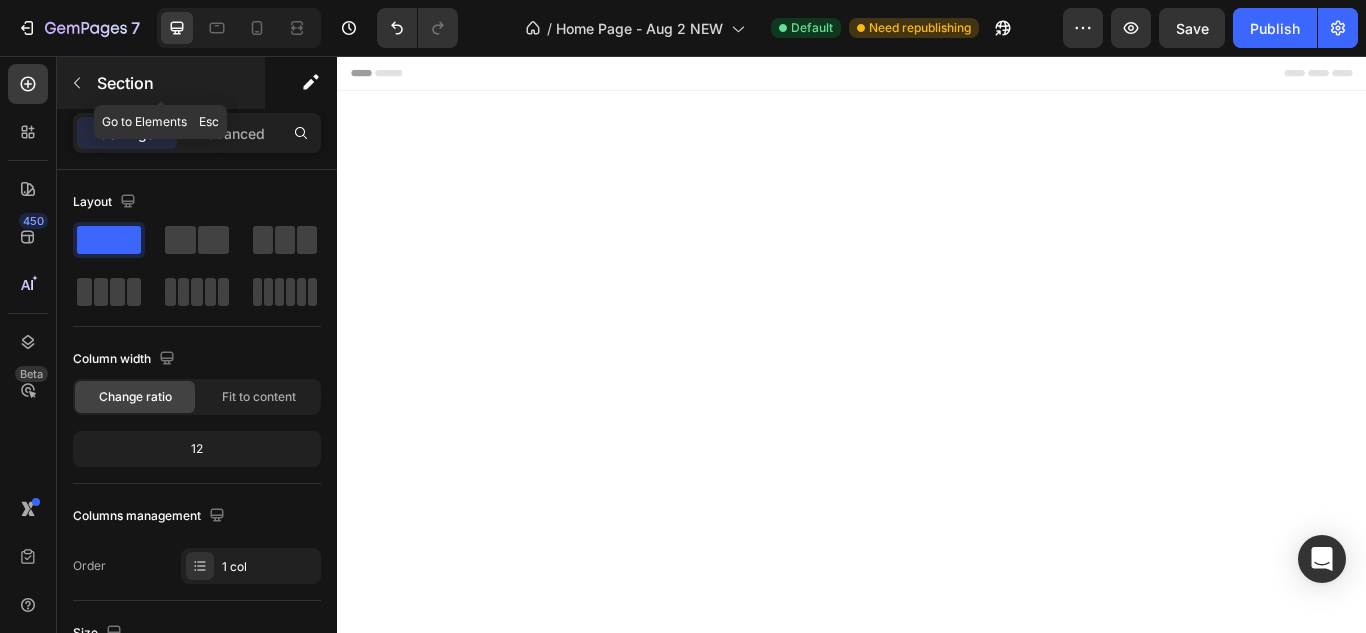 click 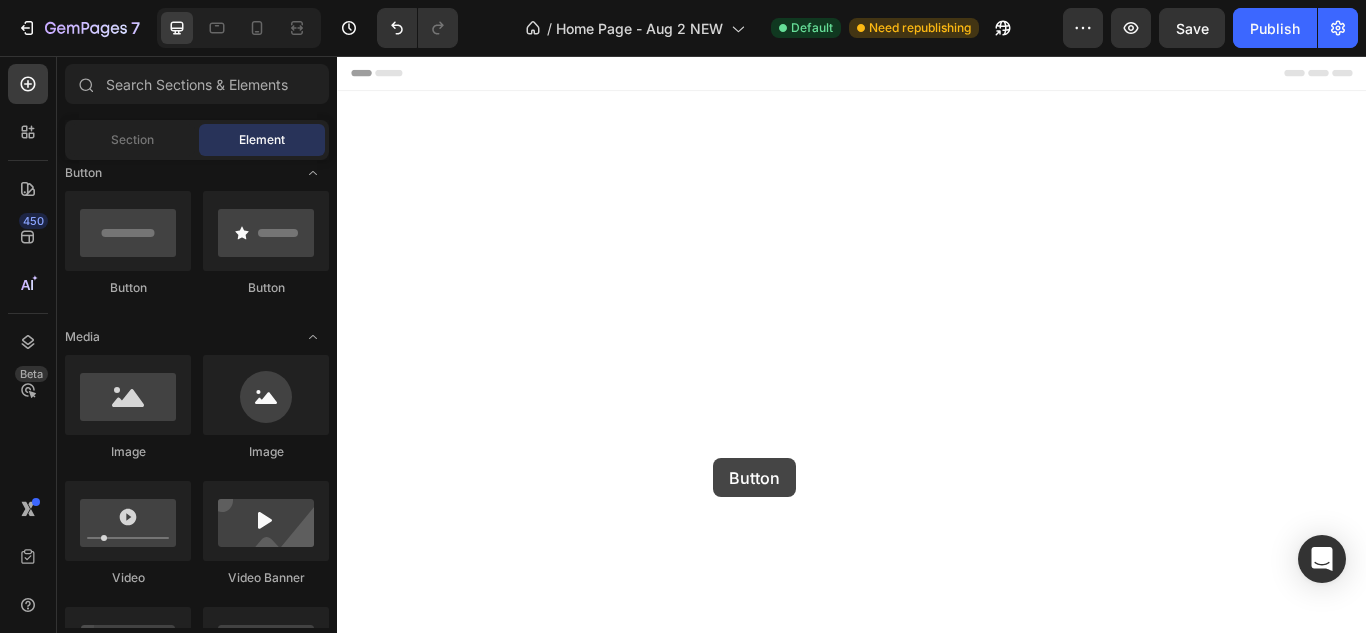 drag, startPoint x: 500, startPoint y: 274, endPoint x: 776, endPoint y: 525, distance: 373.06433 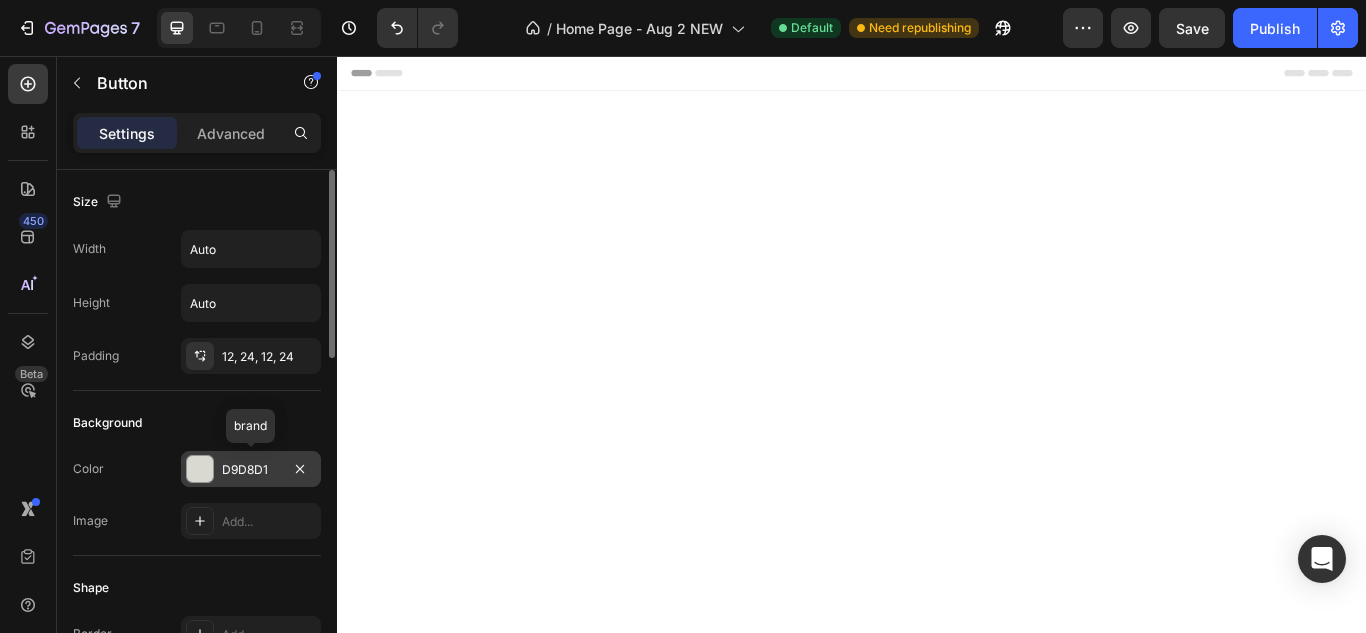 click at bounding box center [200, 469] 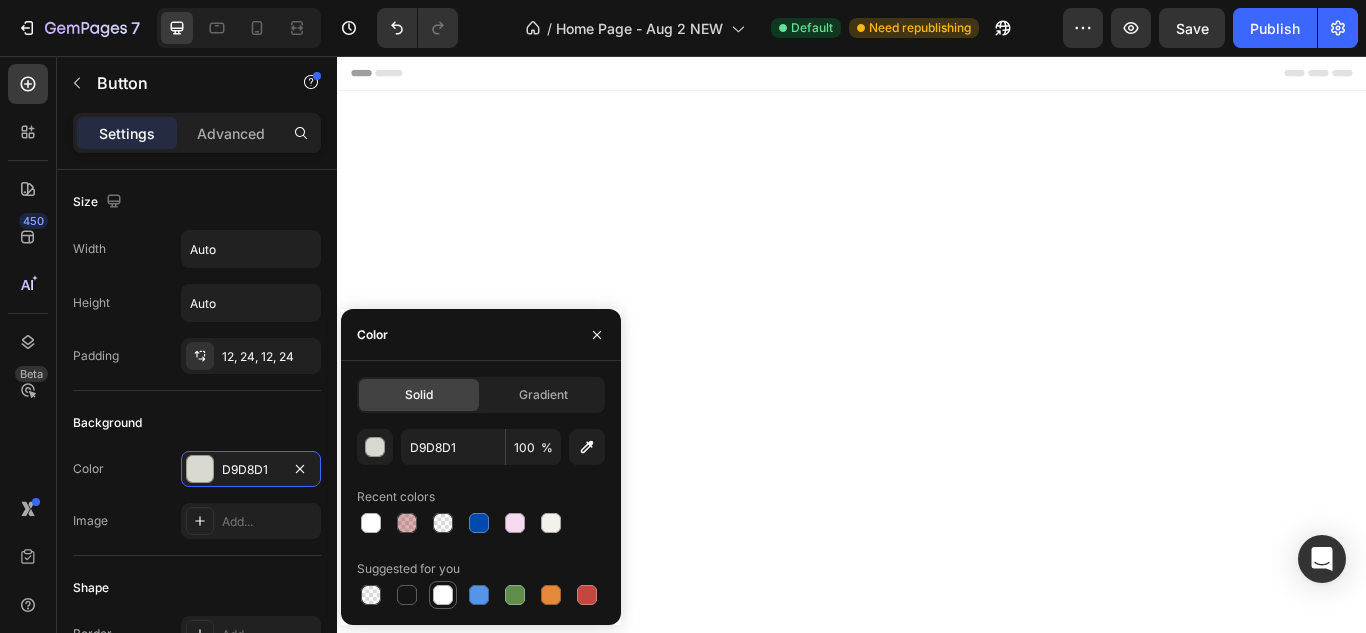 click at bounding box center [443, 595] 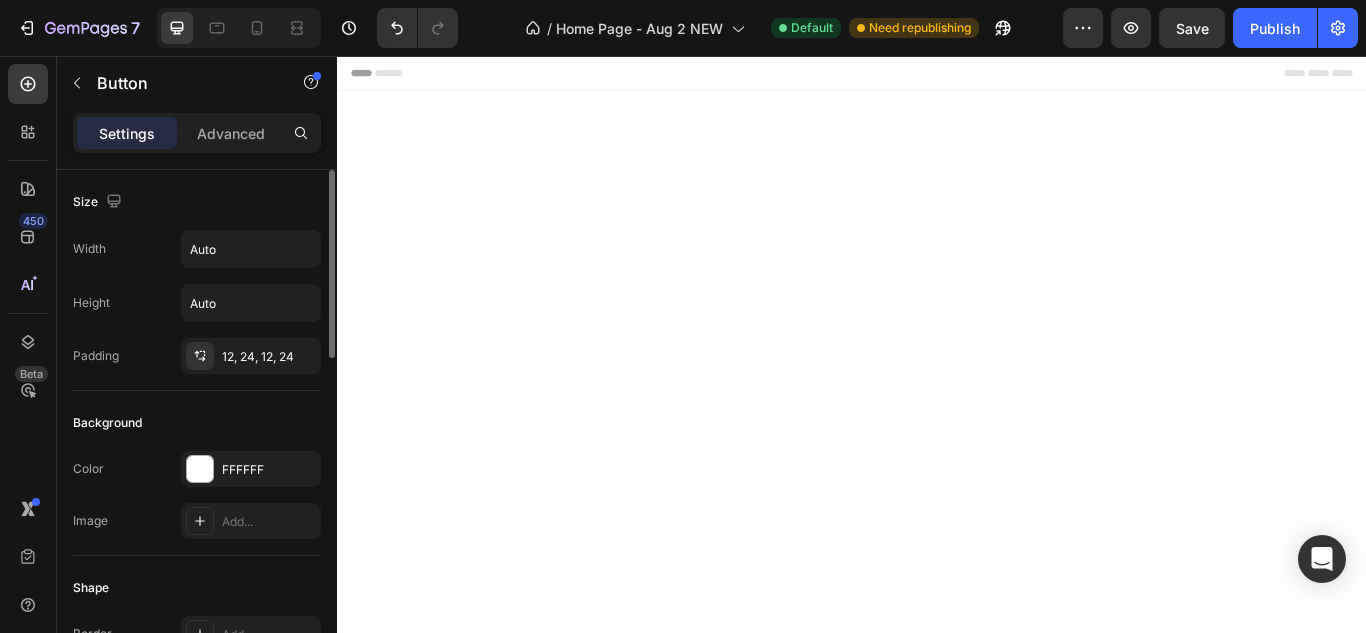 click on "Background" at bounding box center (197, 423) 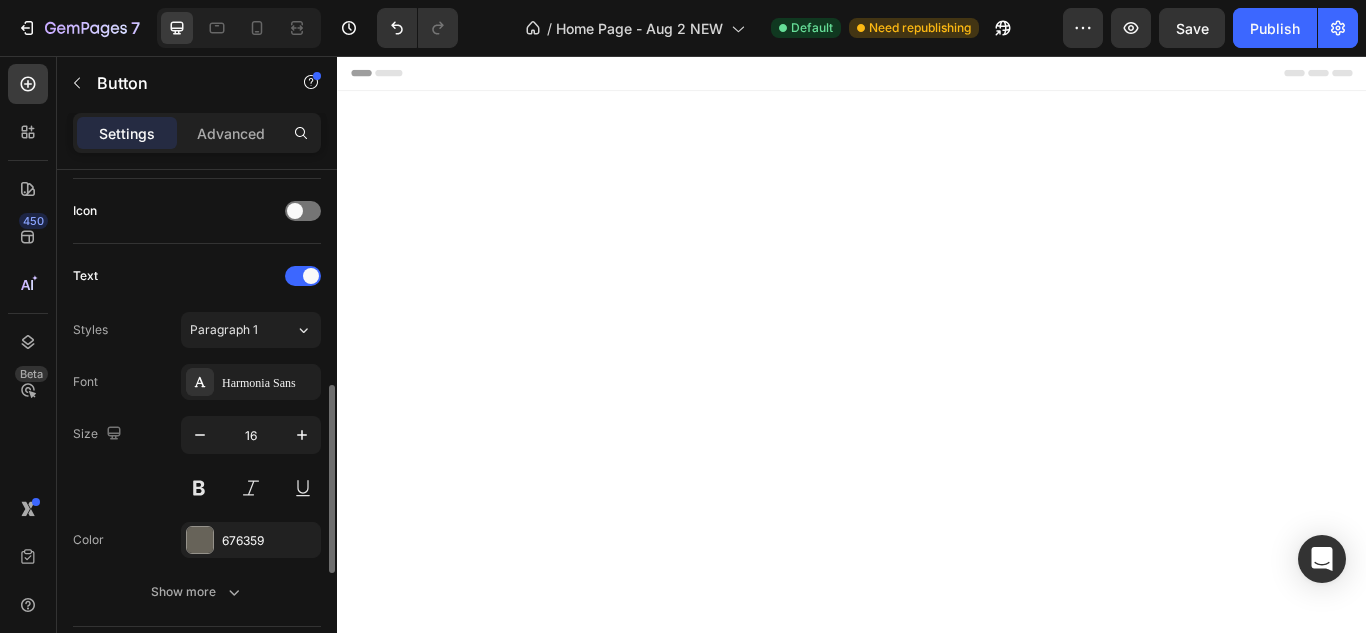 scroll, scrollTop: 645, scrollLeft: 0, axis: vertical 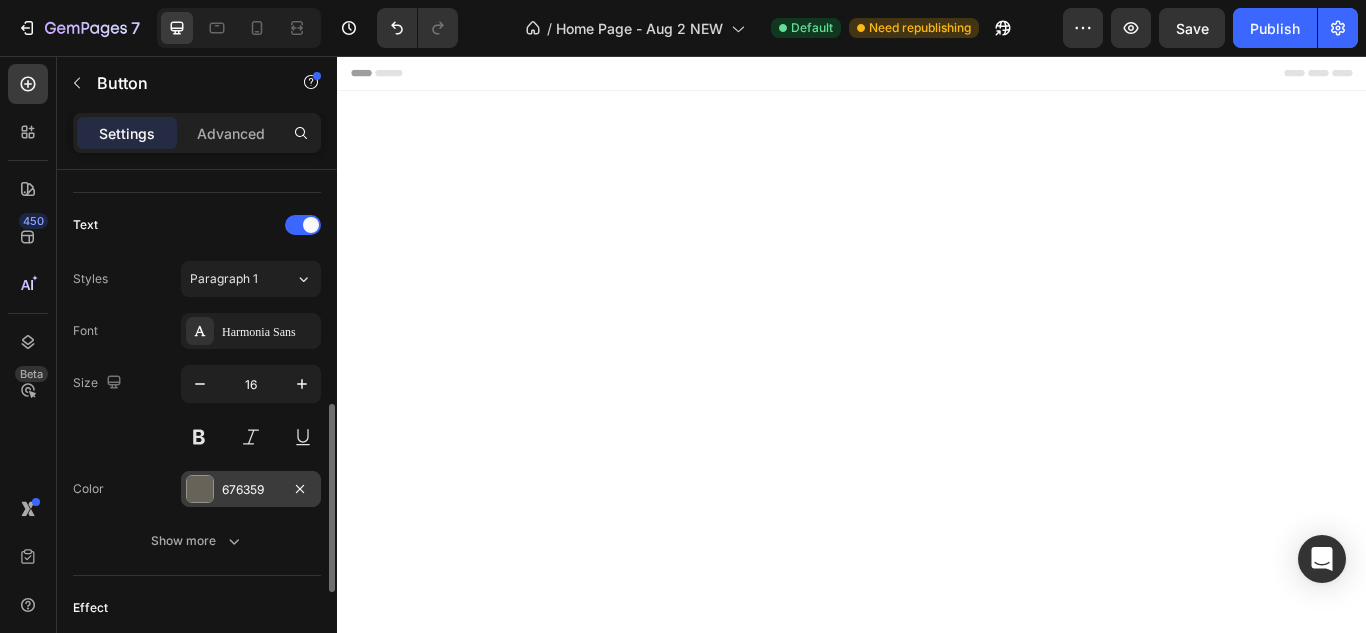 click on "676359" at bounding box center (251, 489) 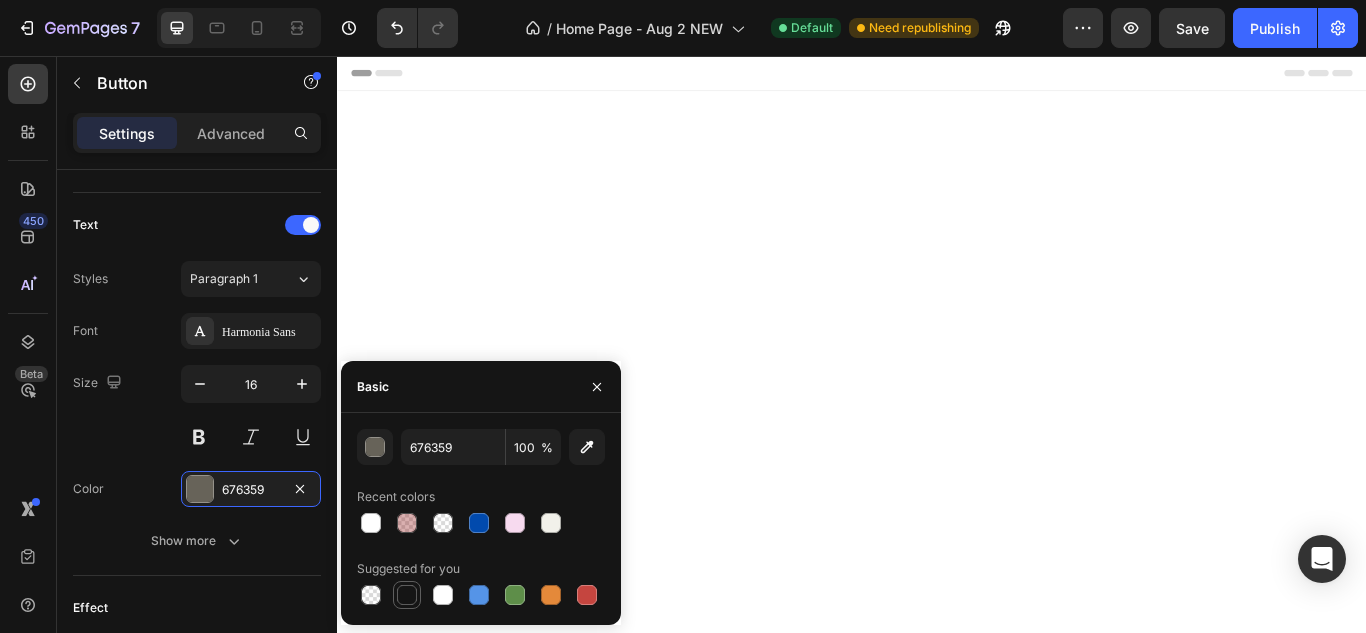 click at bounding box center (407, 595) 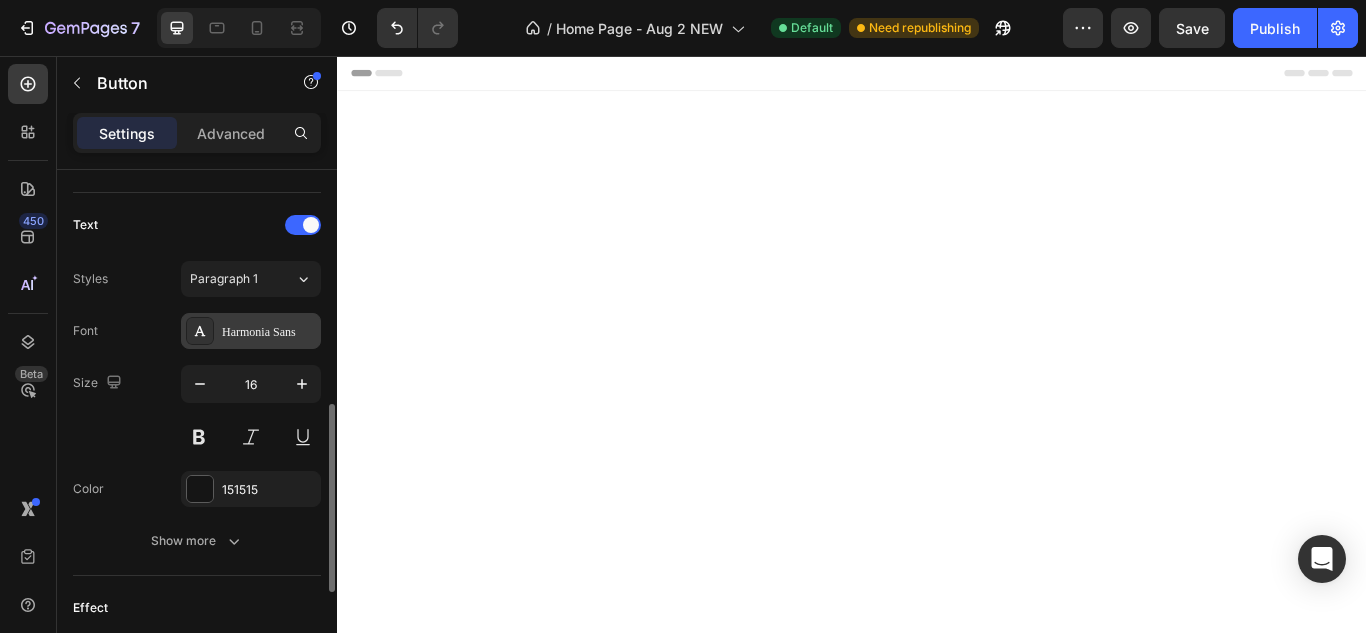 click on "Harmonia Sans" at bounding box center [269, 332] 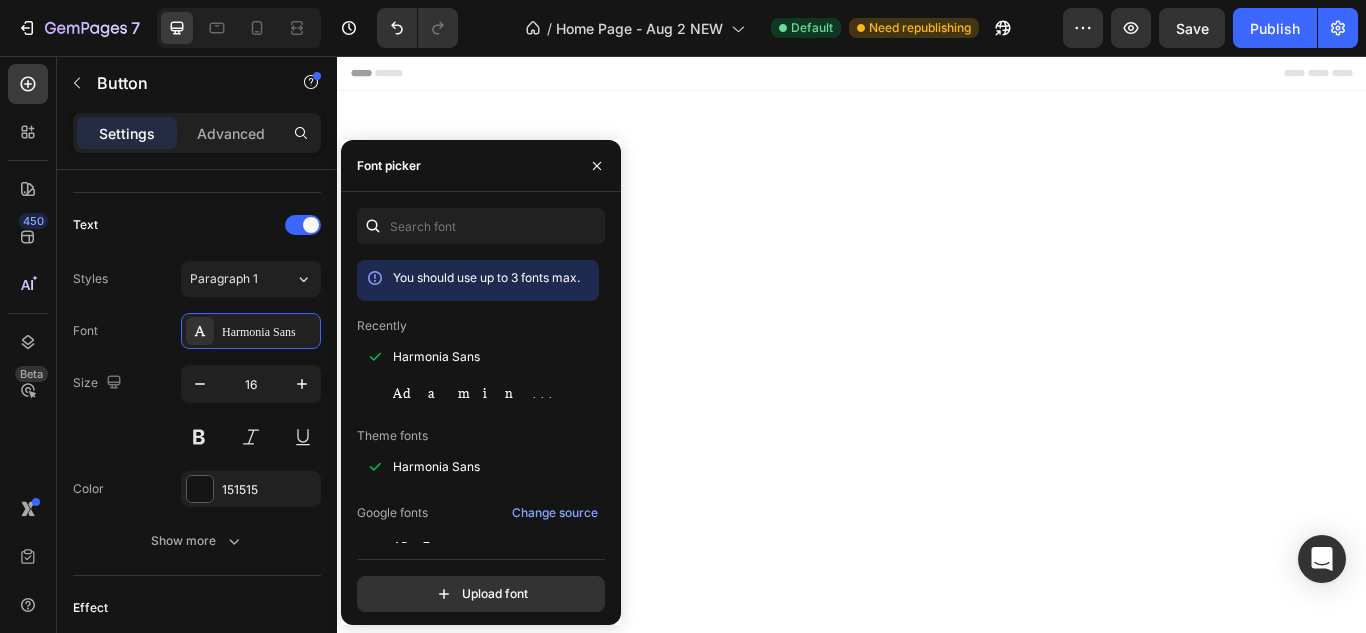 click on "You should use up to 3 fonts max. Recently Harmonia Sans Adamina Theme fonts Harmonia Sans Google fonts Change source ABeeZee ADLaM Display AR One Sans Abel Abhaya Libre Aboreto Abril Fatface Abyssinica SIL Aclonica Acme Actor Adamina Advent Pro" at bounding box center (478, 34046) 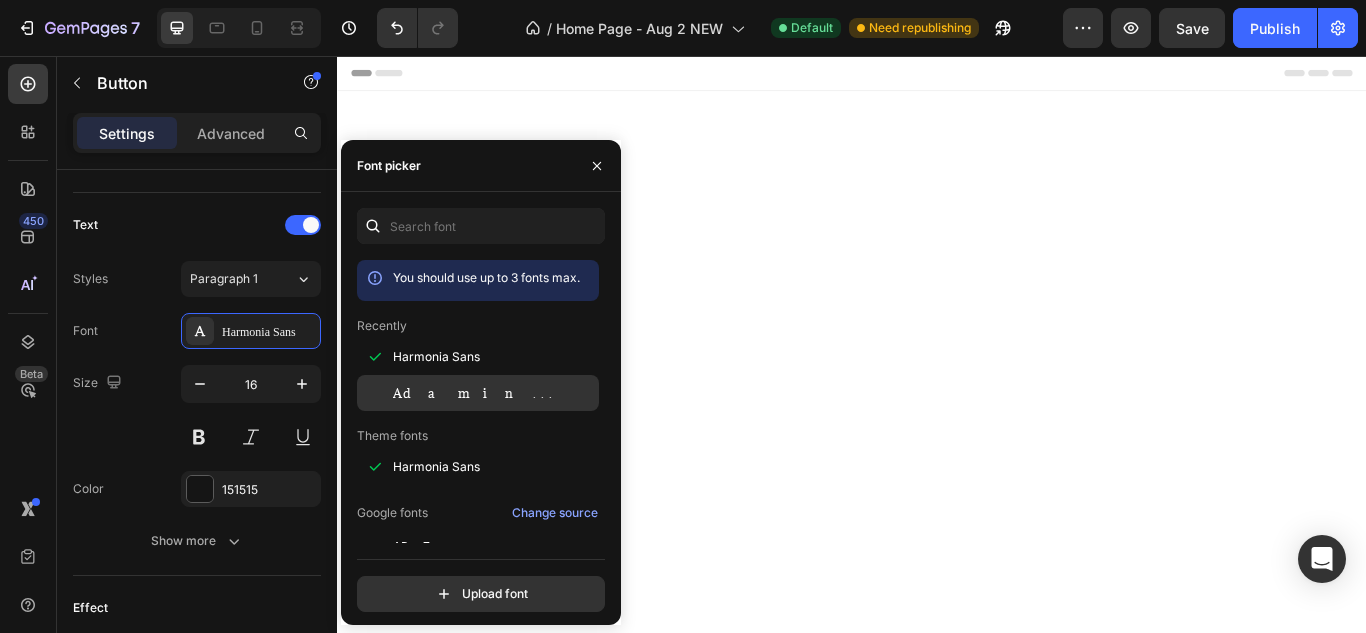 click on "Adamina" at bounding box center (494, 393) 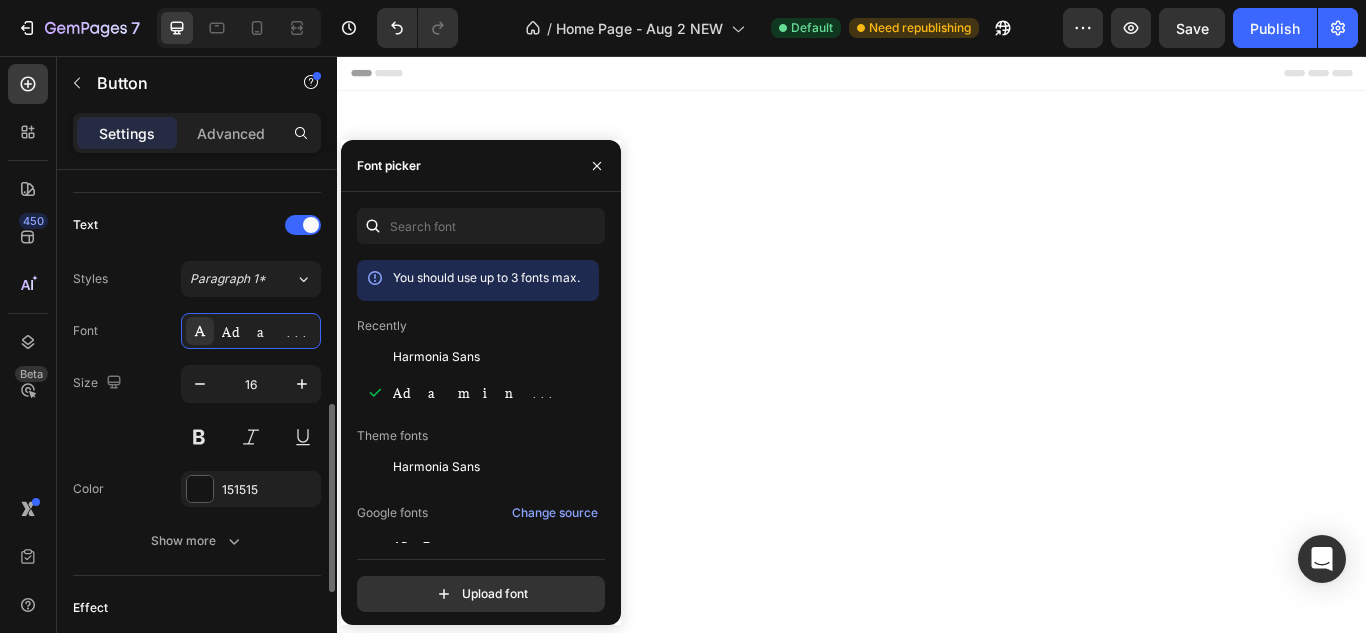click on "Text" at bounding box center (197, 225) 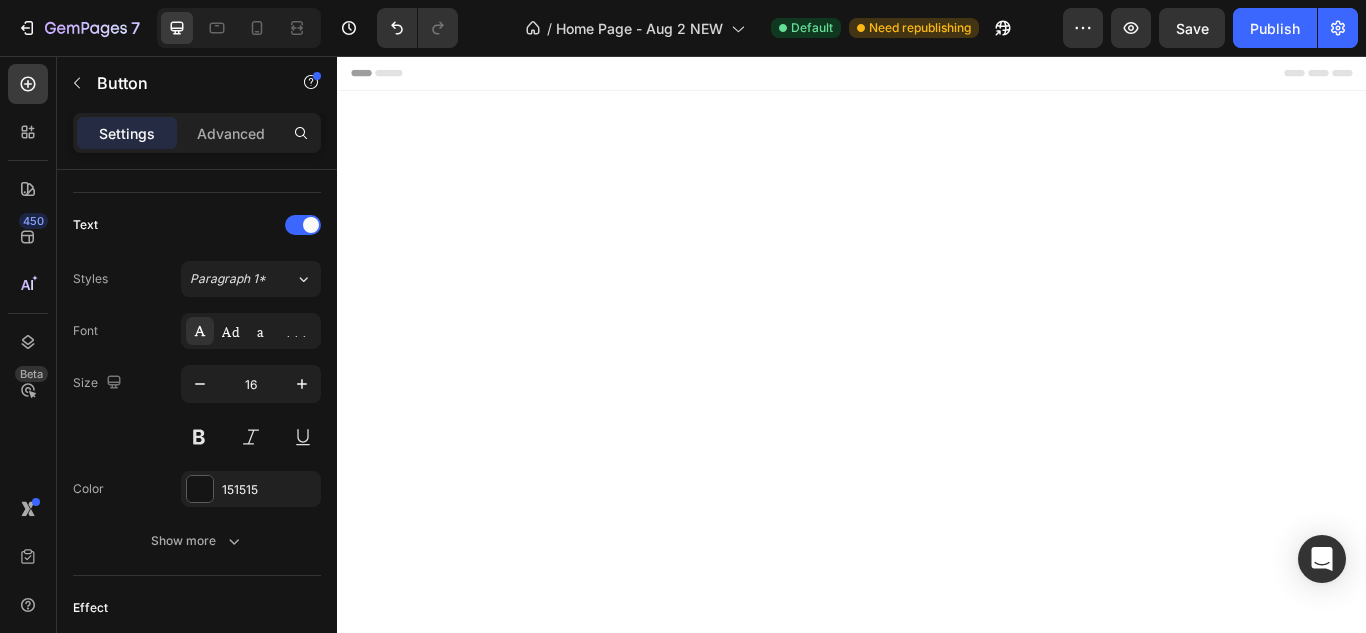 click on "Button" at bounding box center (693, 2259) 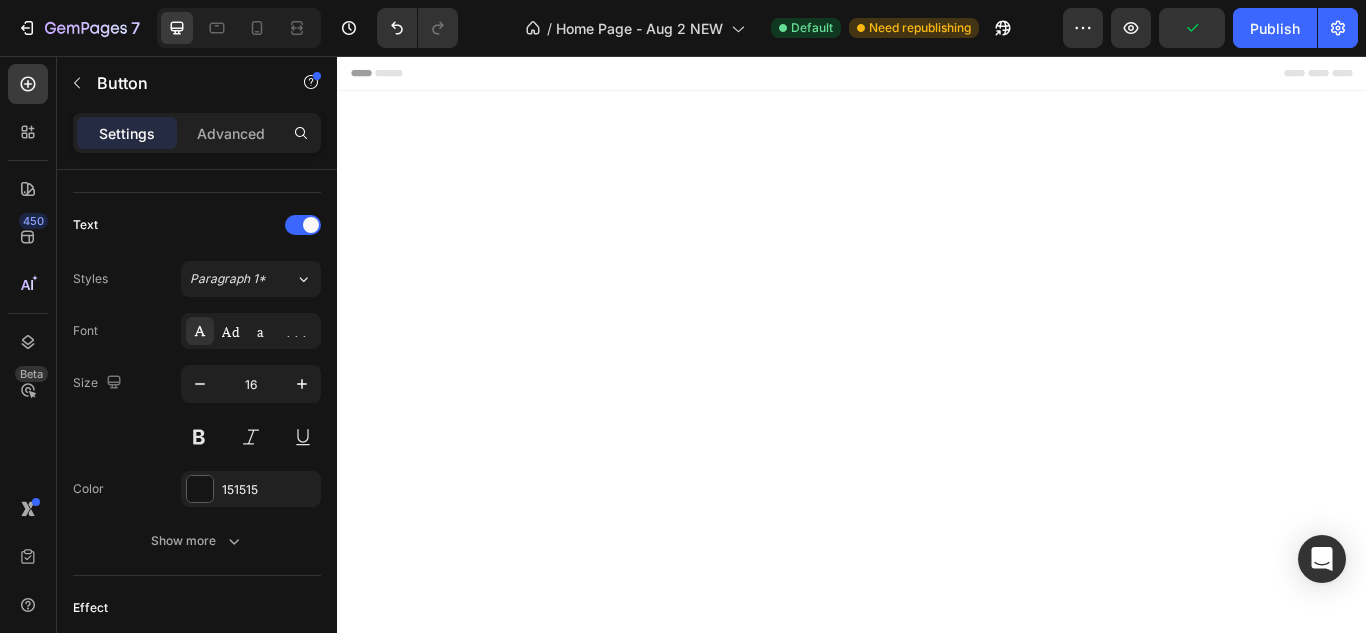 click on "Button" at bounding box center [693, 2259] 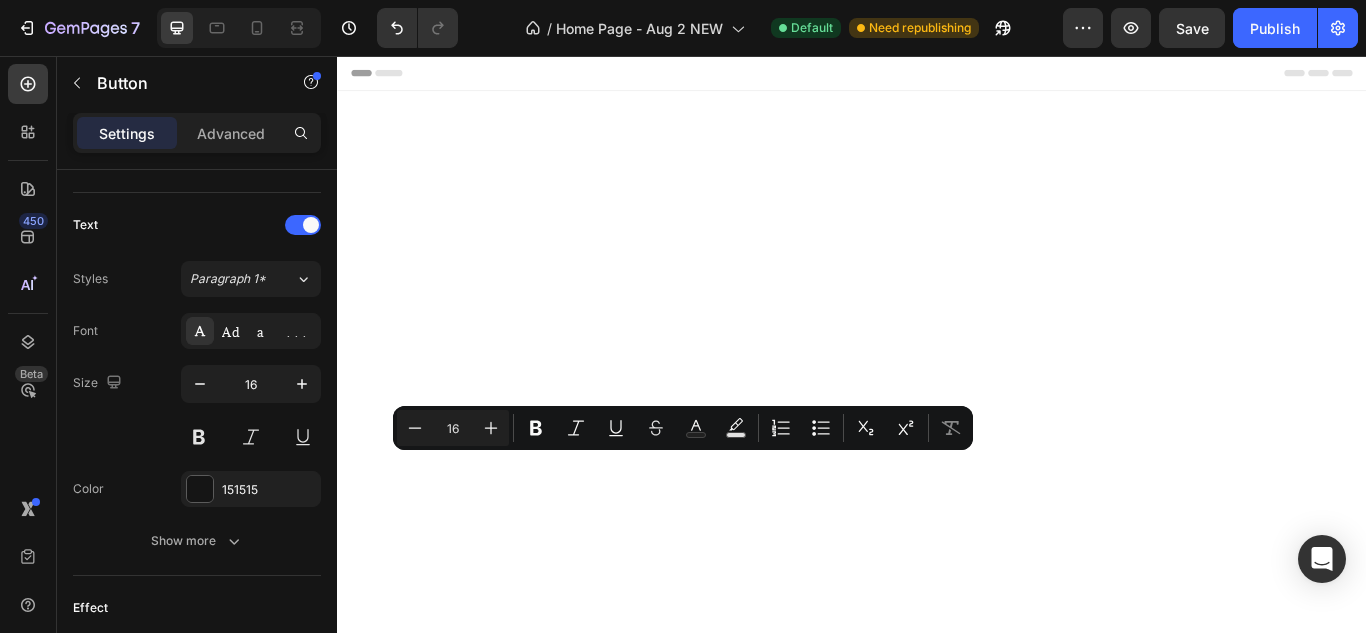 click on "Button" at bounding box center (693, 2259) 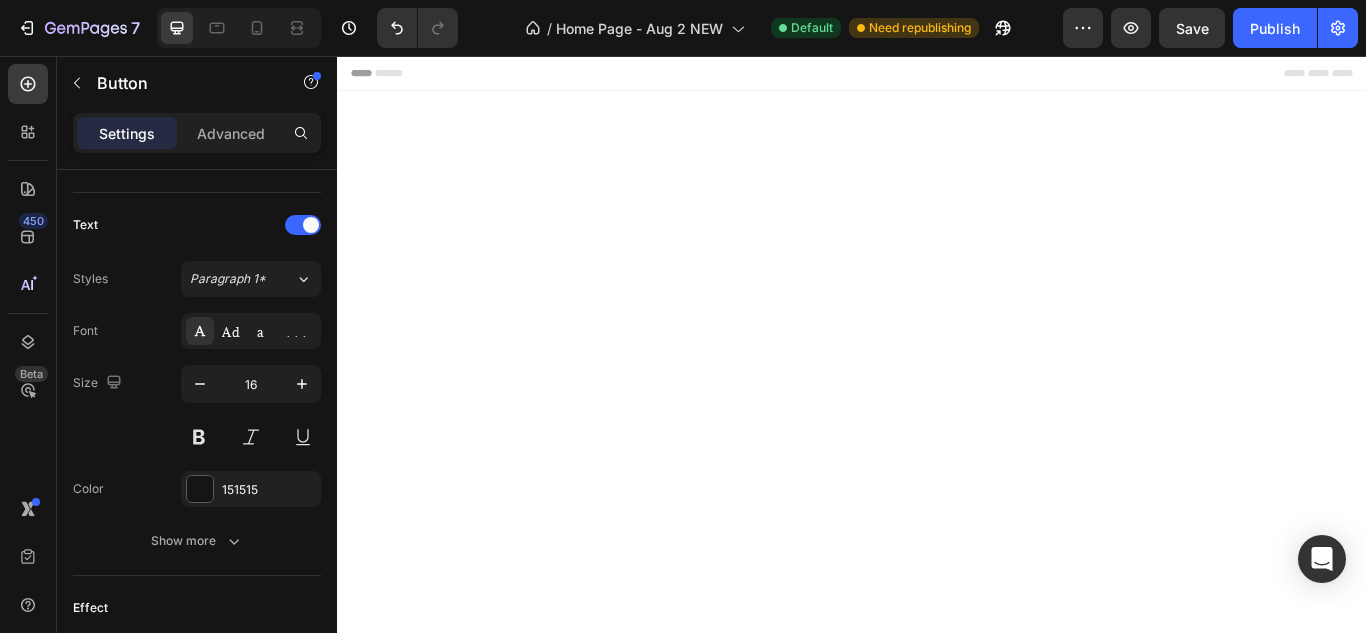 click on "Button" at bounding box center [693, 2259] 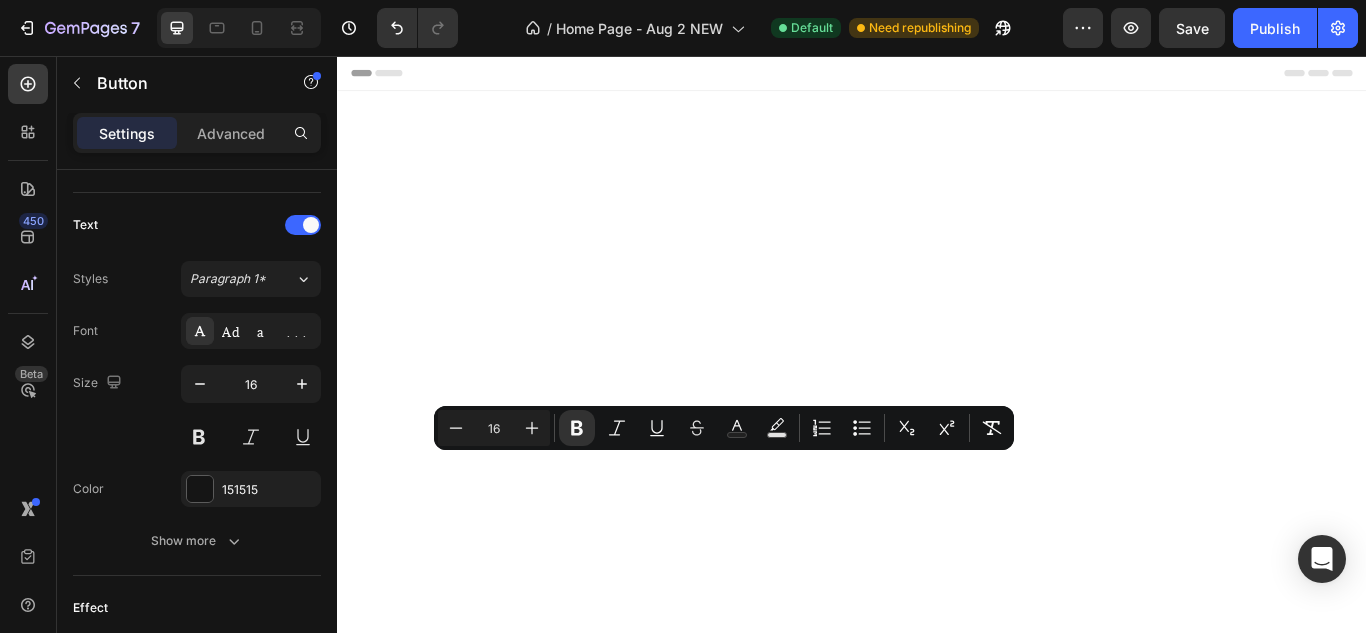 click on "Pink Attitude" at bounding box center [720, 2258] 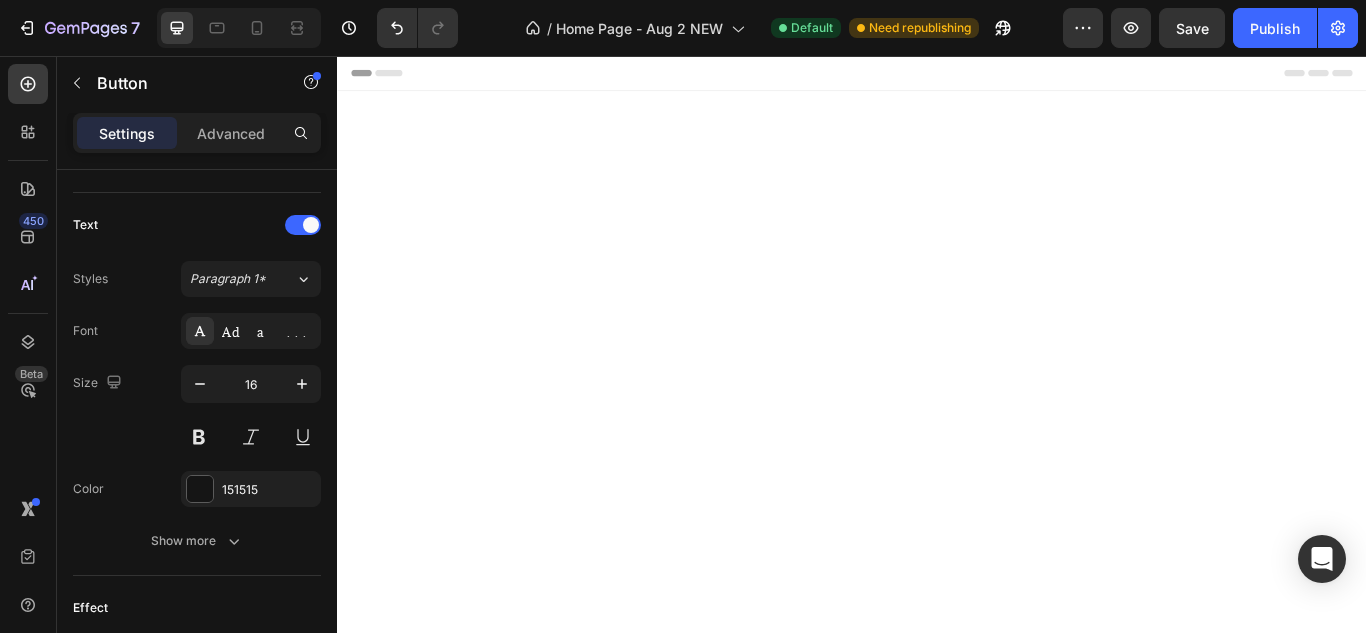 click on "Pink Attitude" at bounding box center [720, 2258] 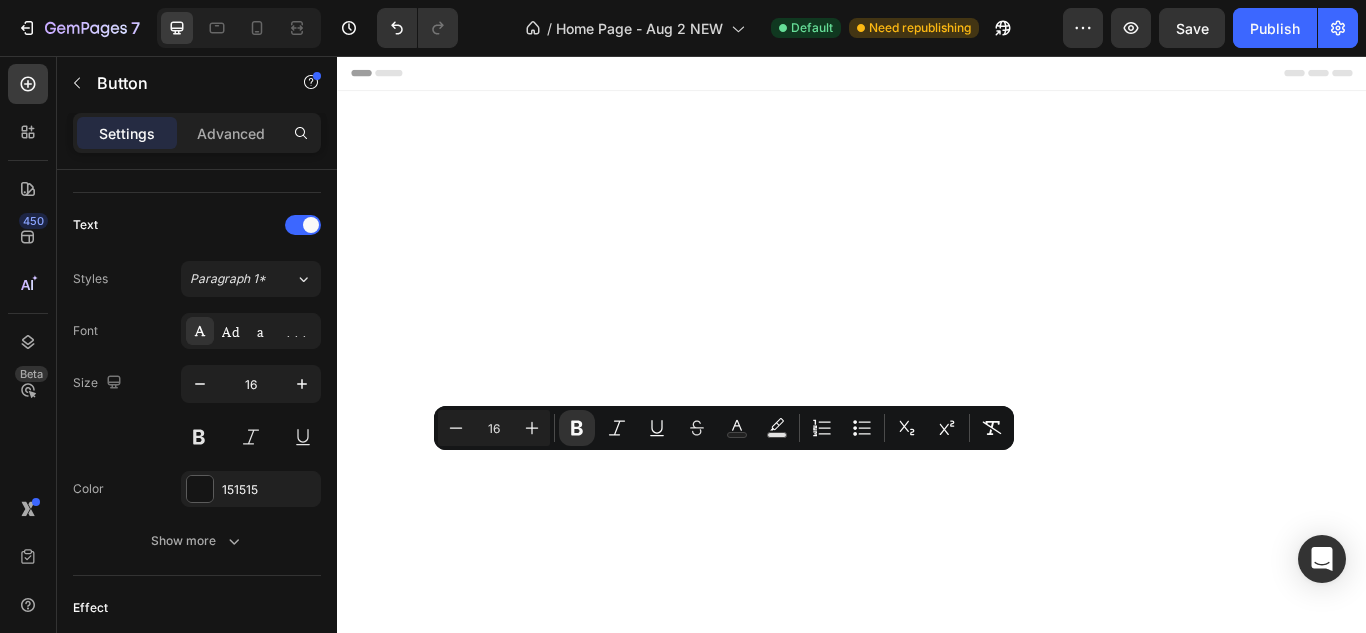 click on "Image
BLACK ALWAYS Button Image Pink Attitude Button   0 Image Image Row Section 4" at bounding box center (937, 2459) 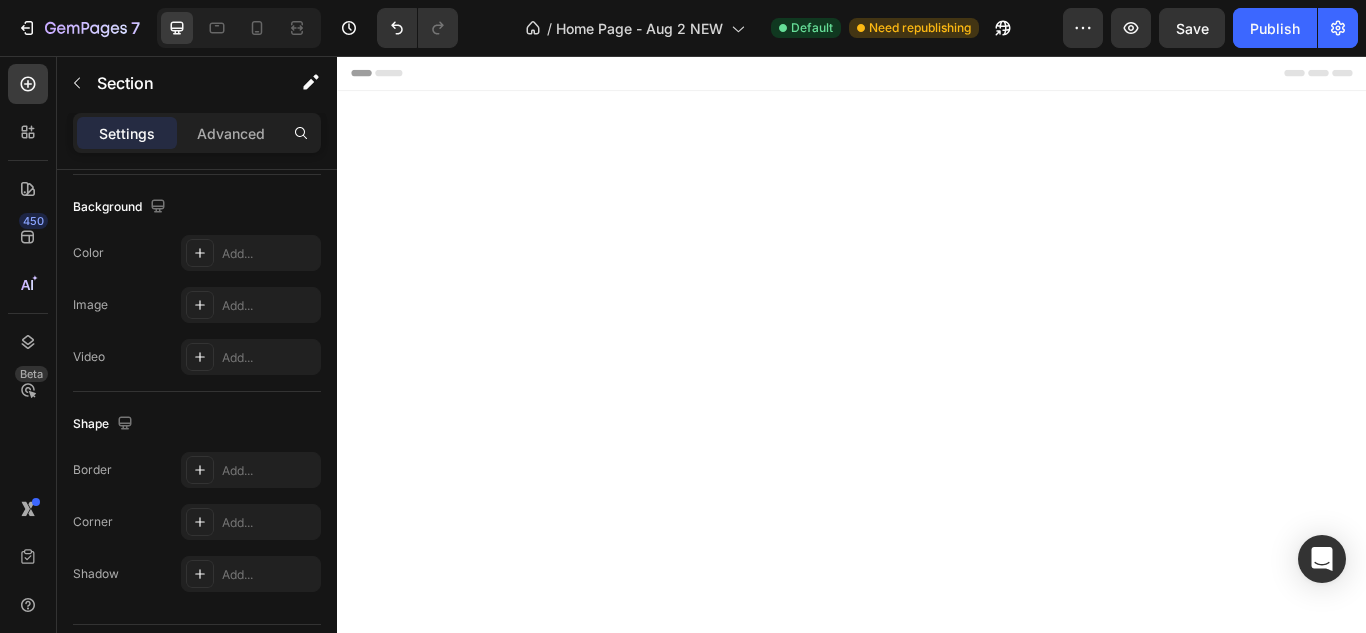 scroll, scrollTop: 0, scrollLeft: 0, axis: both 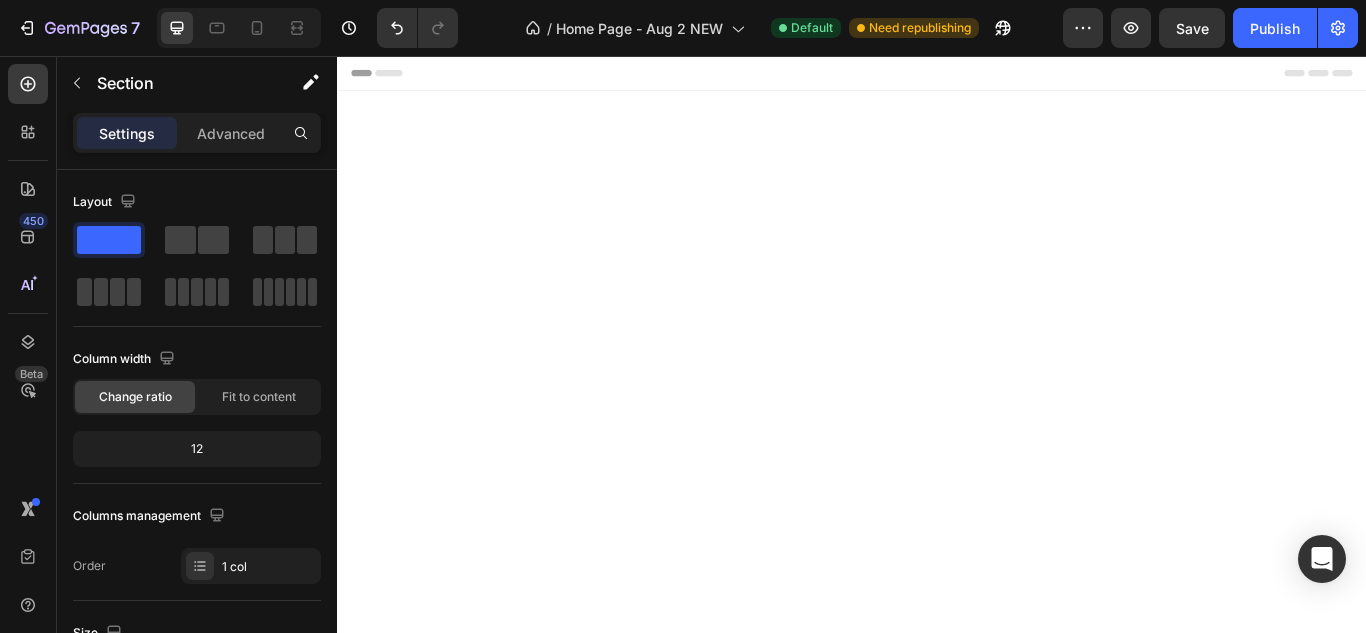 click on "Pink Attitude" at bounding box center (720, 2258) 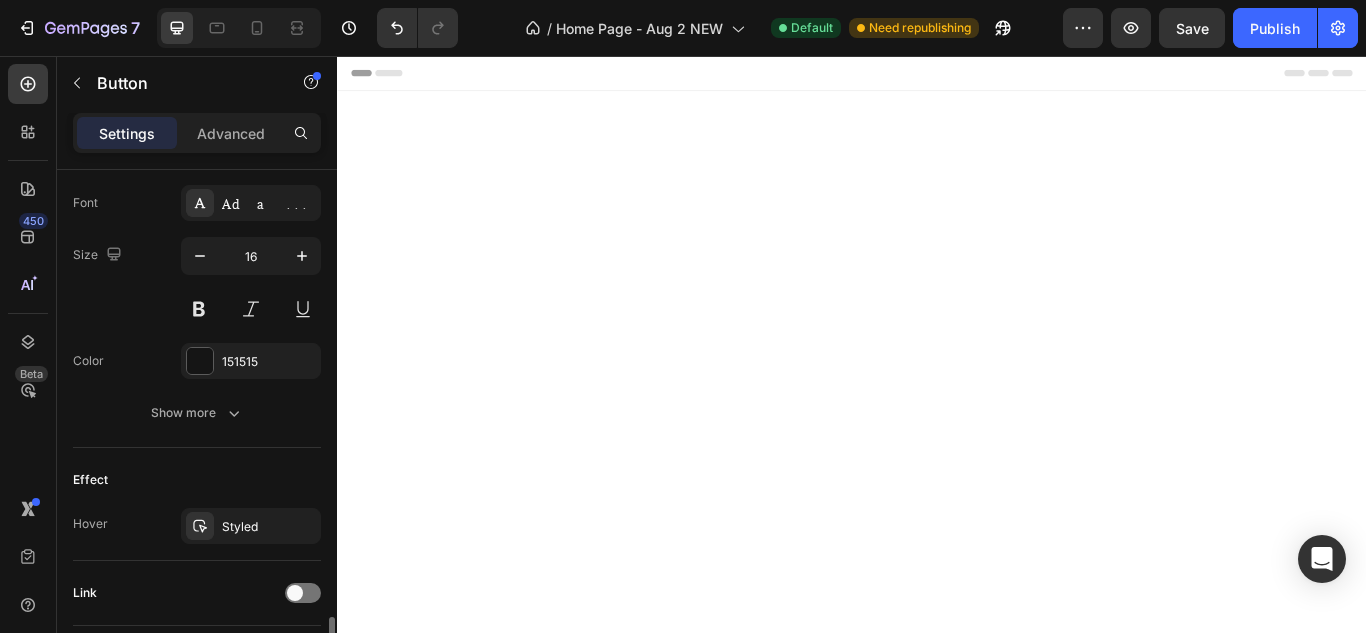 scroll, scrollTop: 914, scrollLeft: 0, axis: vertical 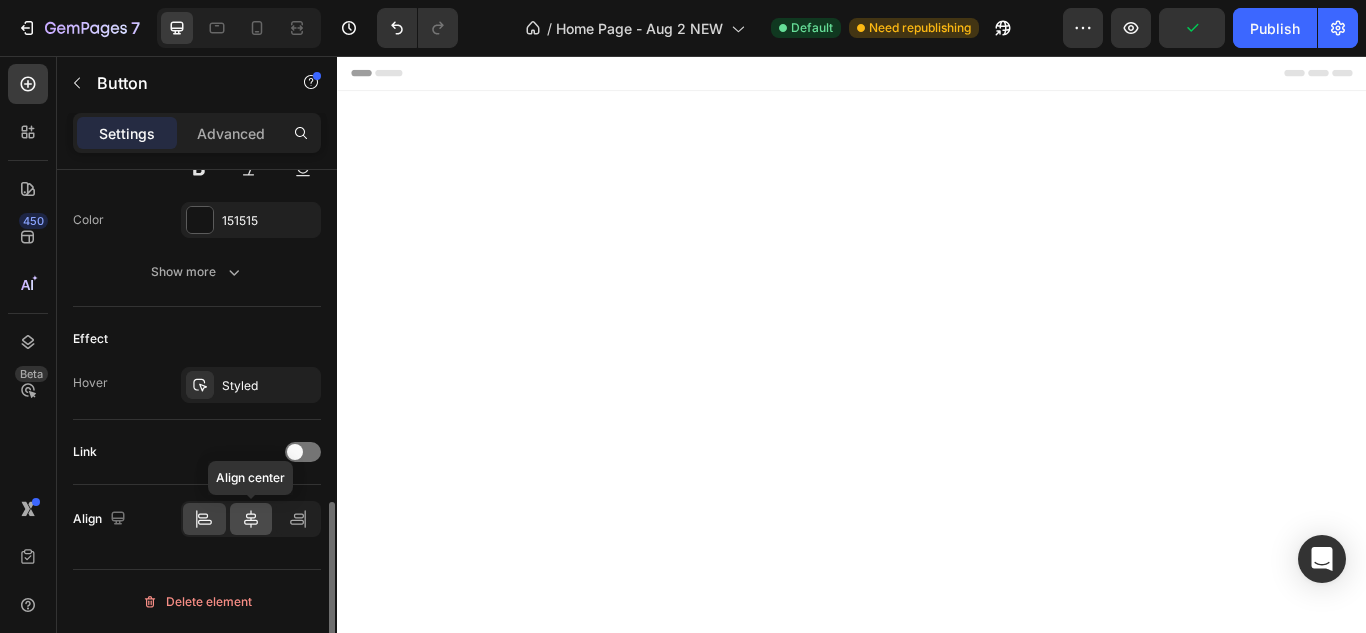 click 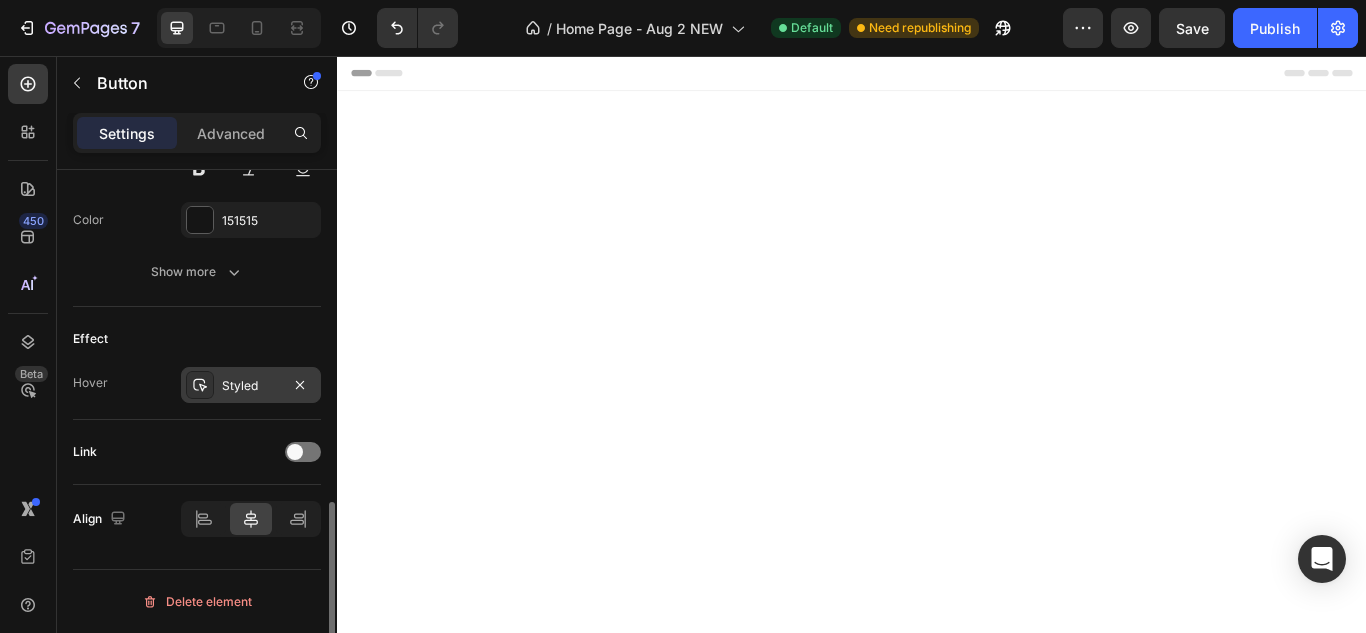 click 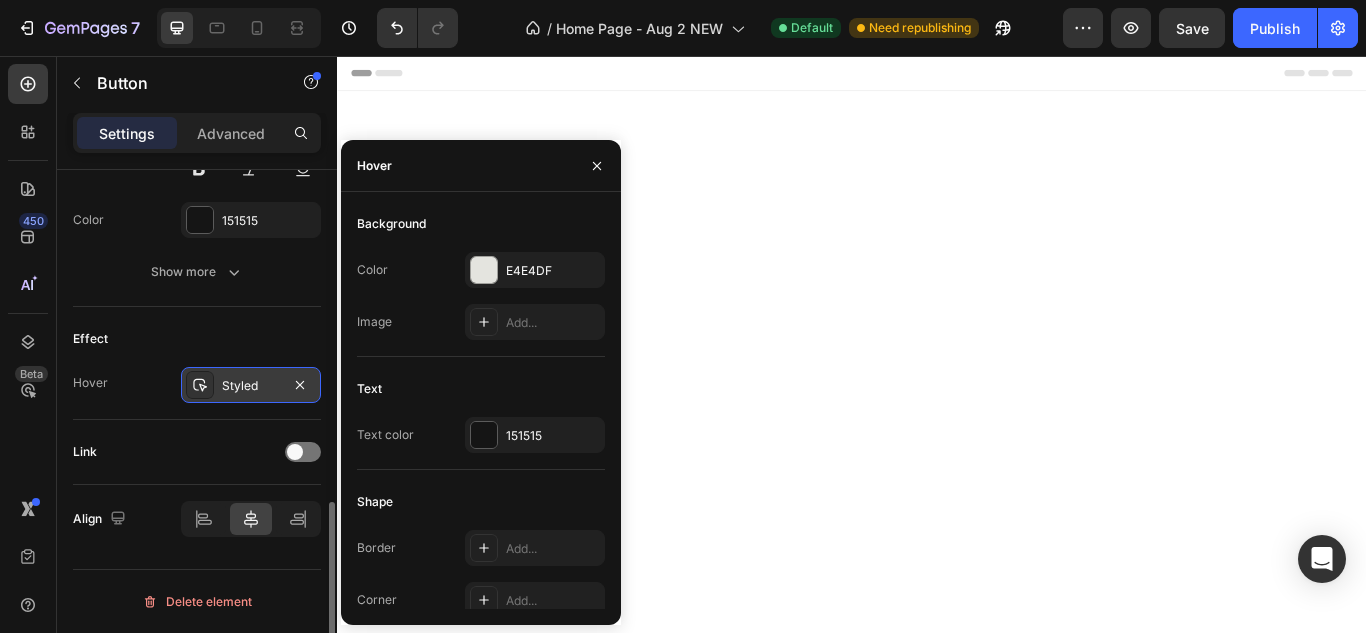 click 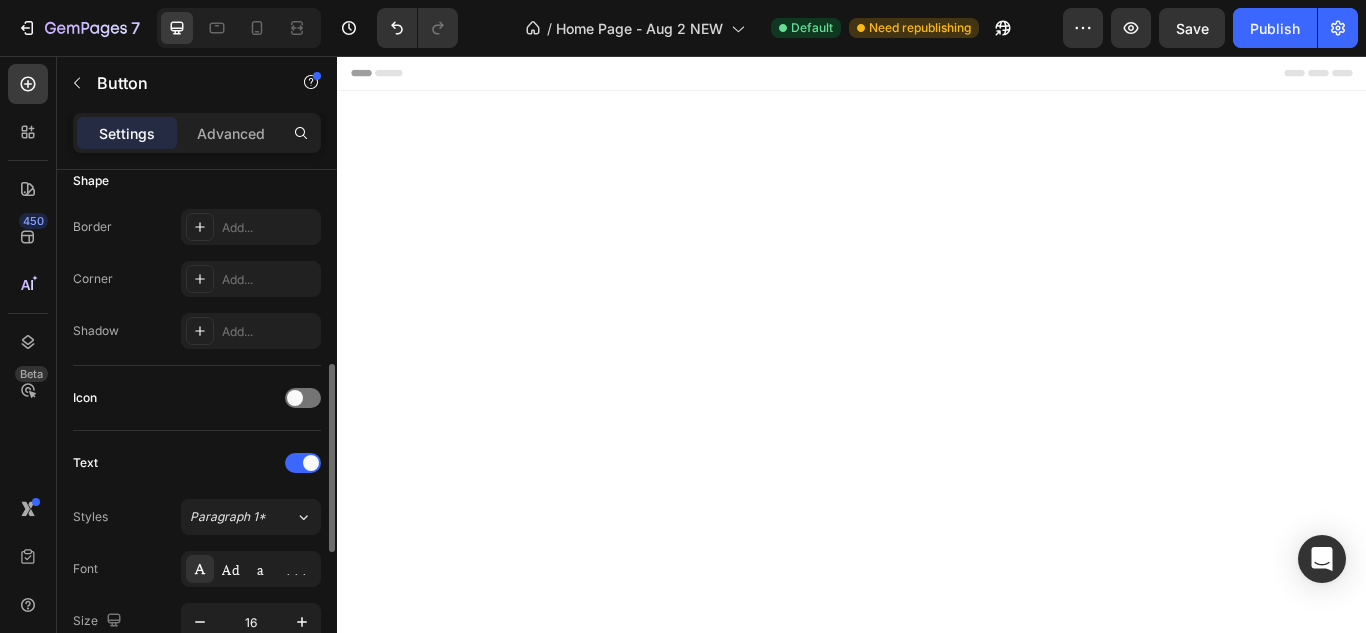 scroll, scrollTop: 477, scrollLeft: 0, axis: vertical 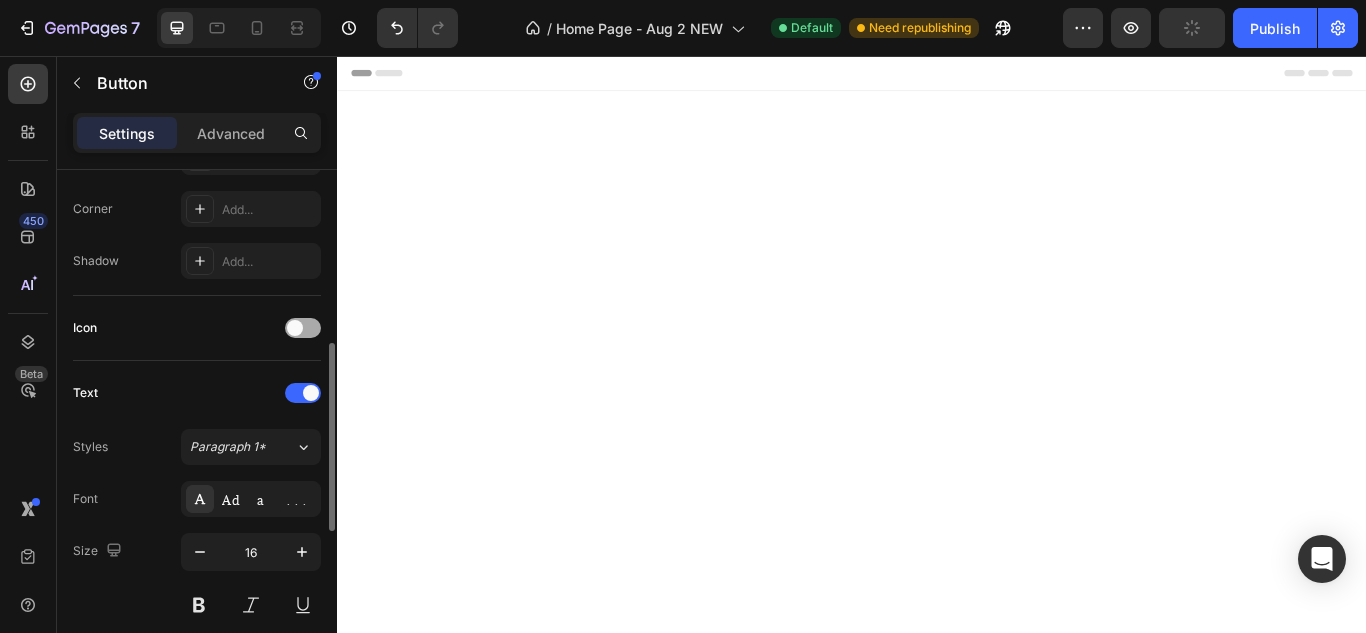 click at bounding box center (295, 328) 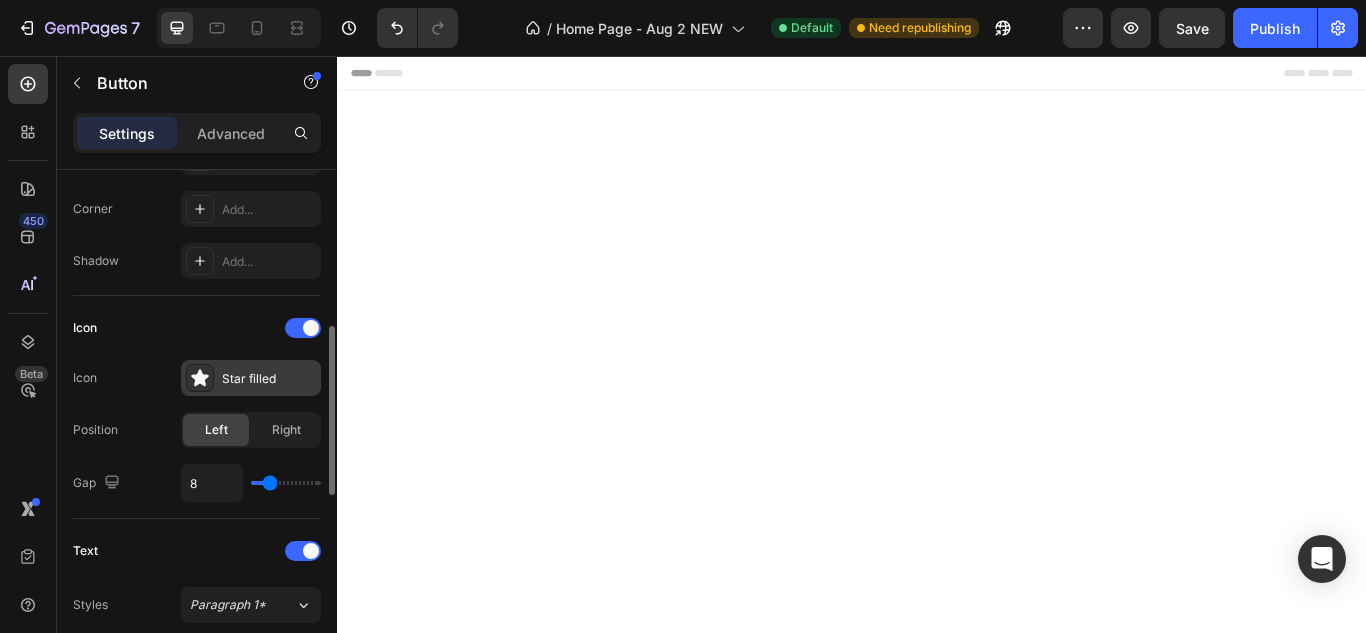 click on "Star filled" at bounding box center [269, 379] 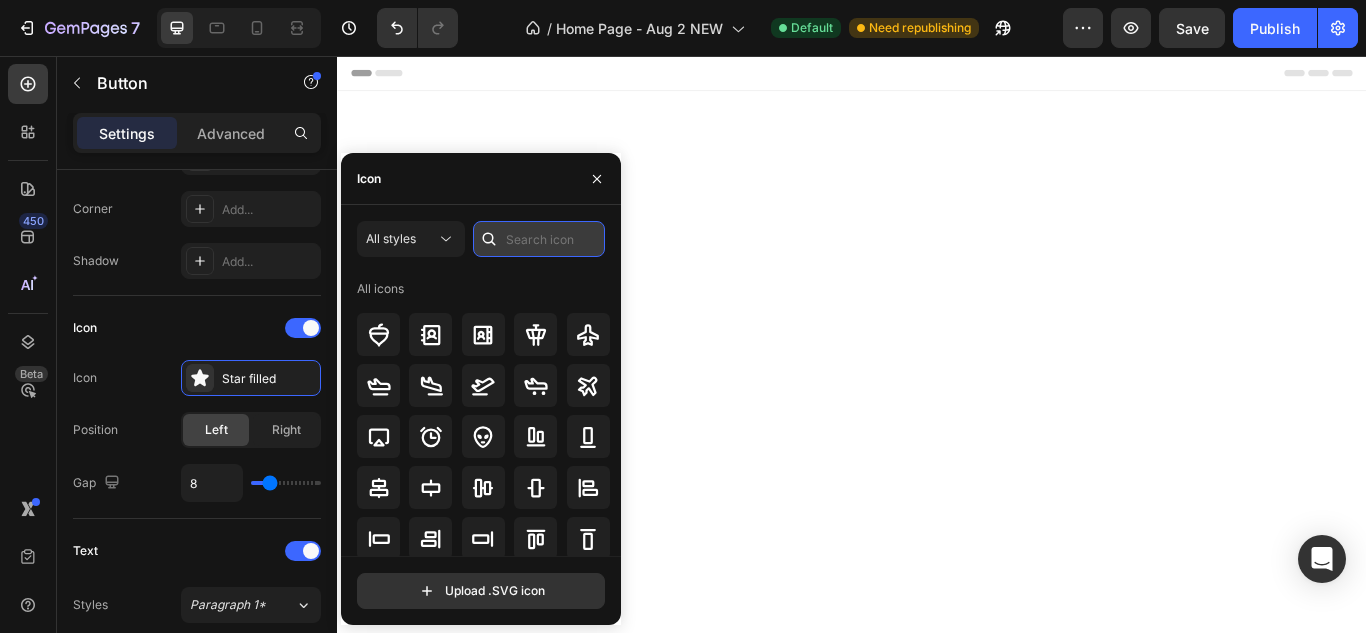 click at bounding box center (539, 239) 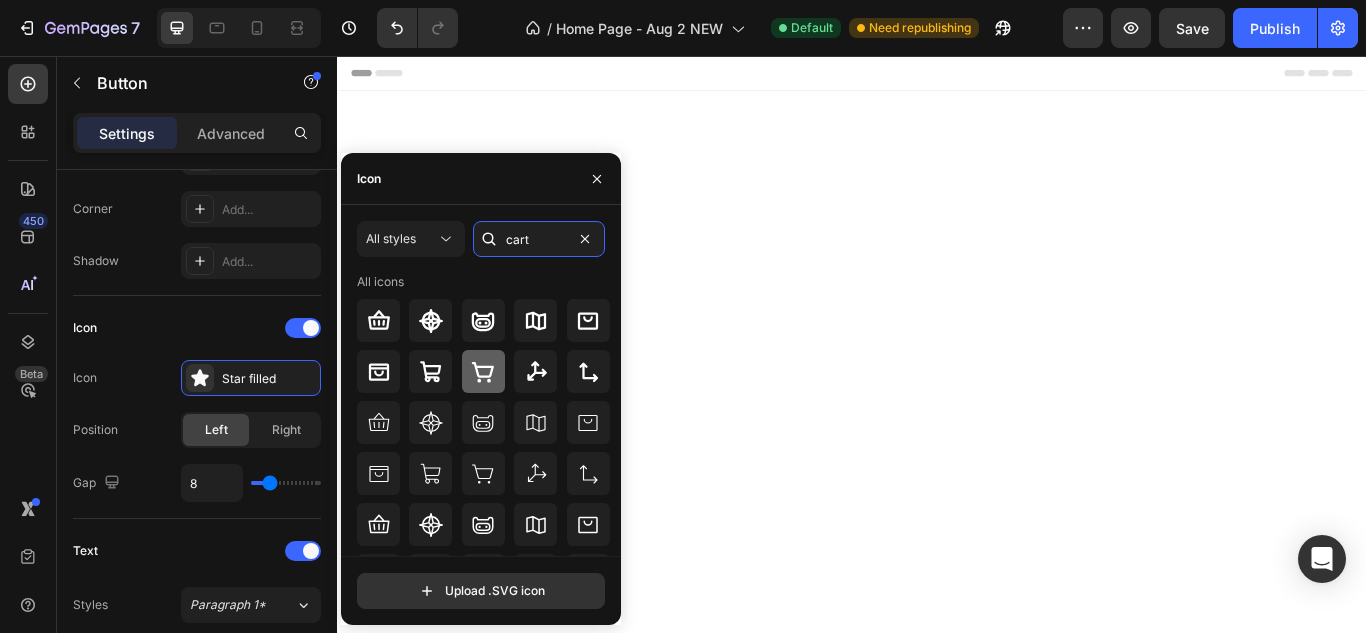 type on "cart" 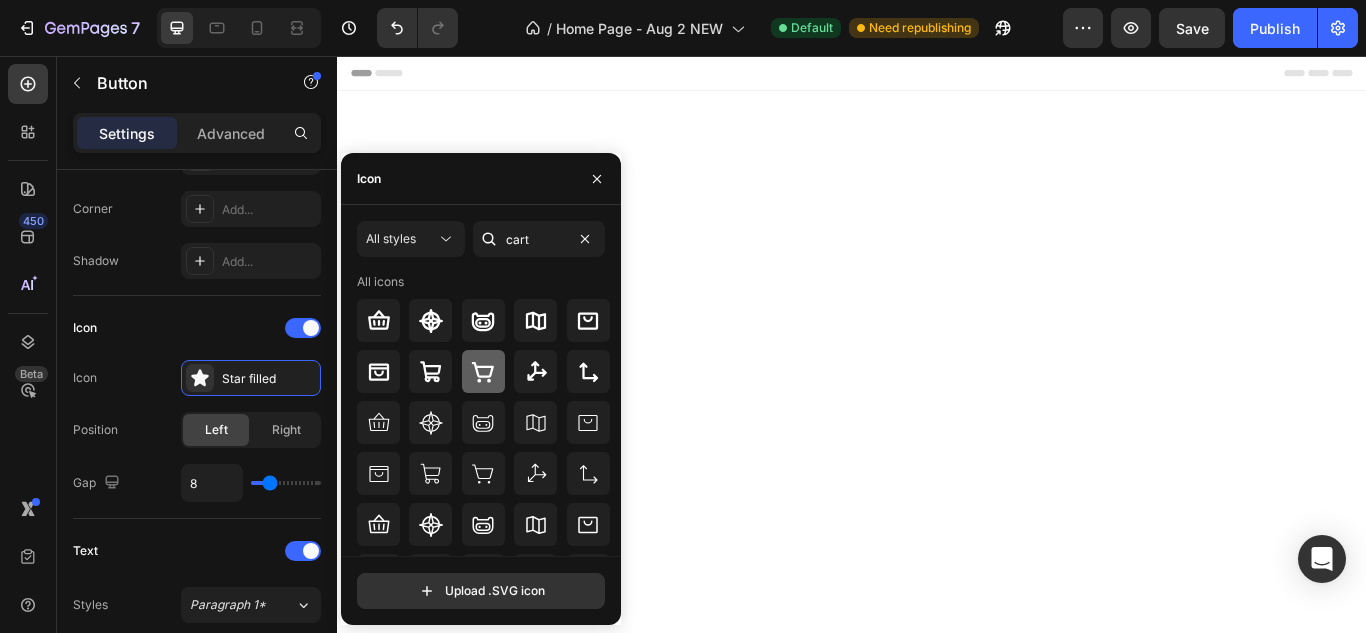 click 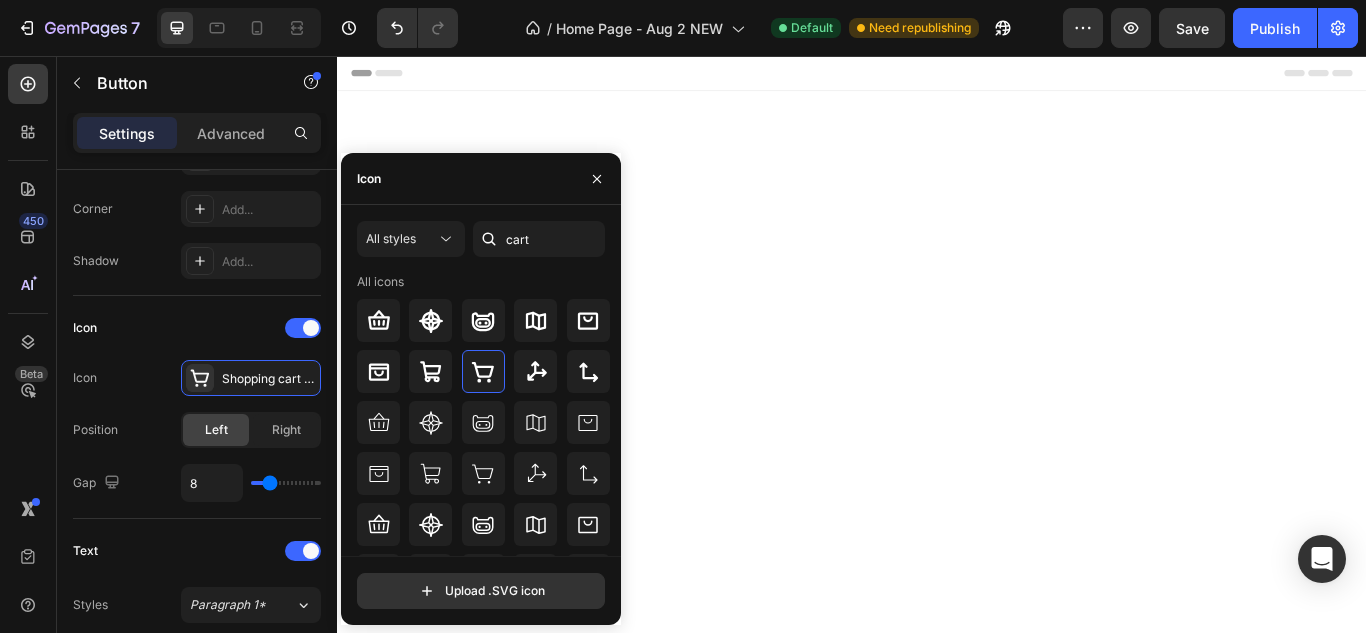 click on "Image
BLACK ALWAYS Button Image
Pink Attitude Button   0 Image Image Row Section 4" at bounding box center [937, 2459] 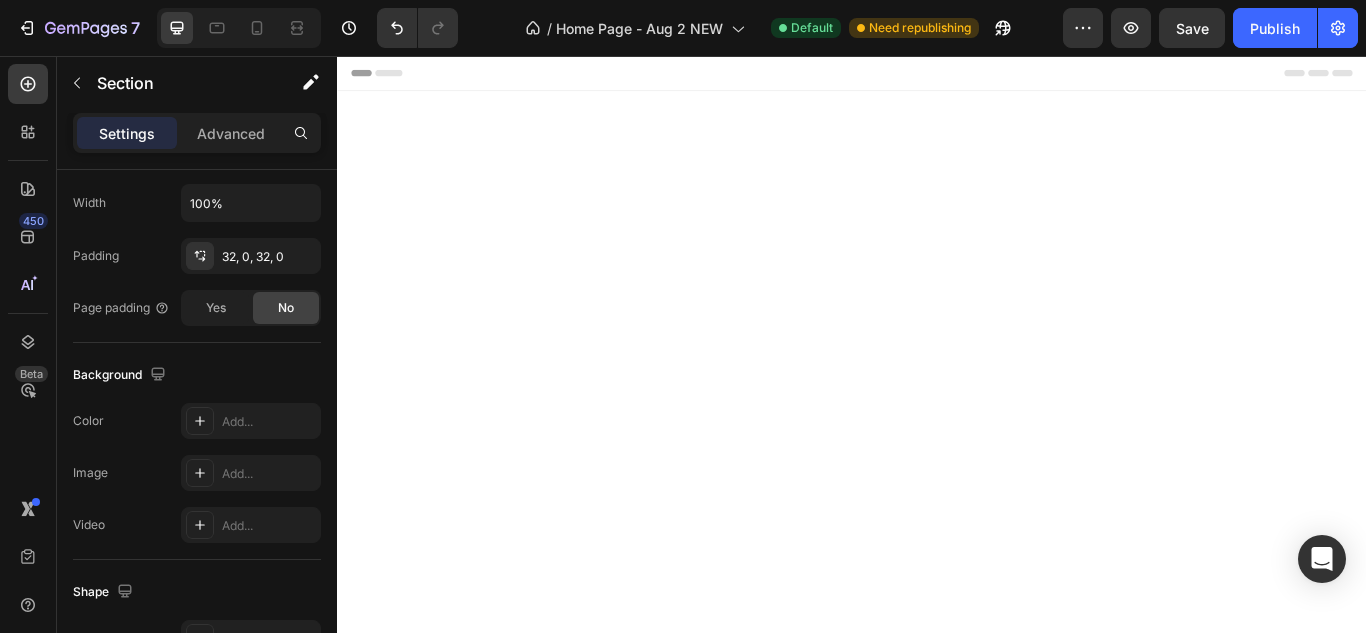 scroll, scrollTop: 0, scrollLeft: 0, axis: both 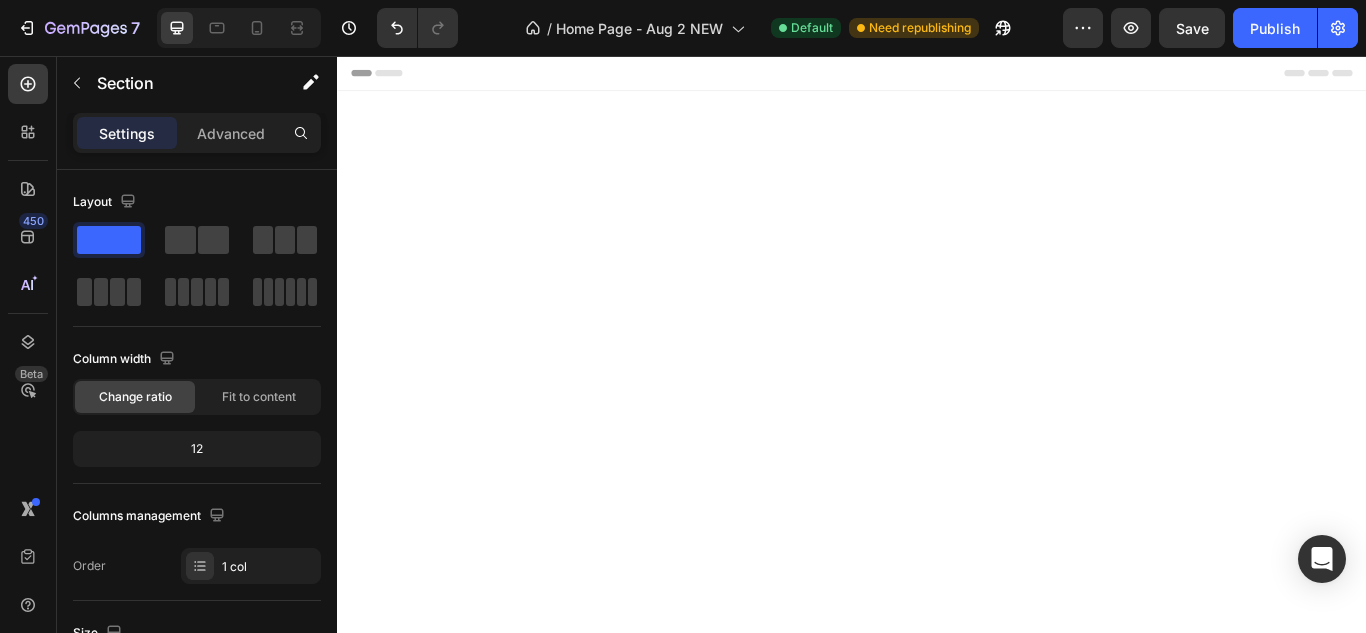 click at bounding box center (1089, 2426) 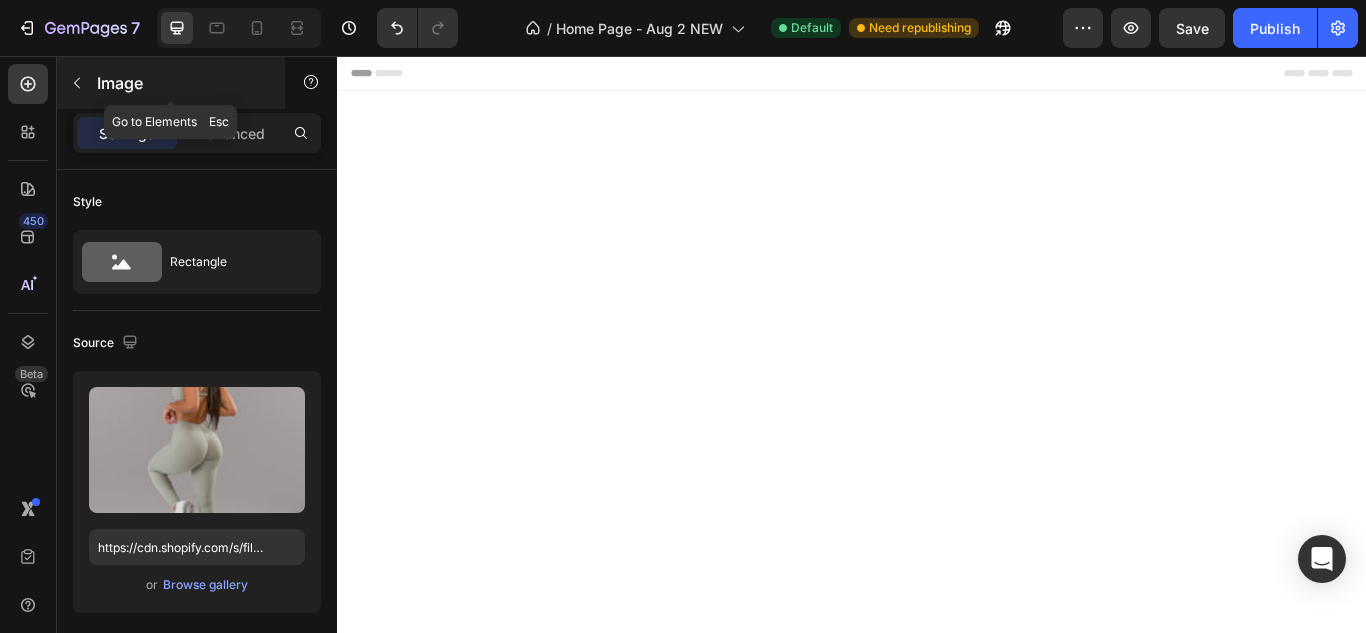 click 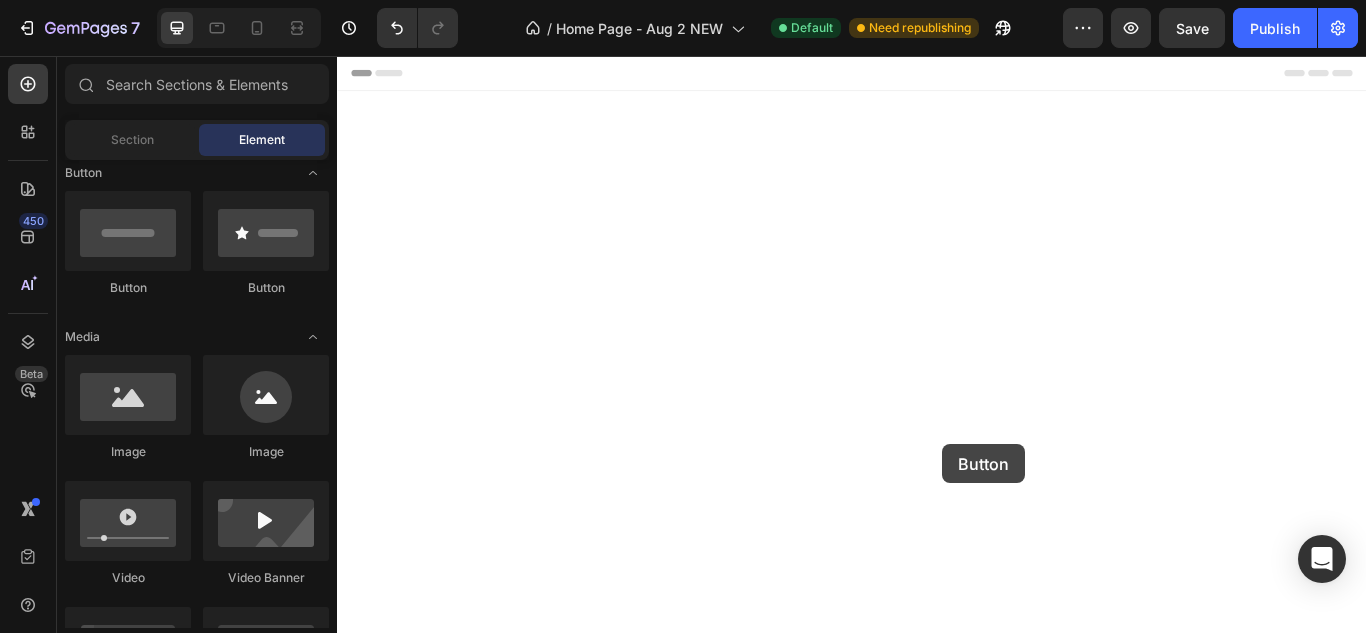 drag, startPoint x: 458, startPoint y: 291, endPoint x: 1042, endPoint y: 509, distance: 623.3619 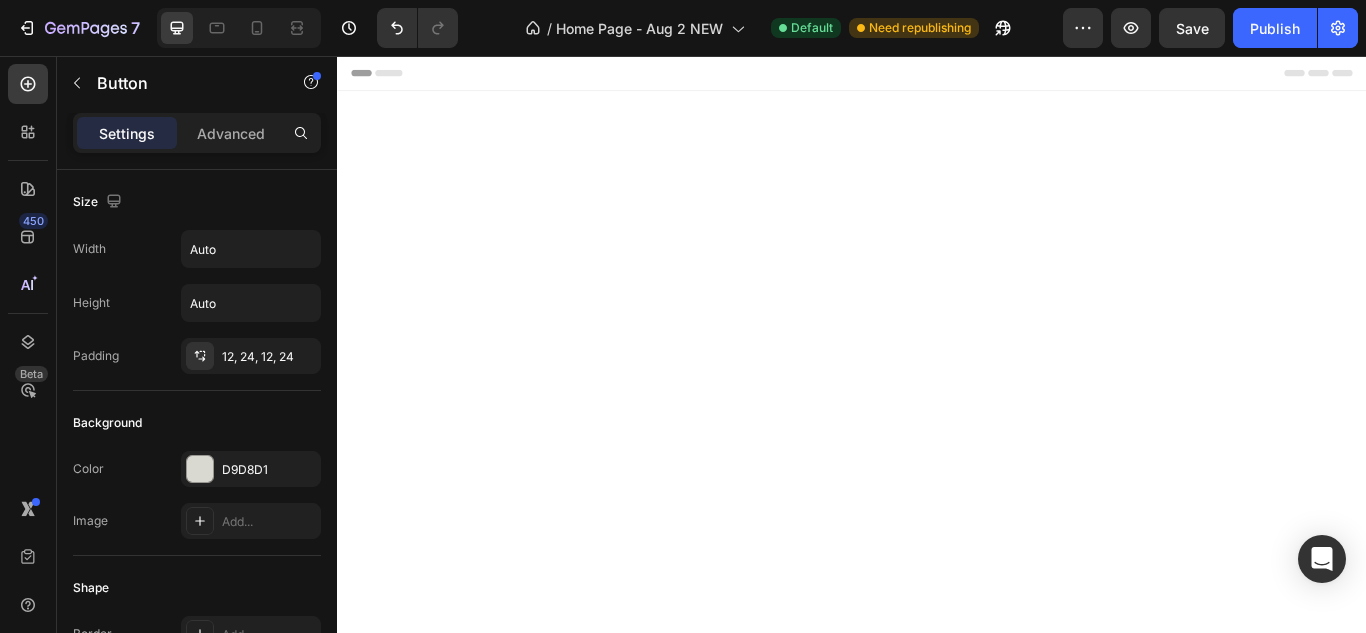 click on "Button" at bounding box center (992, 2643) 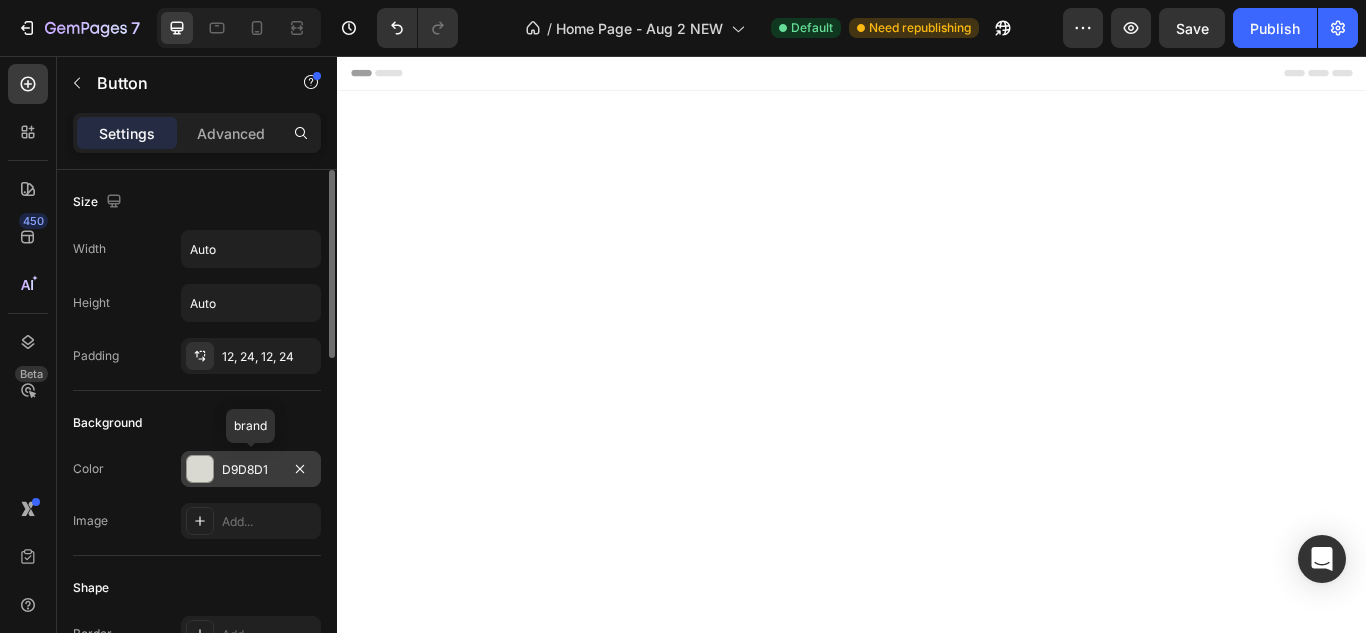 click at bounding box center [200, 469] 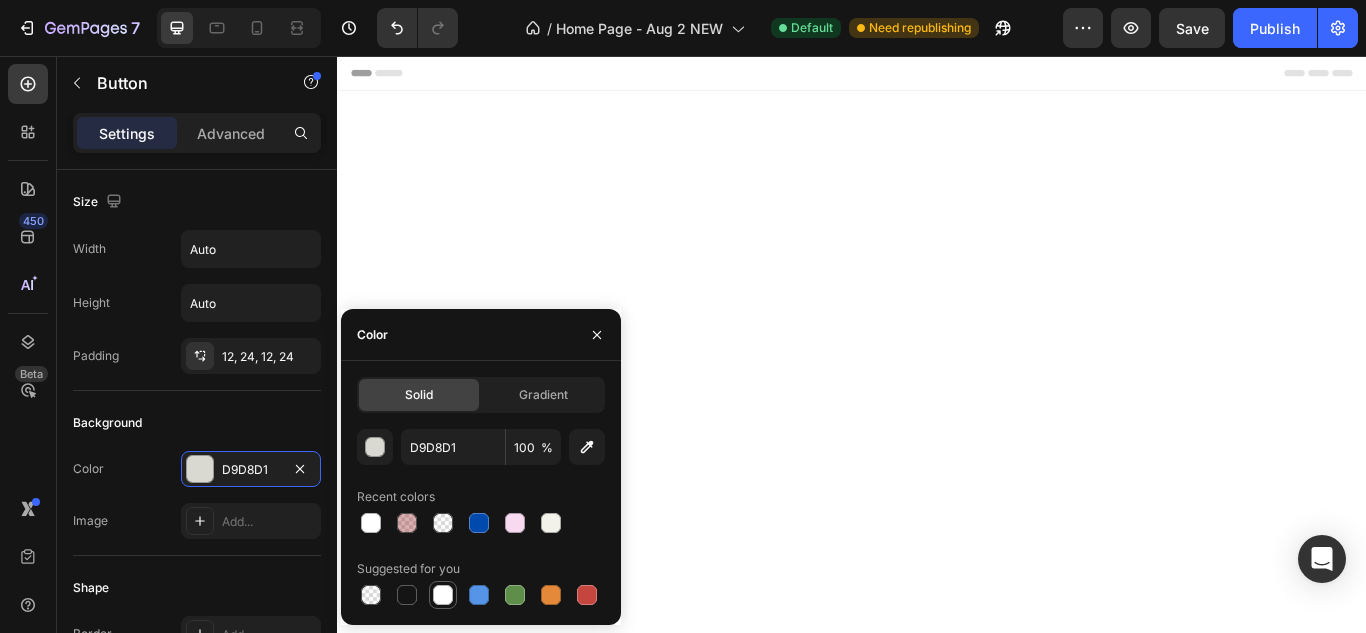 click at bounding box center (443, 595) 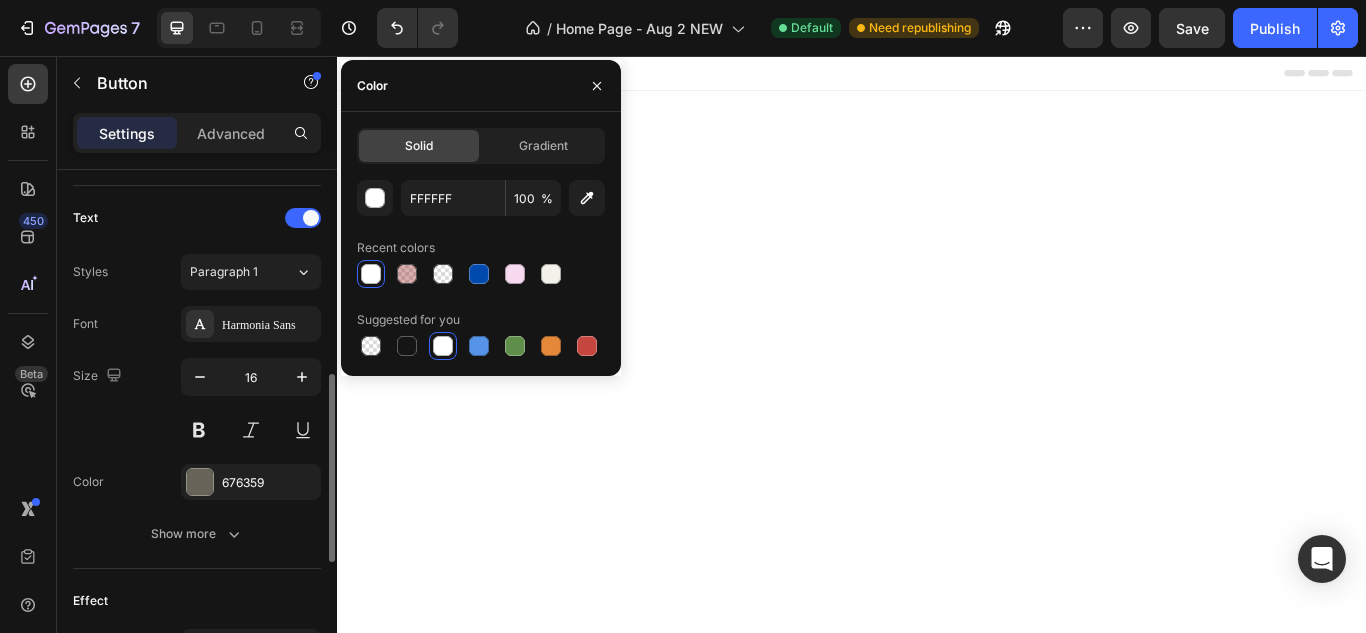 scroll, scrollTop: 653, scrollLeft: 0, axis: vertical 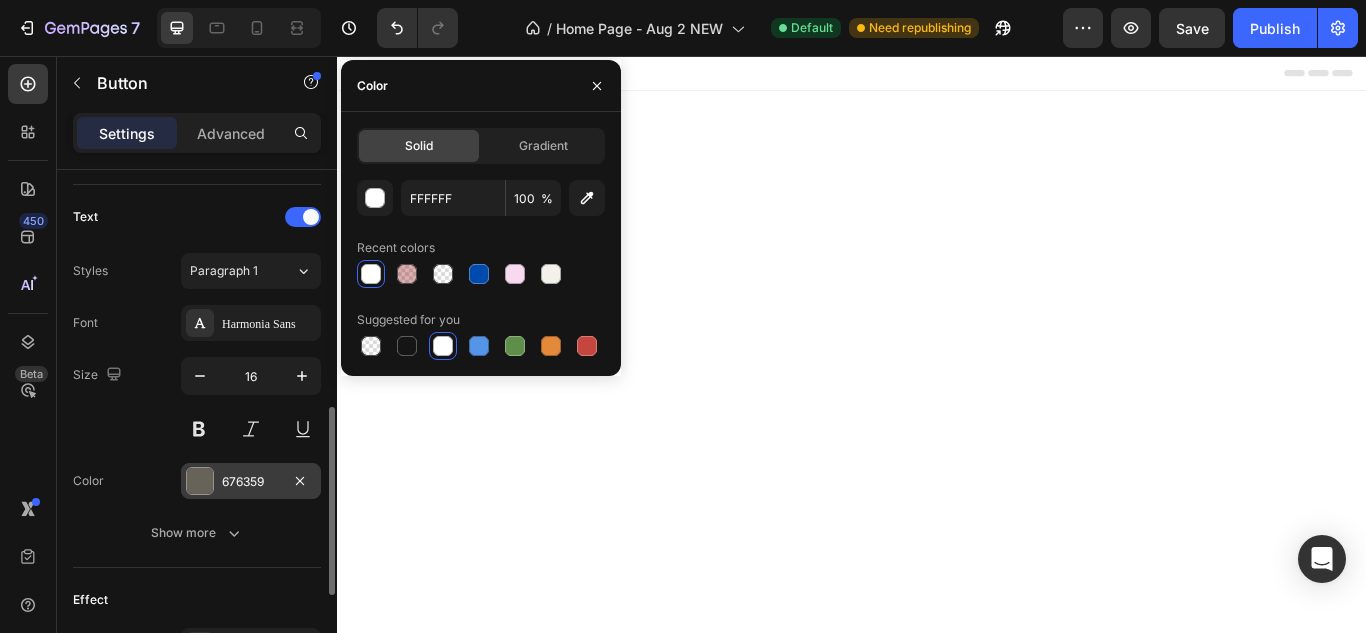 click at bounding box center (200, 481) 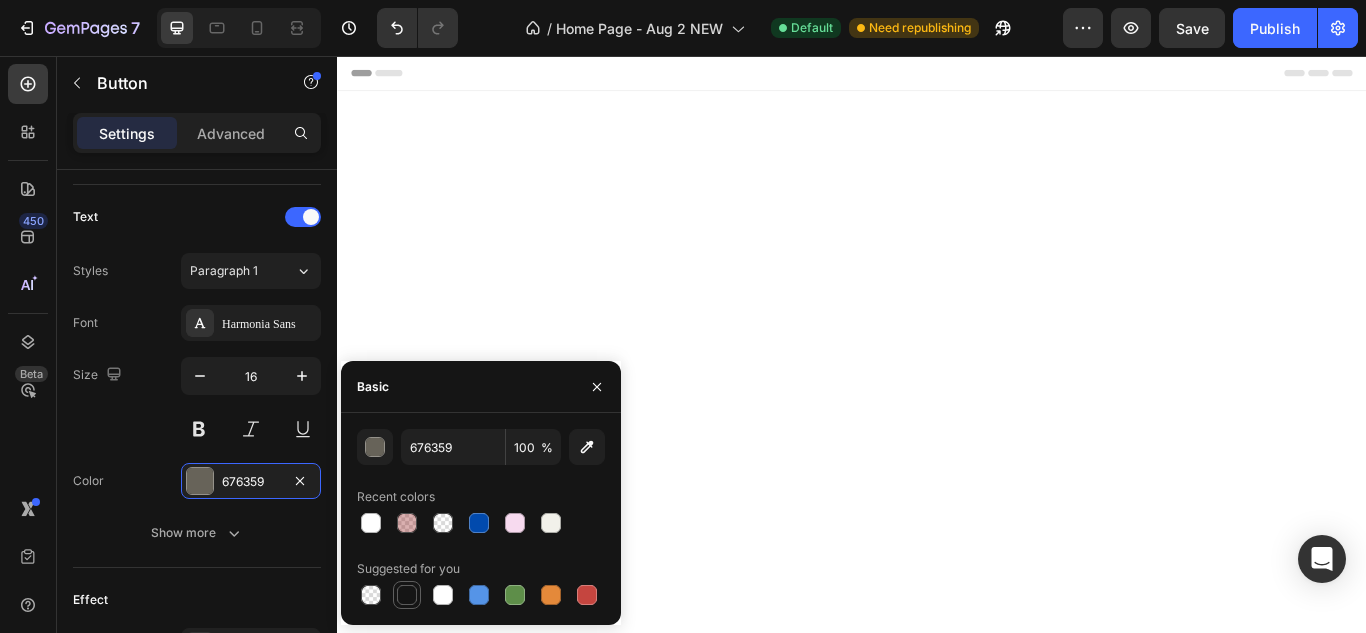 click at bounding box center [407, 595] 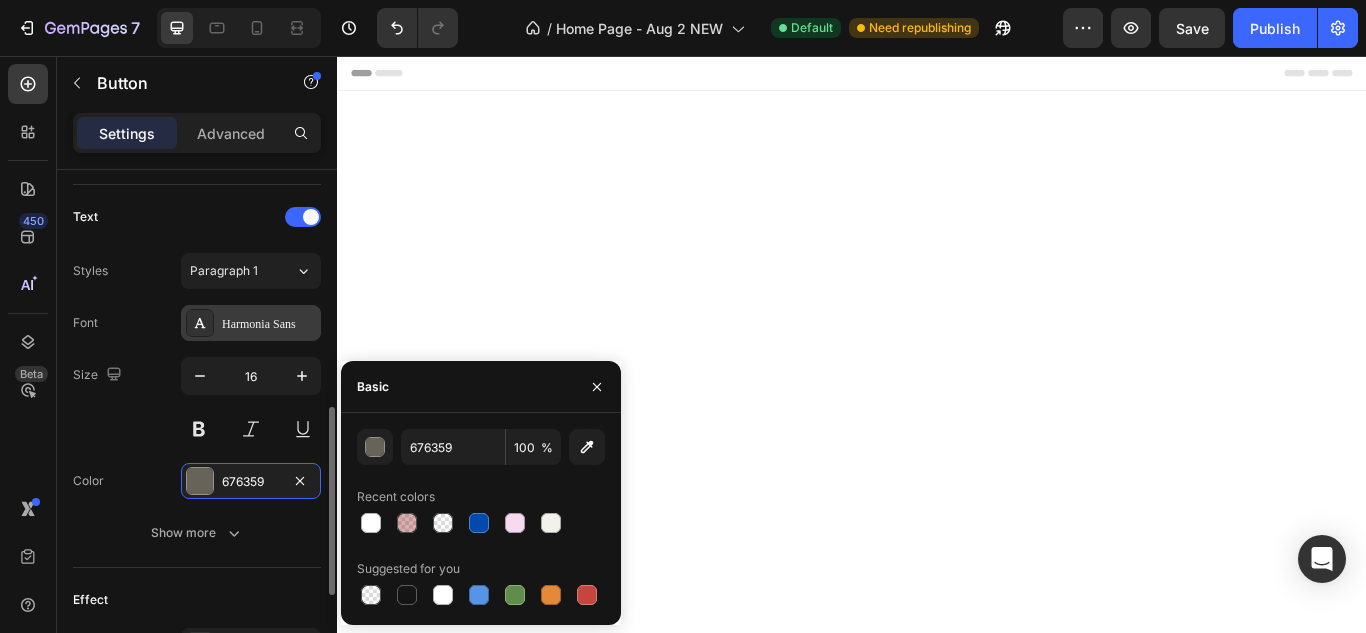 type on "151515" 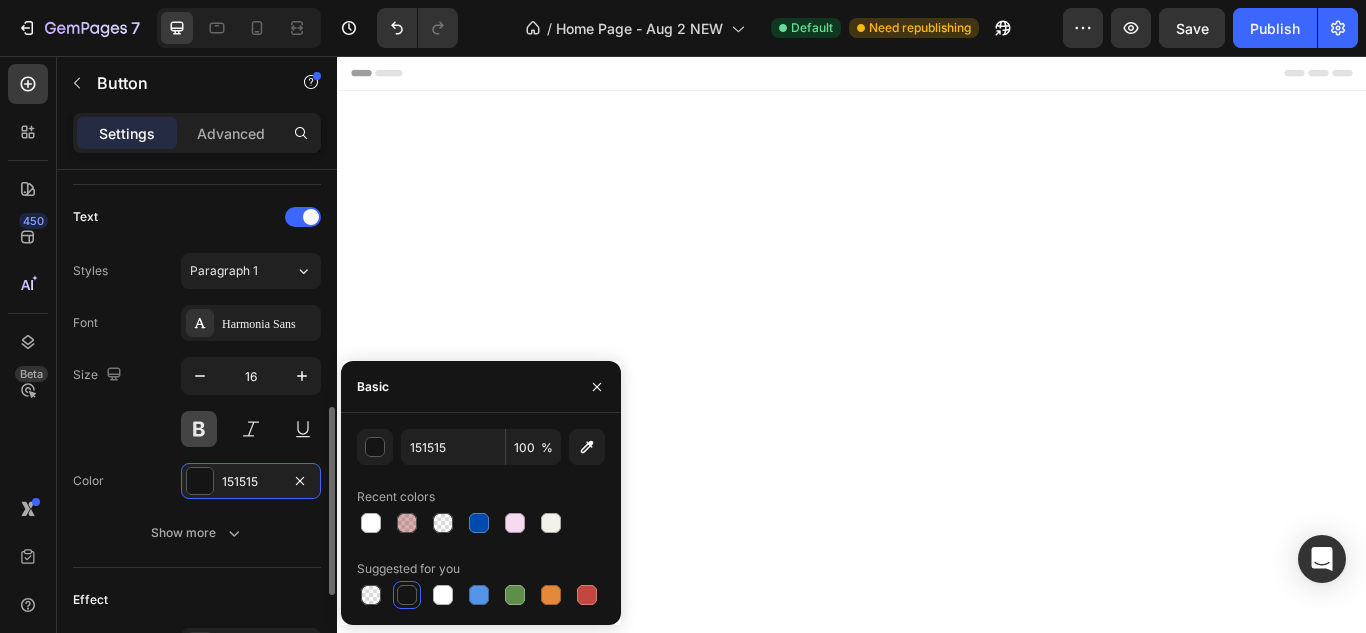 click at bounding box center [199, 429] 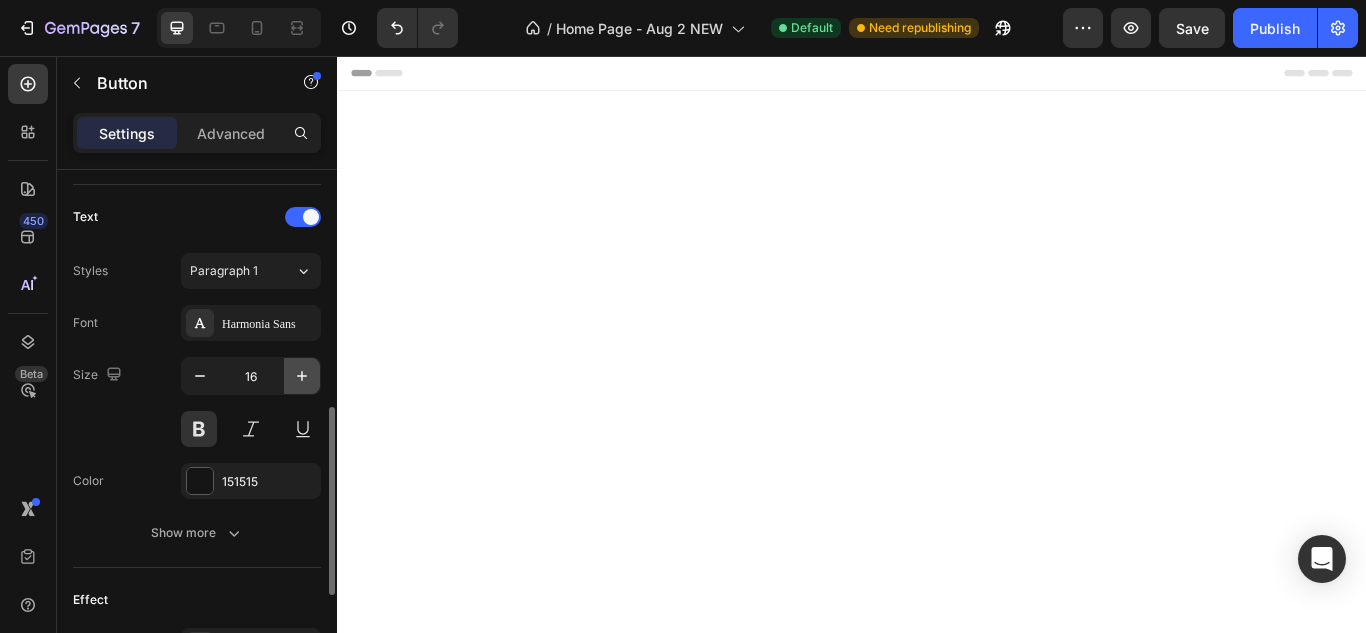 click 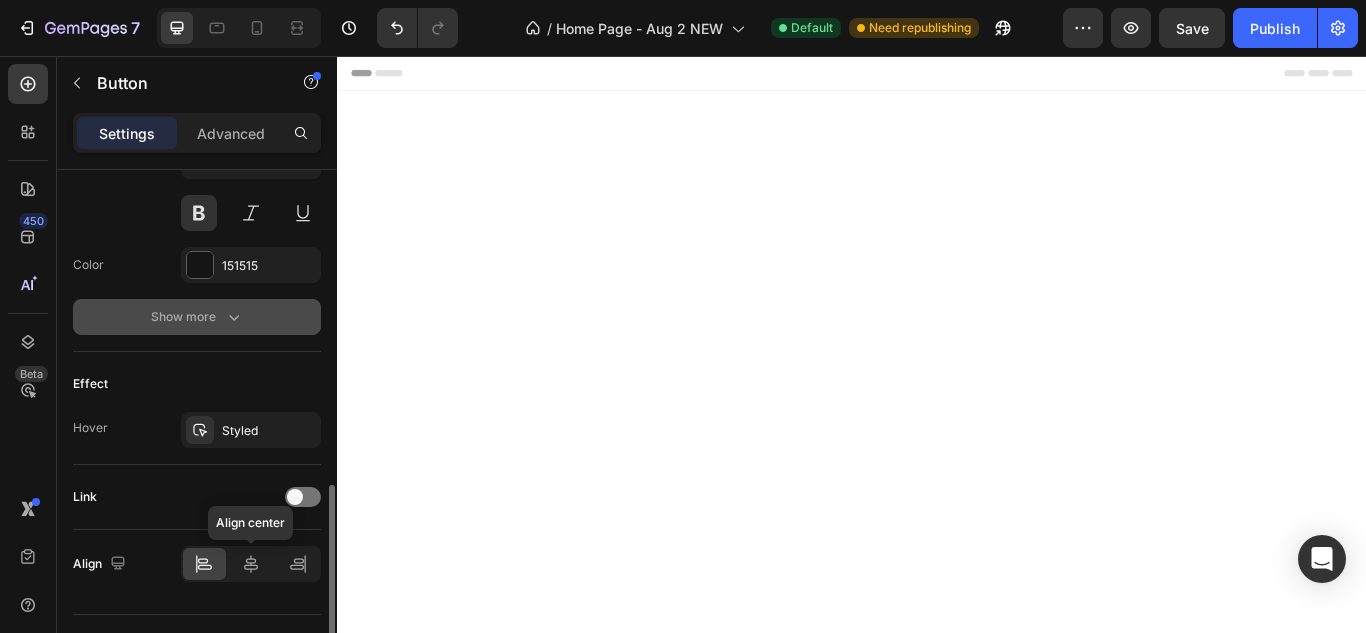 scroll, scrollTop: 914, scrollLeft: 0, axis: vertical 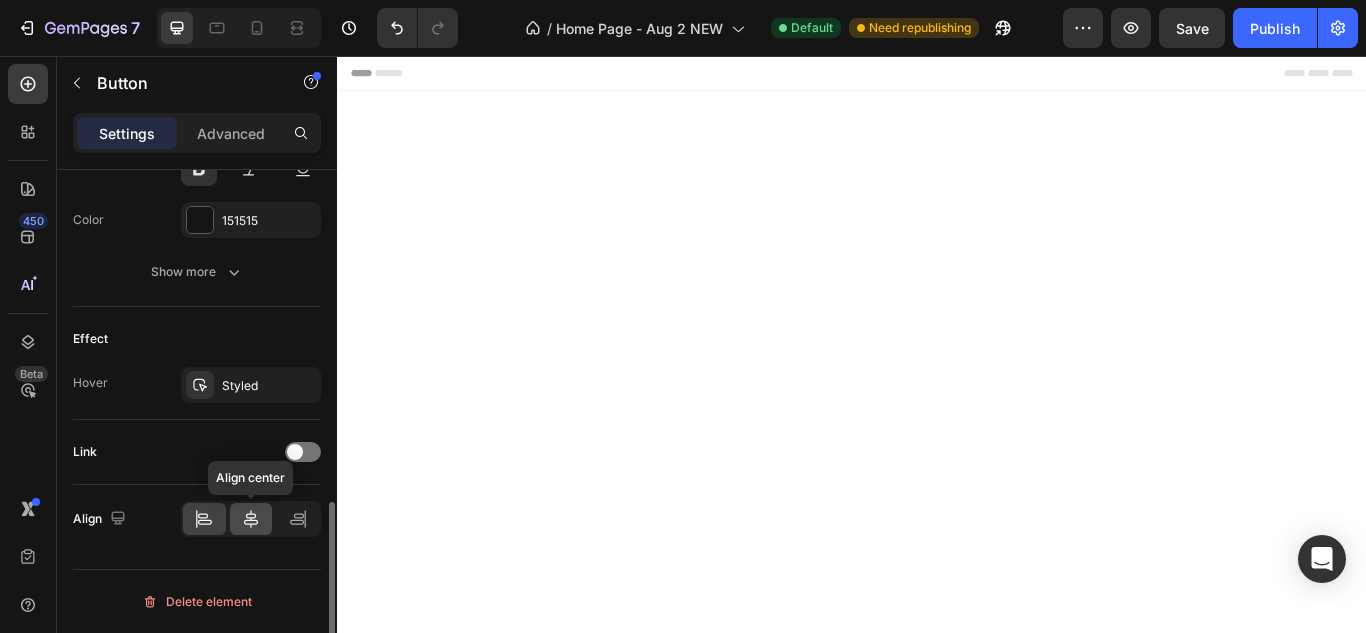 click 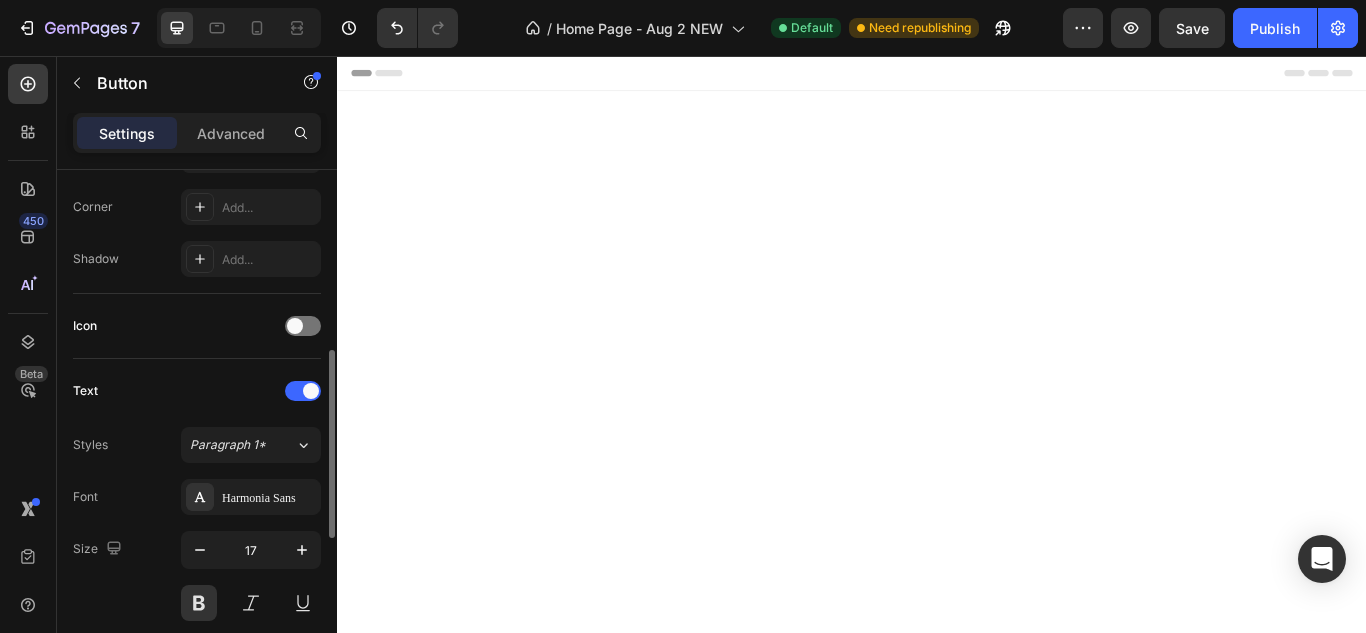 scroll, scrollTop: 484, scrollLeft: 0, axis: vertical 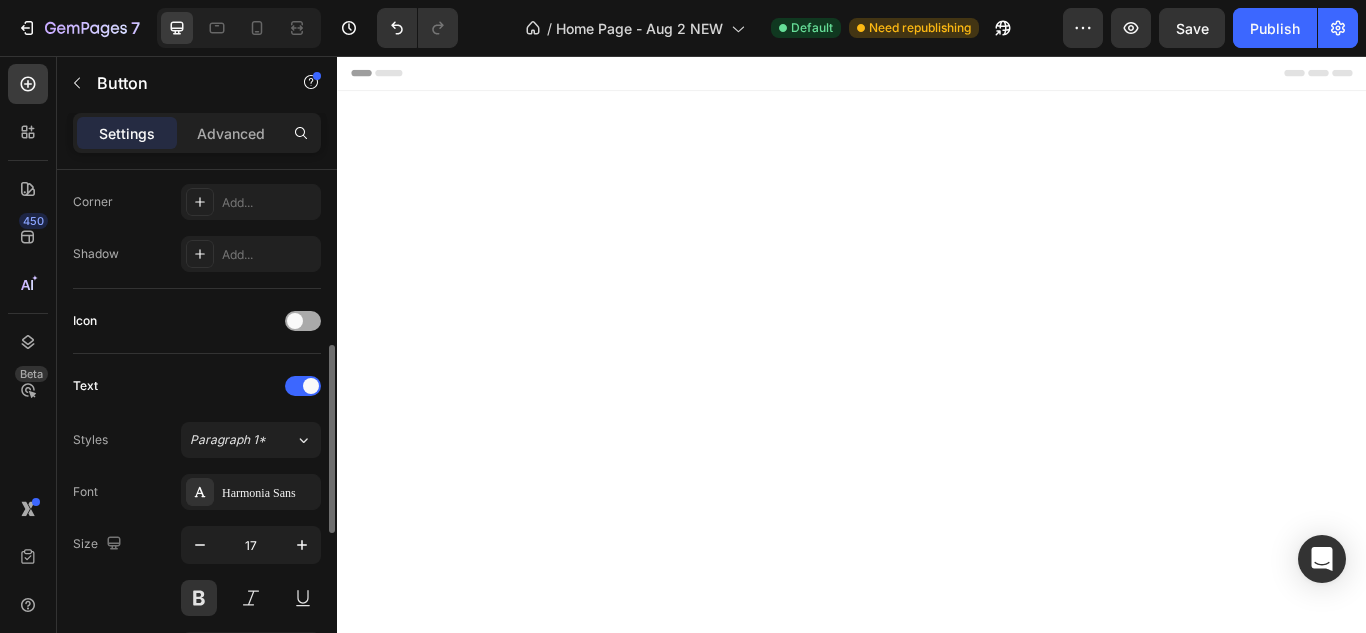 click at bounding box center [303, 321] 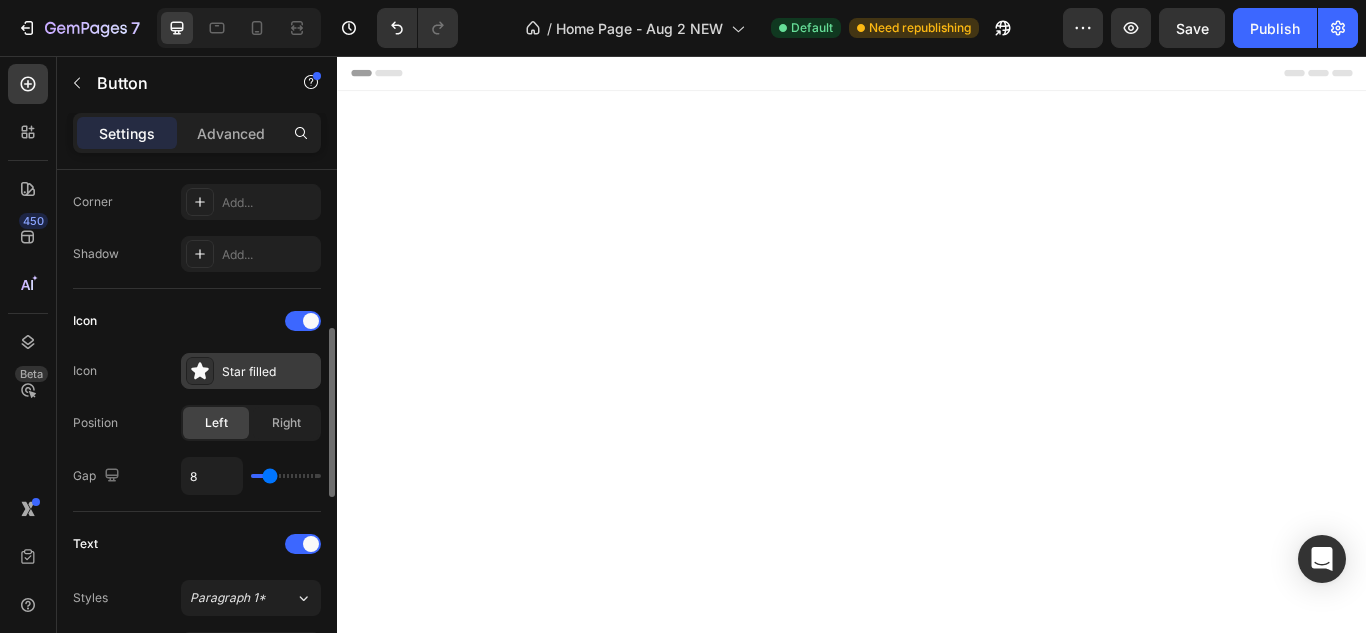 click 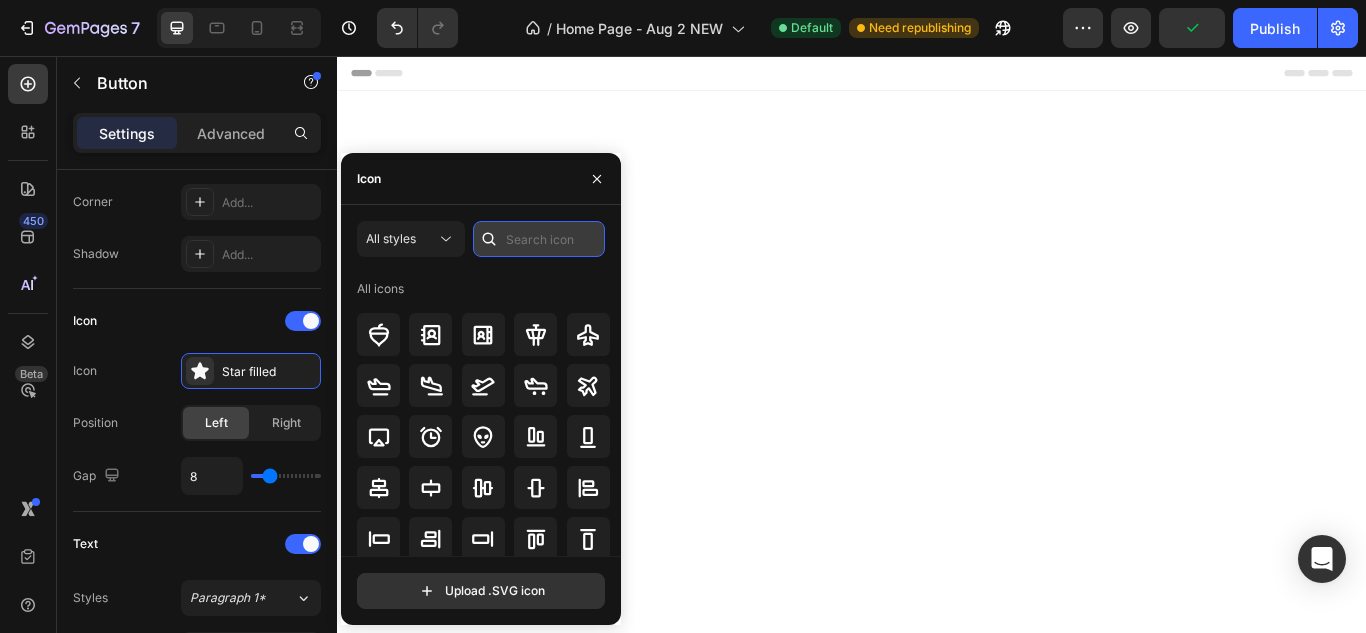 click at bounding box center [539, 239] 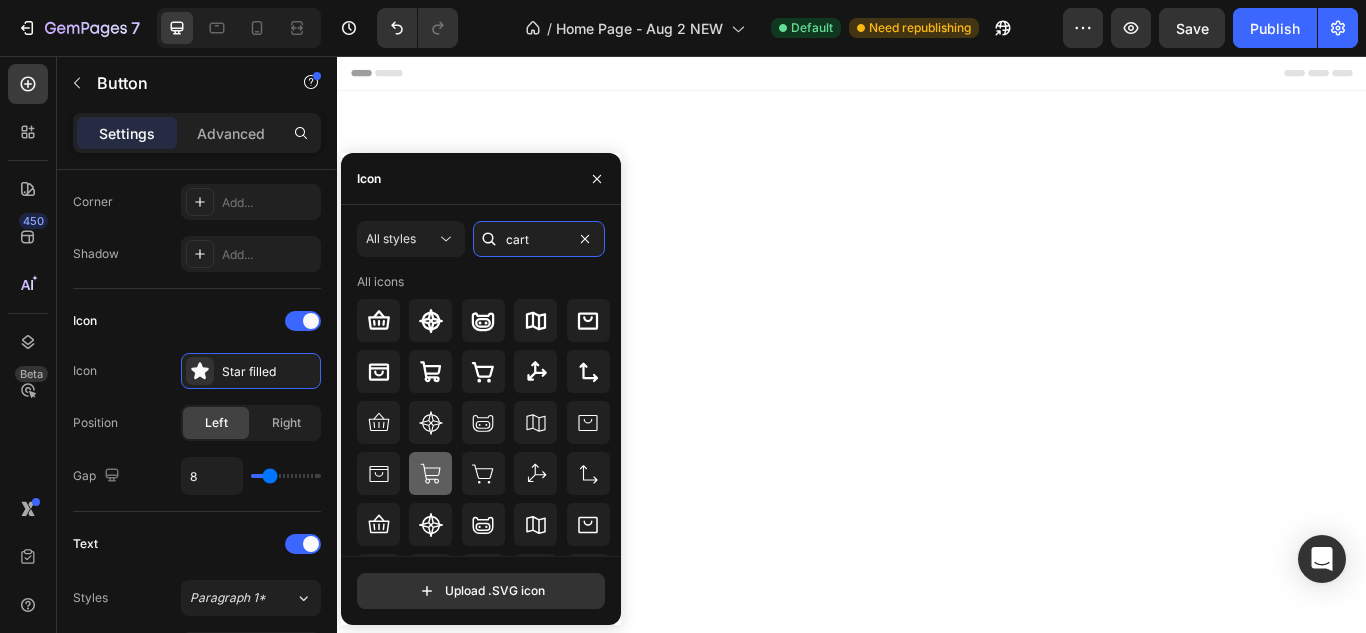 type on "cart" 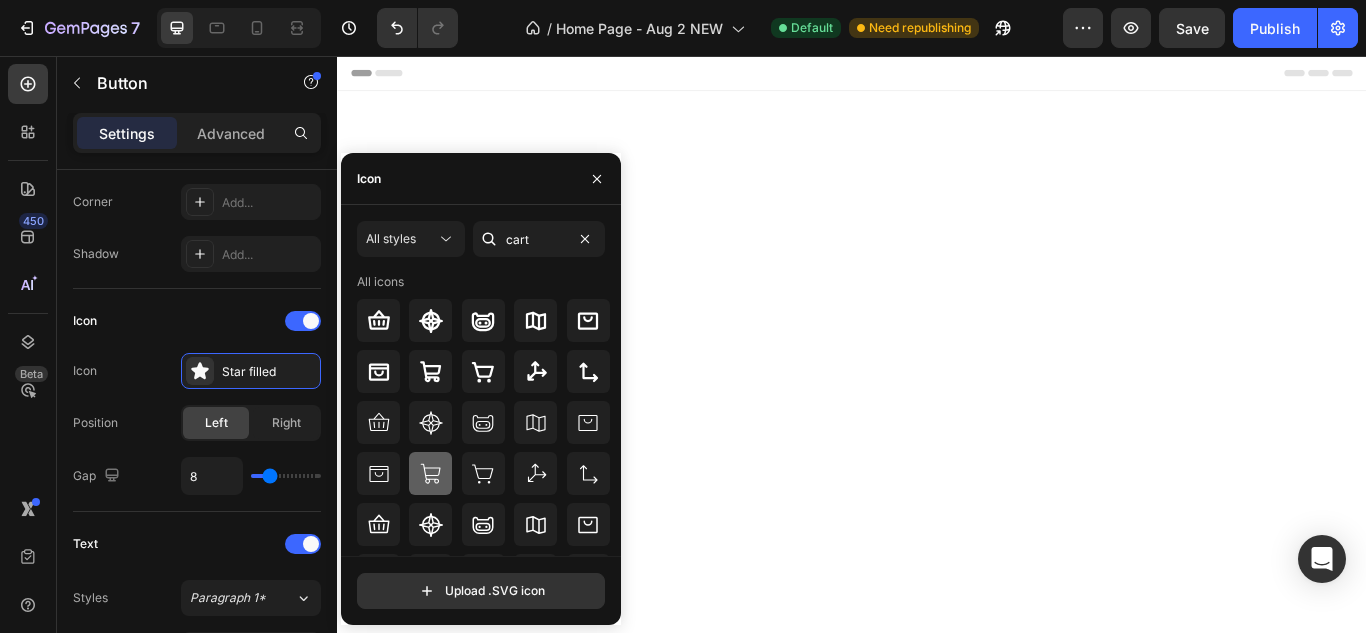 click 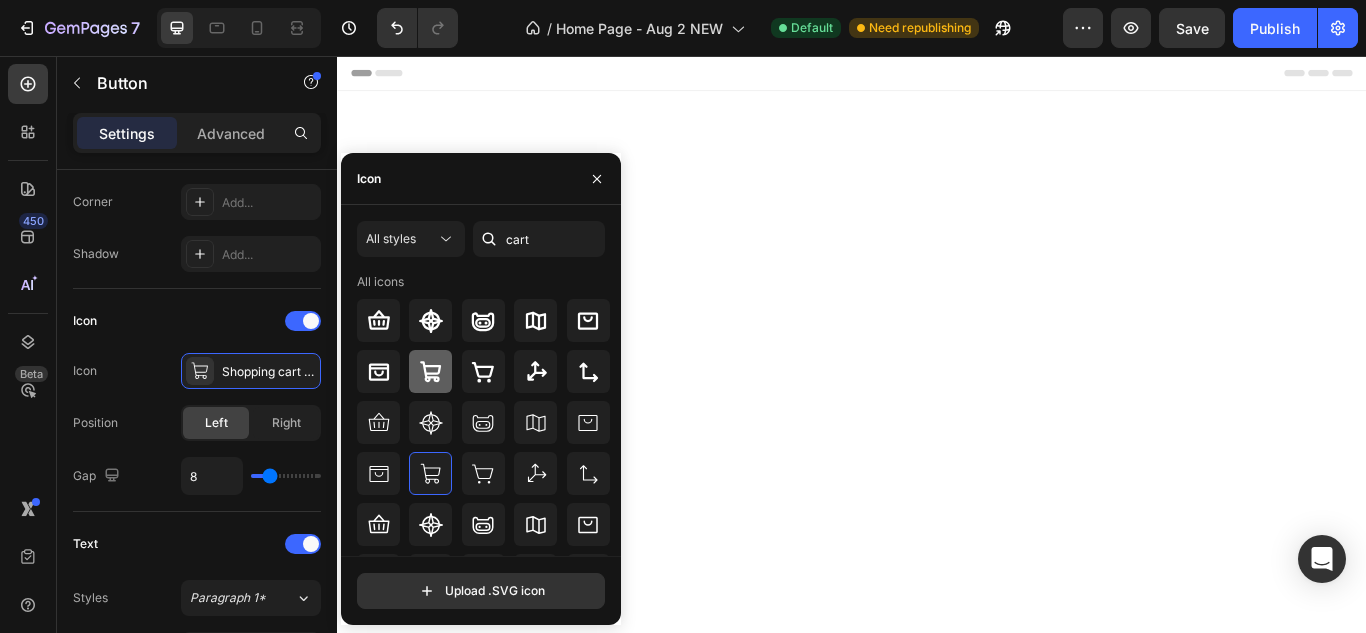 click 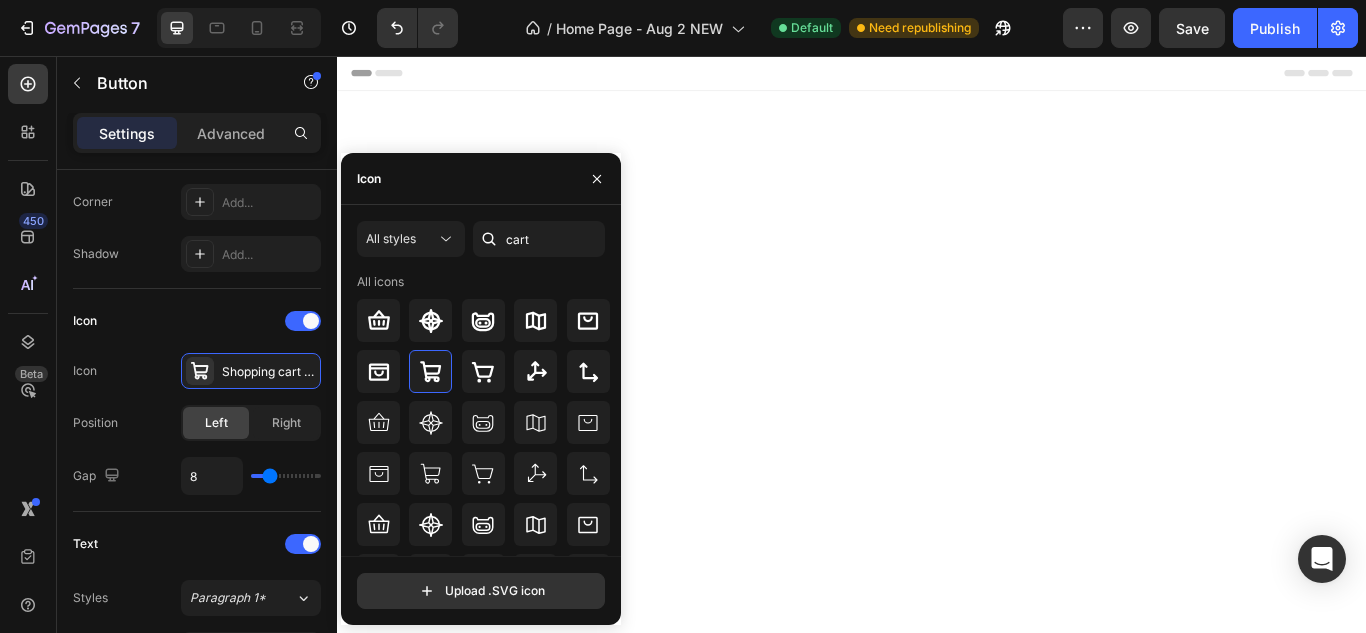 click on "Customers reviews Heading Row Loox - Reviews widget Loox Row Section 5" at bounding box center [937, 2876] 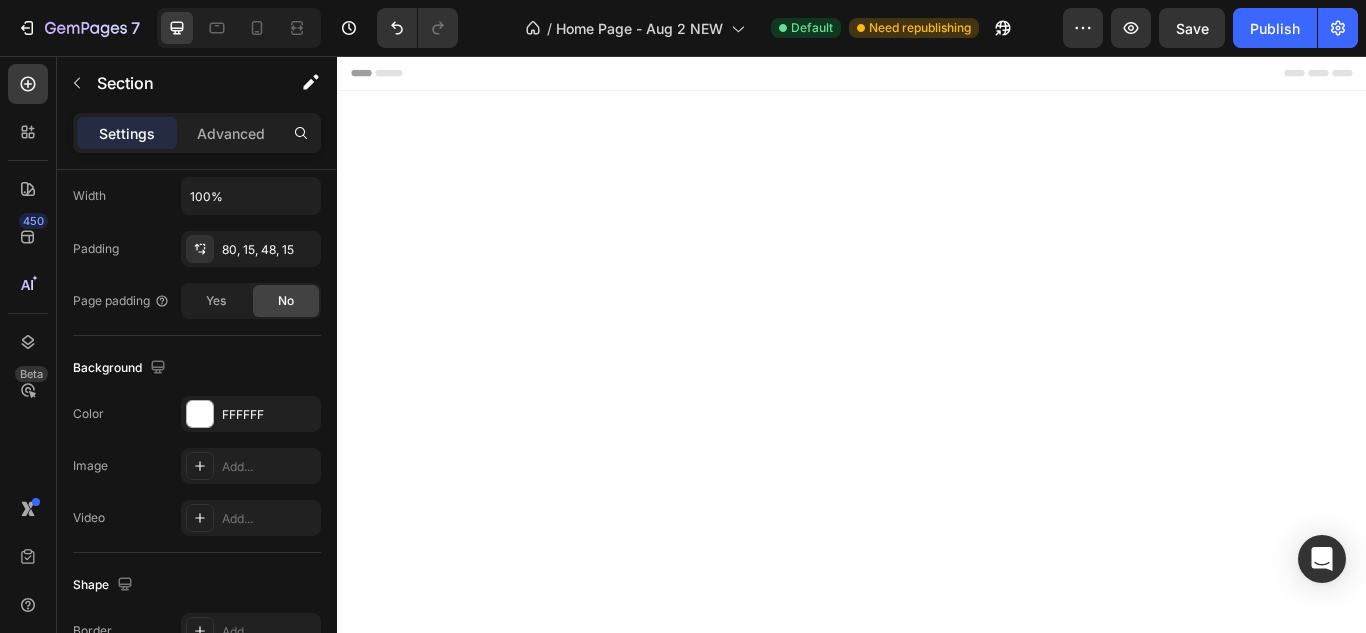 scroll, scrollTop: 0, scrollLeft: 0, axis: both 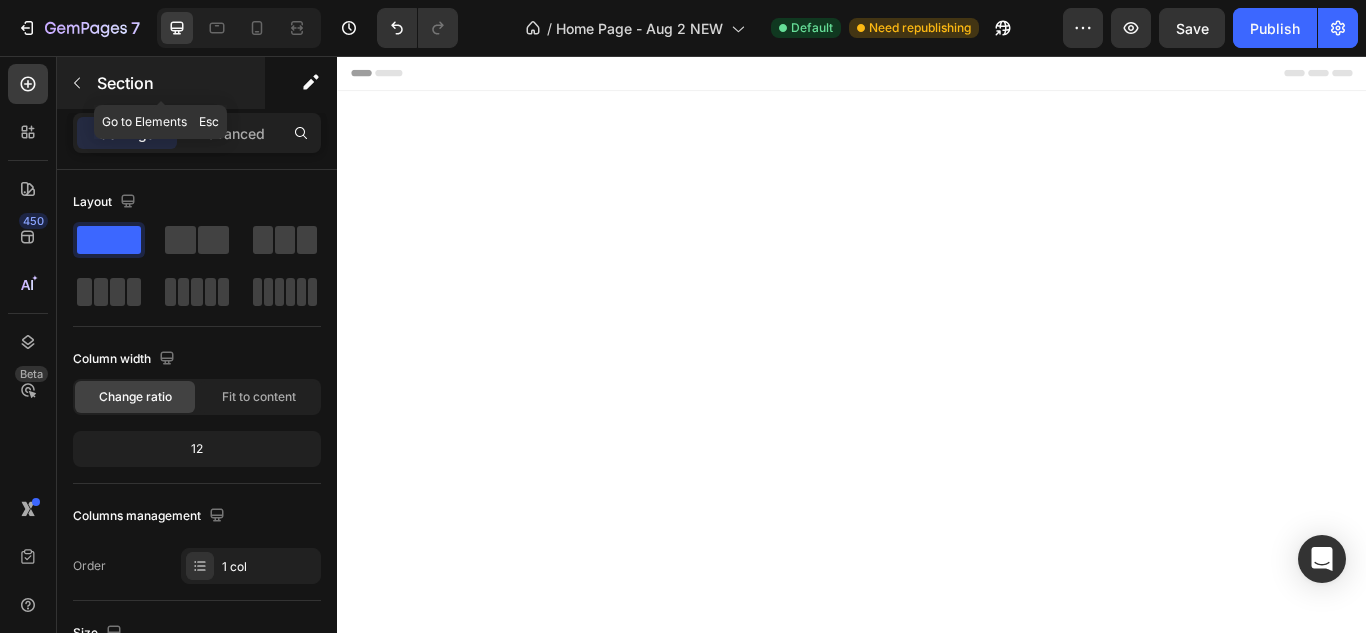 click at bounding box center (77, 83) 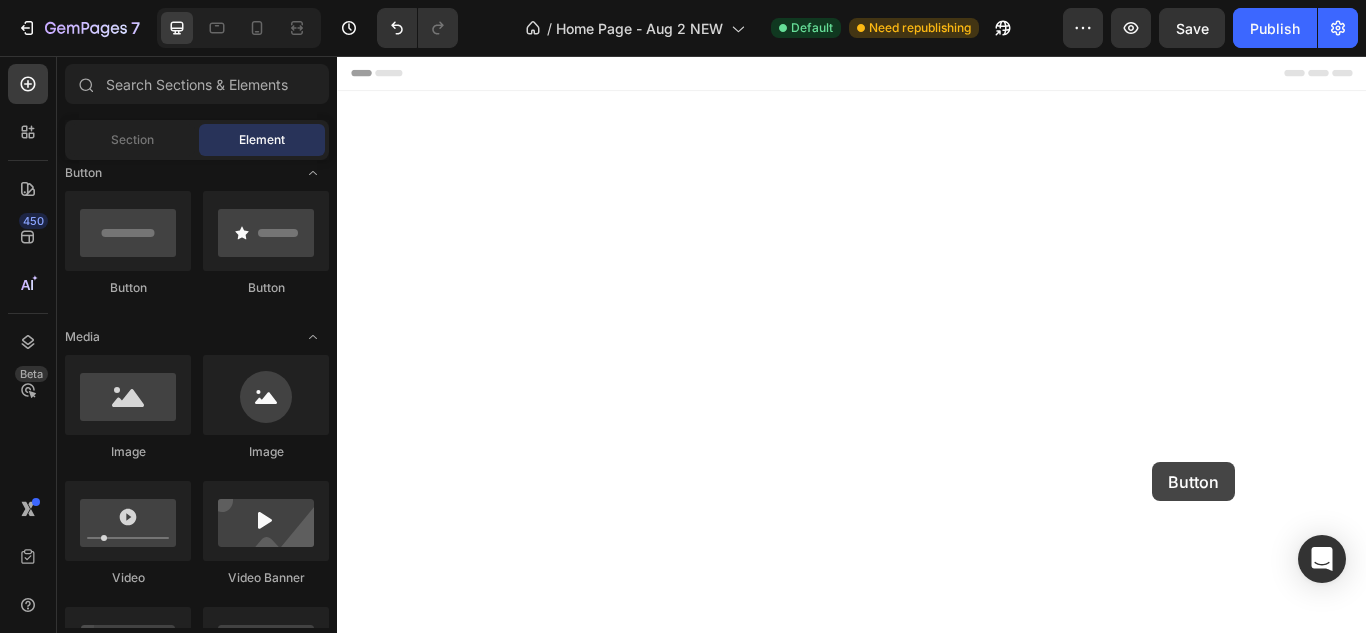 drag, startPoint x: 448, startPoint y: 305, endPoint x: 1288, endPoint y: 530, distance: 869.612 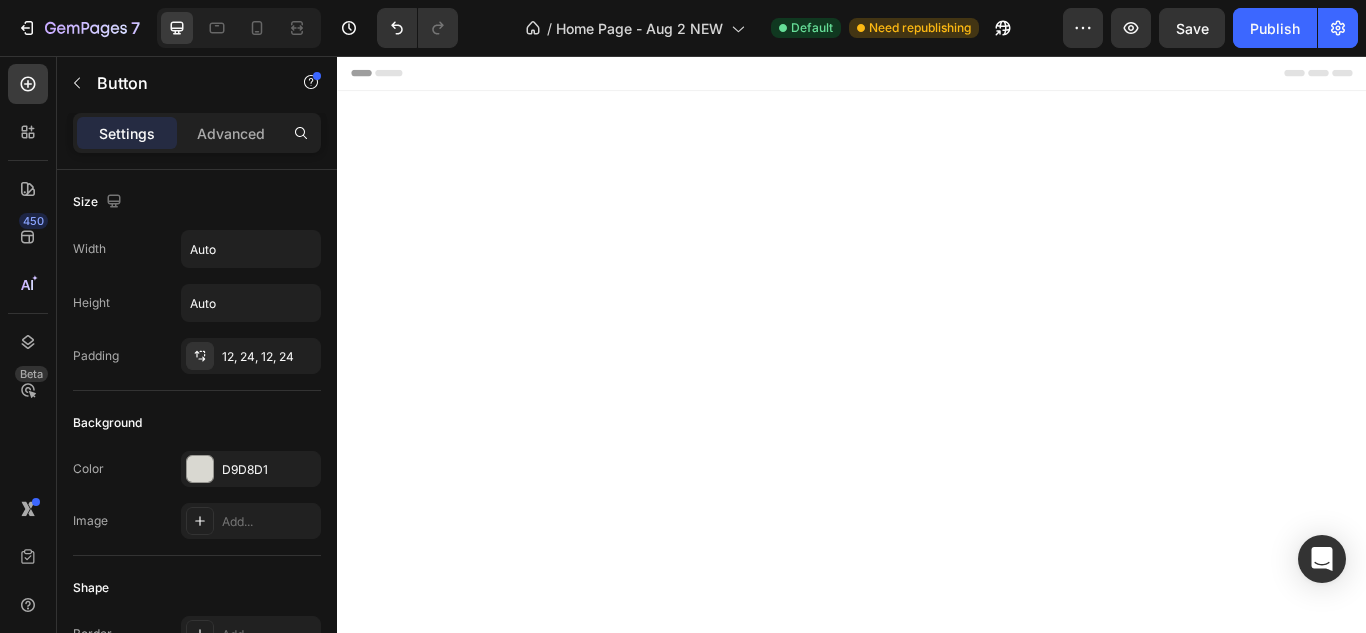 click on "Button" at bounding box center [1296, 2643] 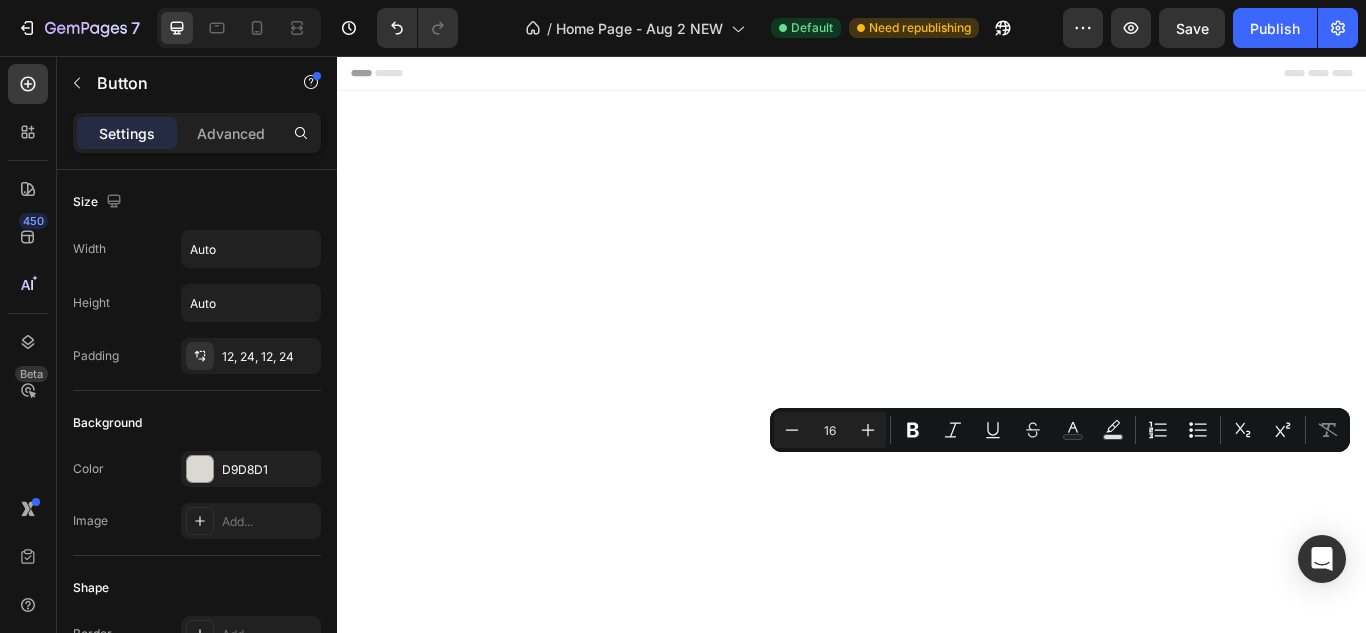 click on "Violet Power" at bounding box center [1318, 2643] 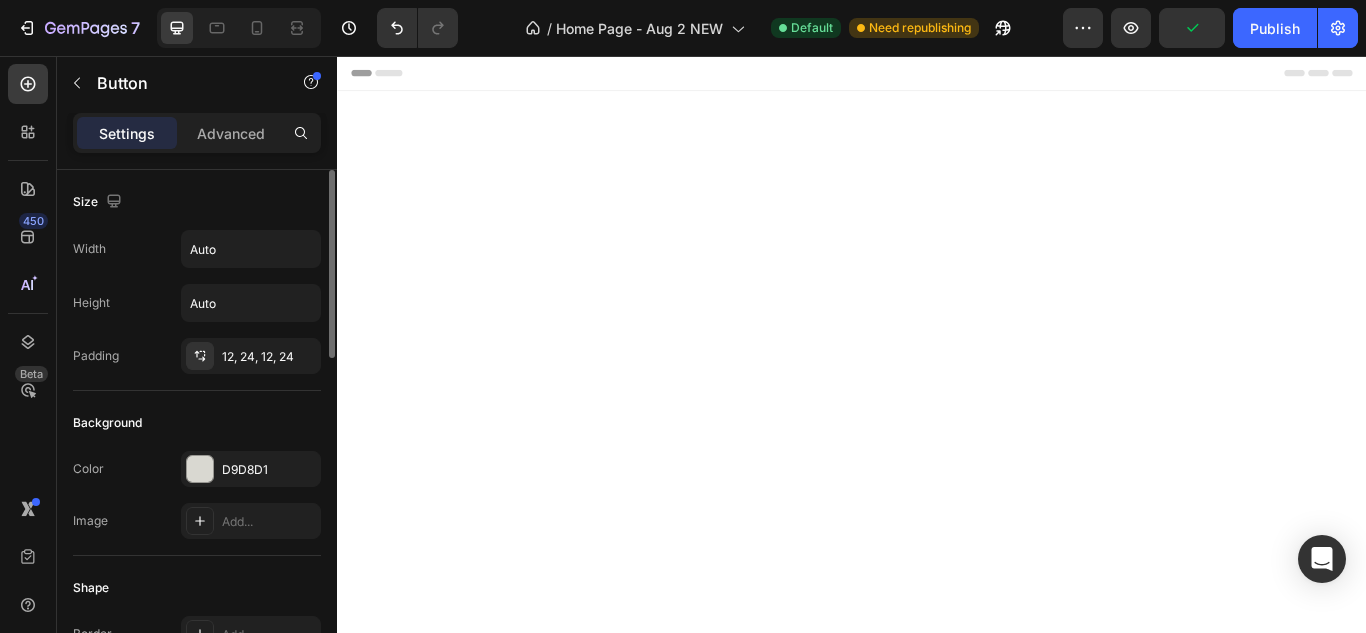 click on "Color D9D8D1" at bounding box center (197, 469) 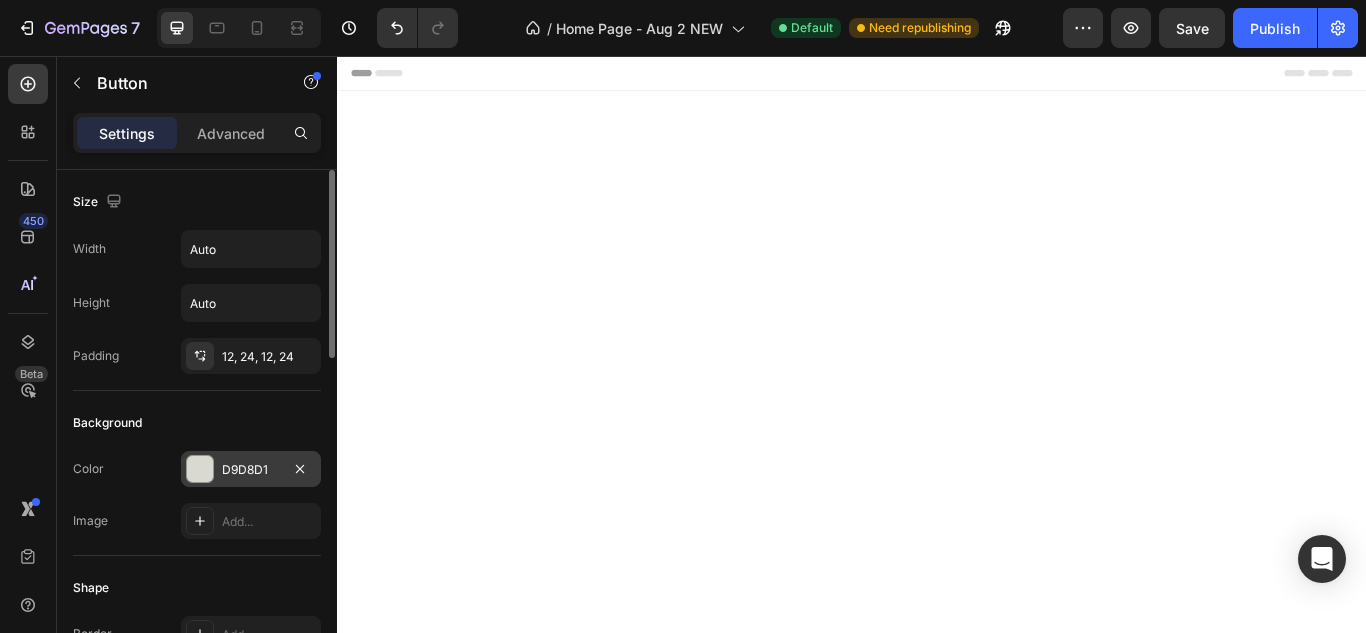 click at bounding box center [200, 469] 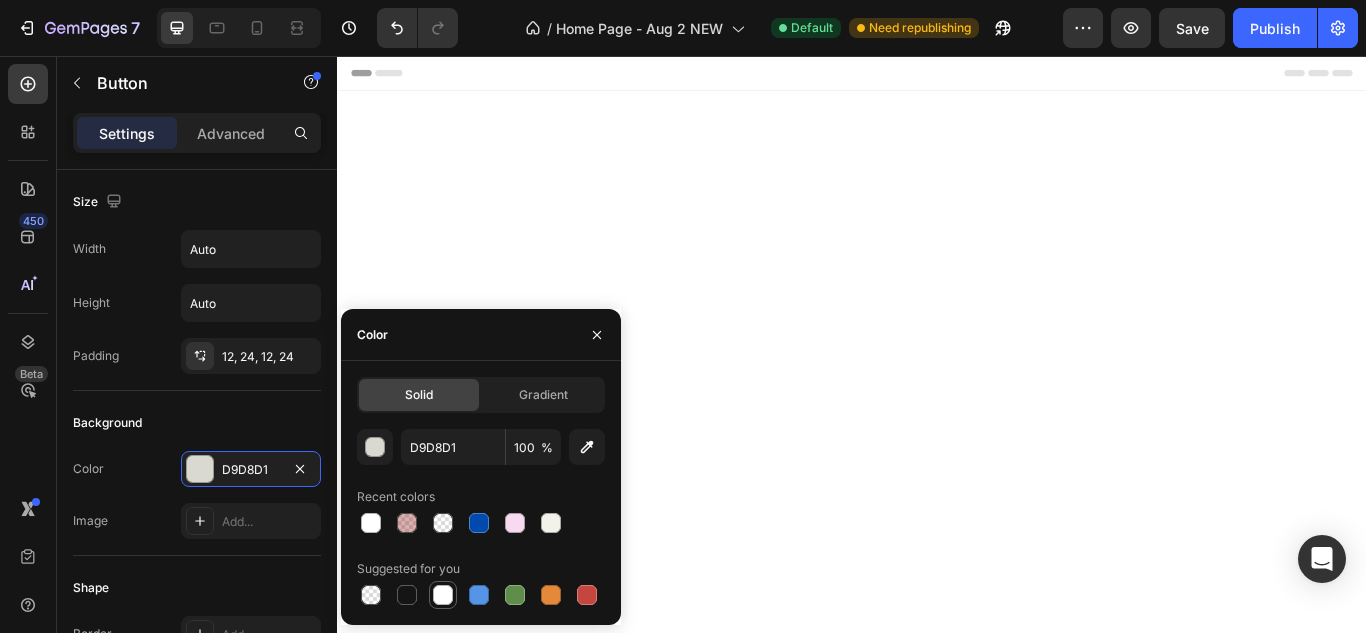 click at bounding box center (443, 595) 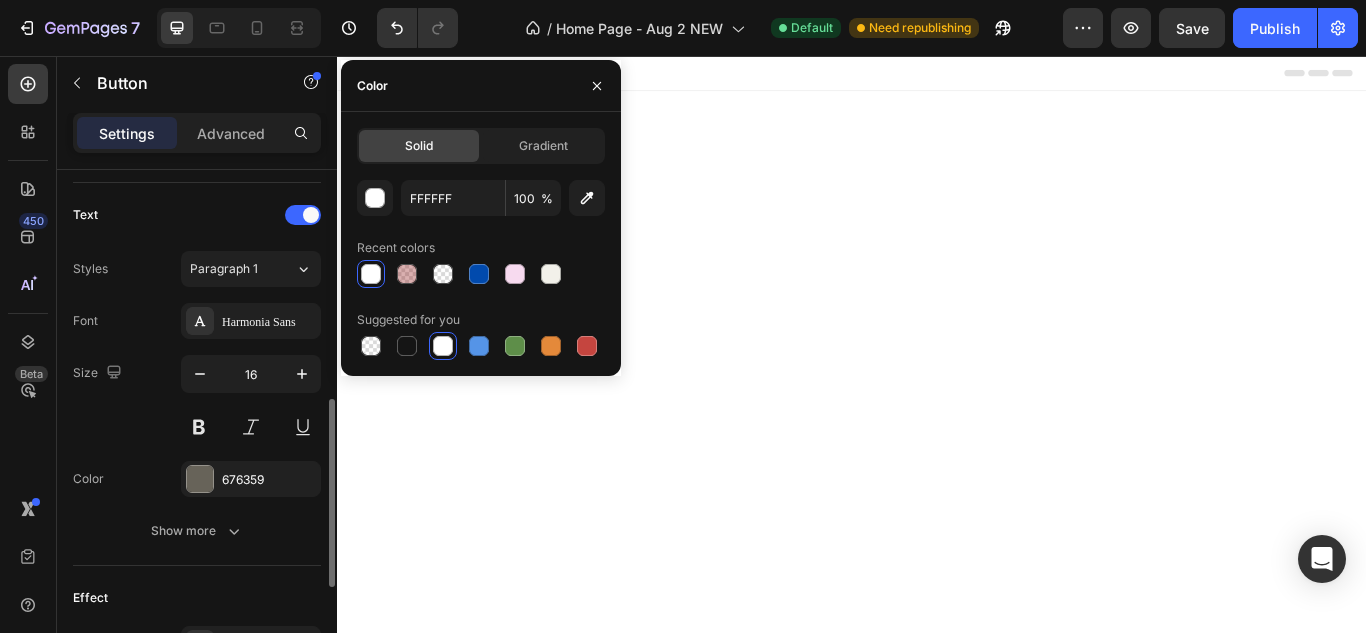 scroll, scrollTop: 658, scrollLeft: 0, axis: vertical 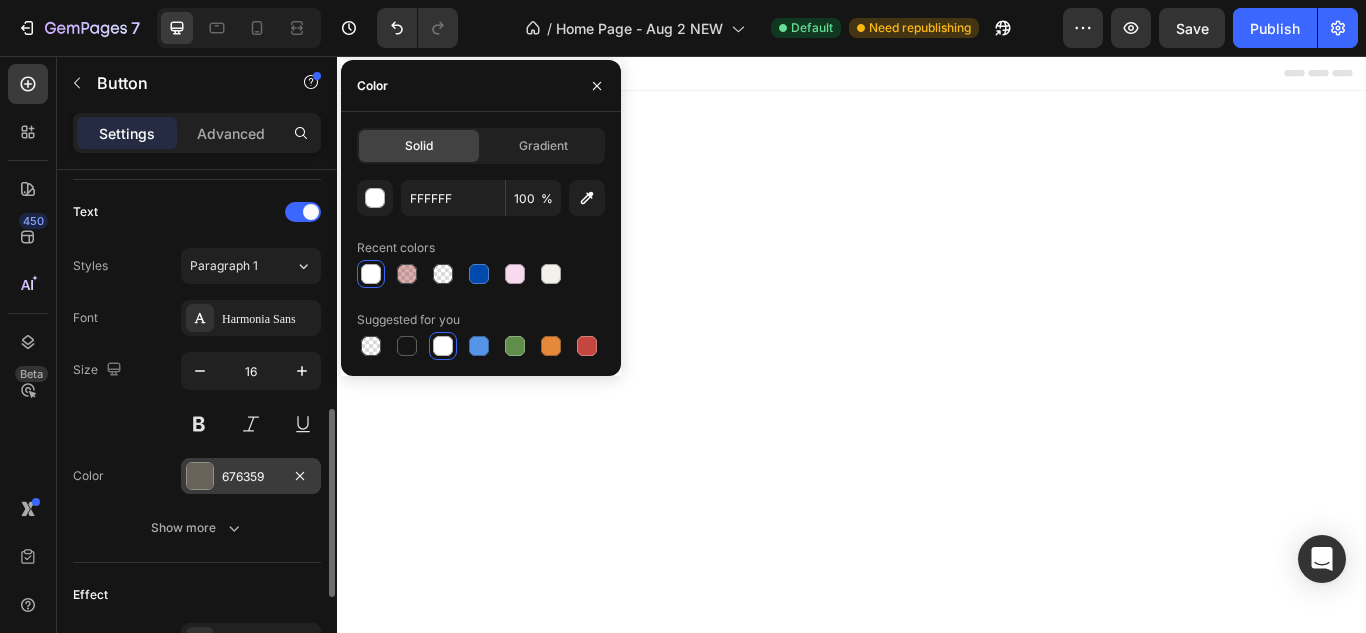 click on "676359" at bounding box center (251, 476) 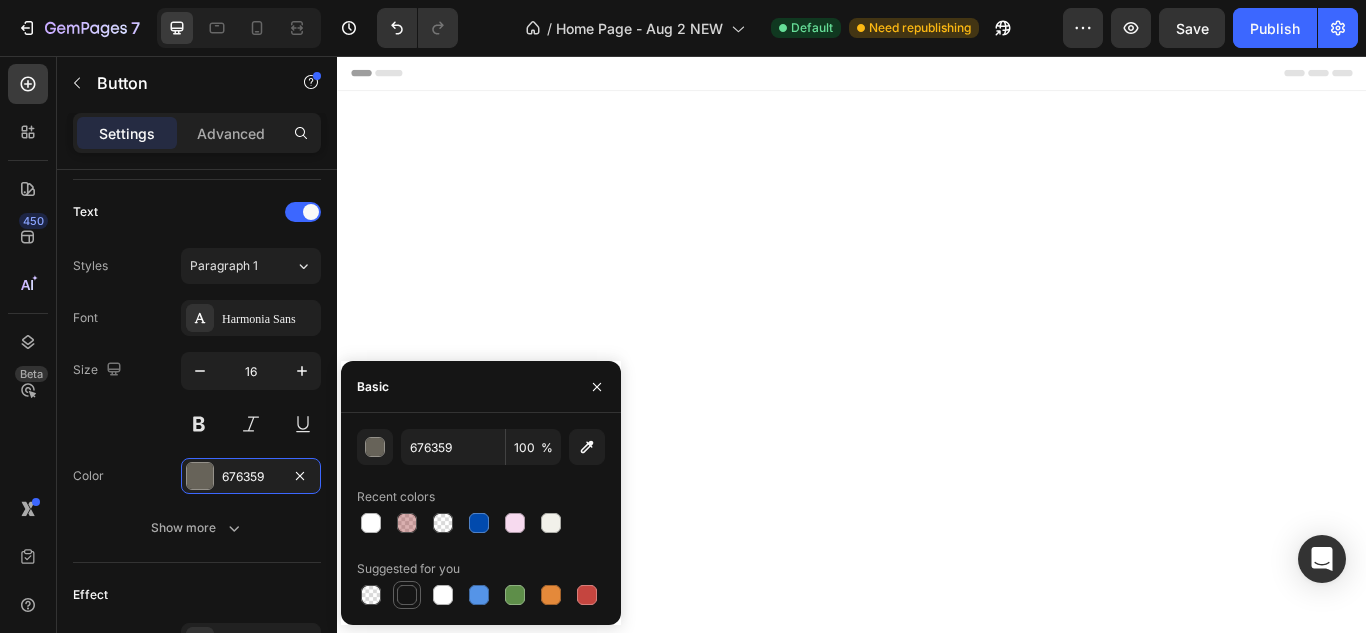 click at bounding box center [407, 595] 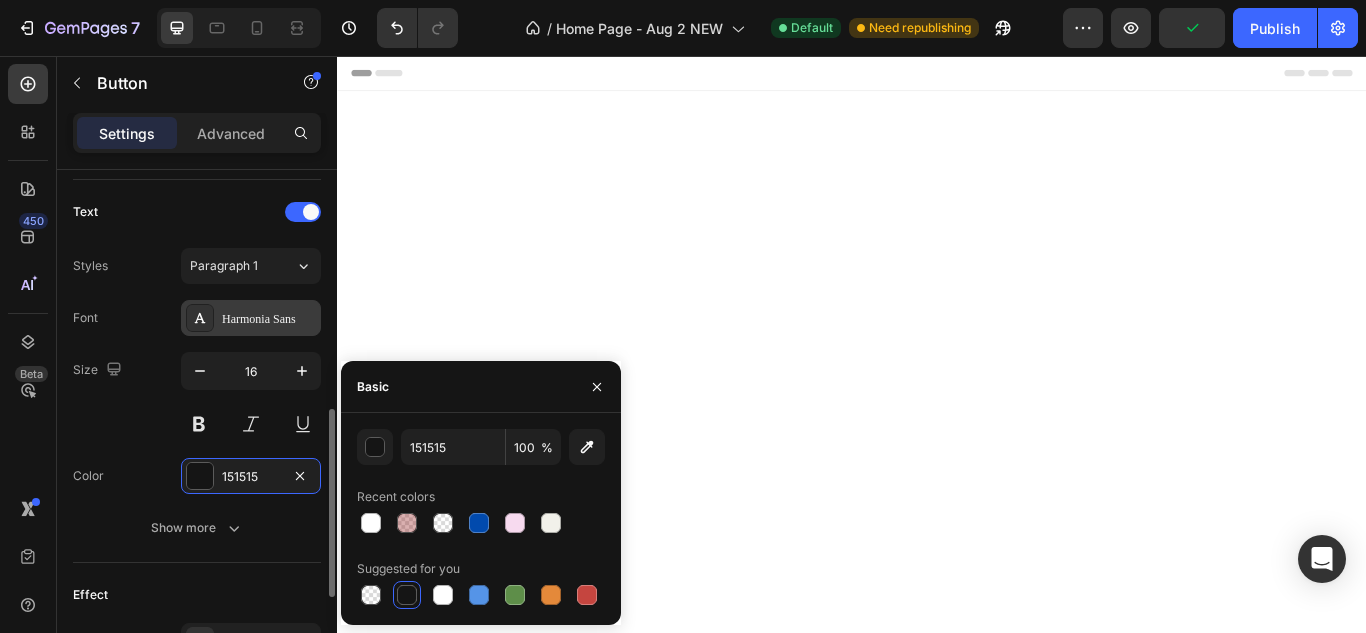 click on "Harmonia Sans" at bounding box center [269, 319] 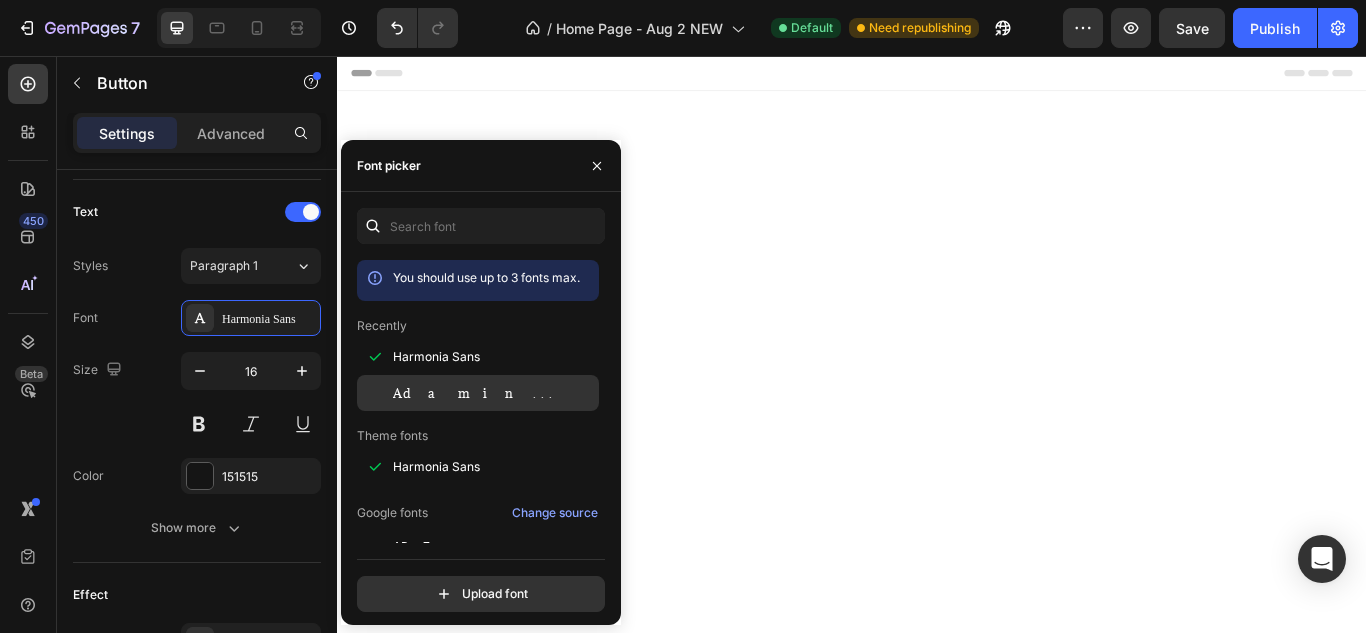 click on "Adamina" 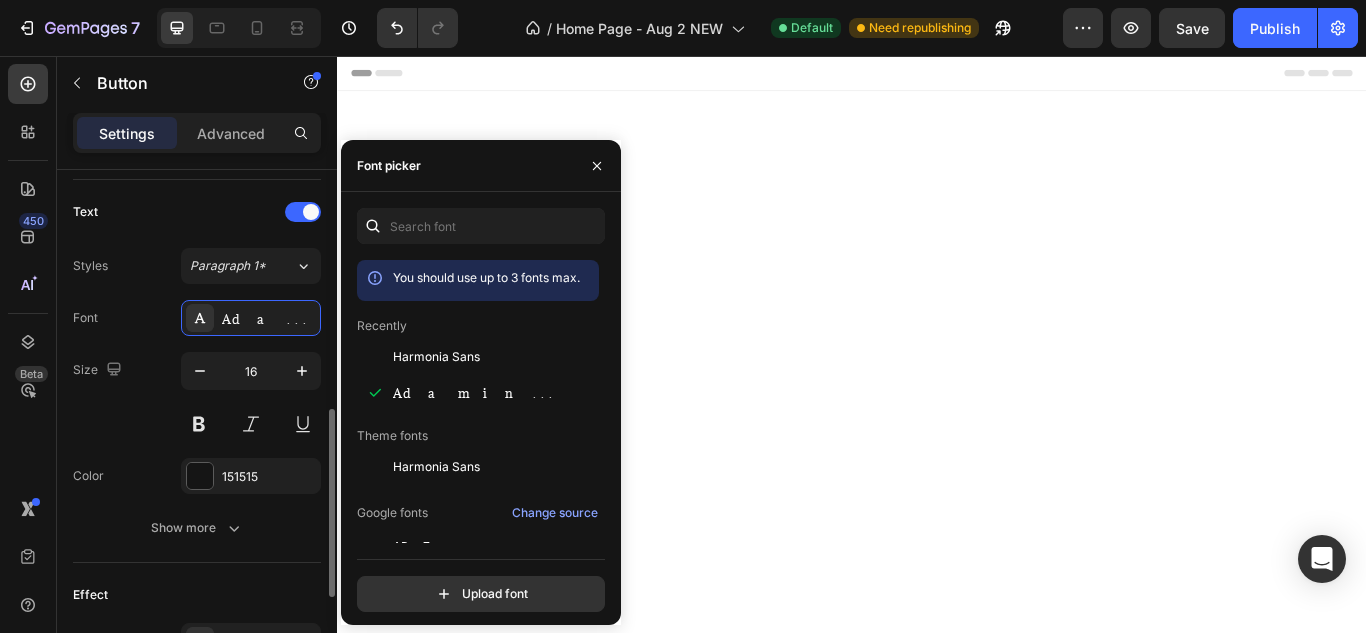 click on "Size 16" at bounding box center [197, 397] 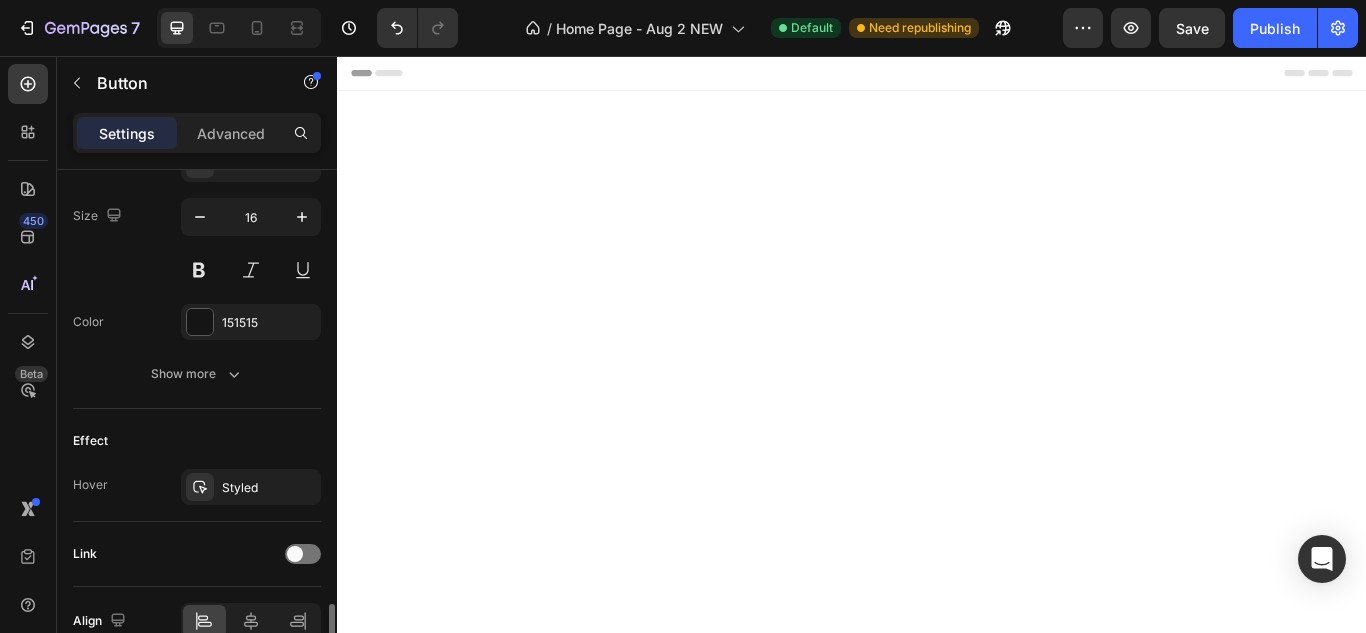 scroll, scrollTop: 914, scrollLeft: 0, axis: vertical 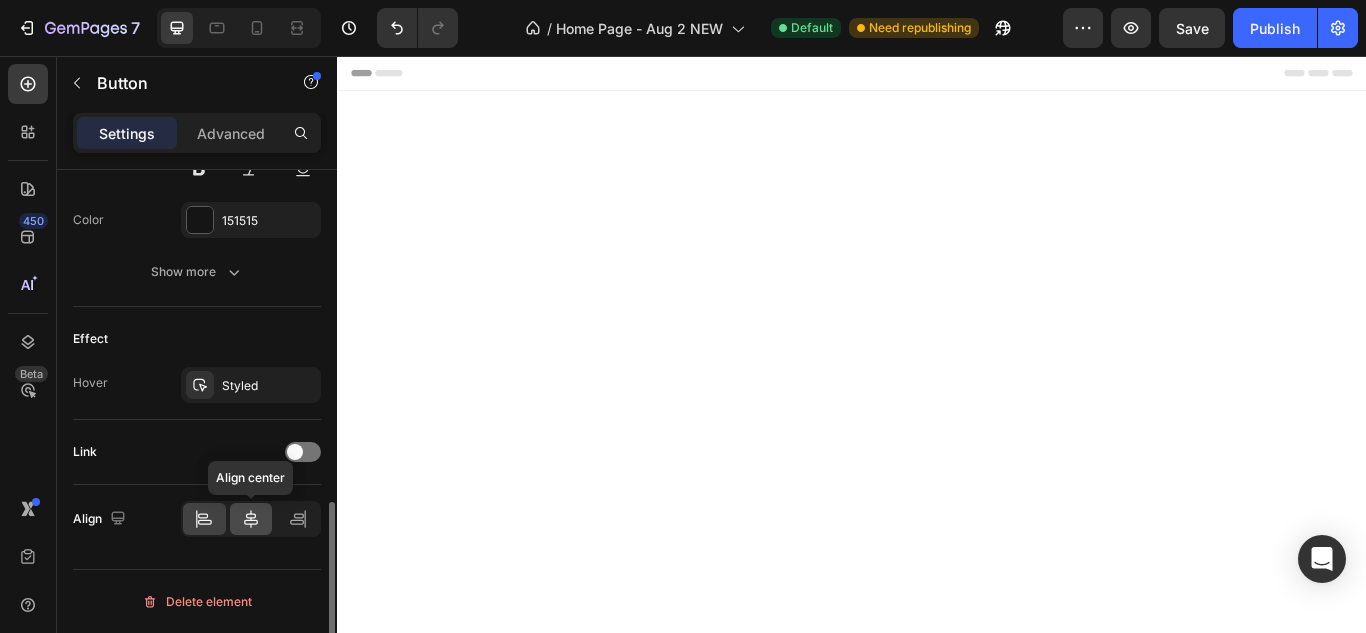click 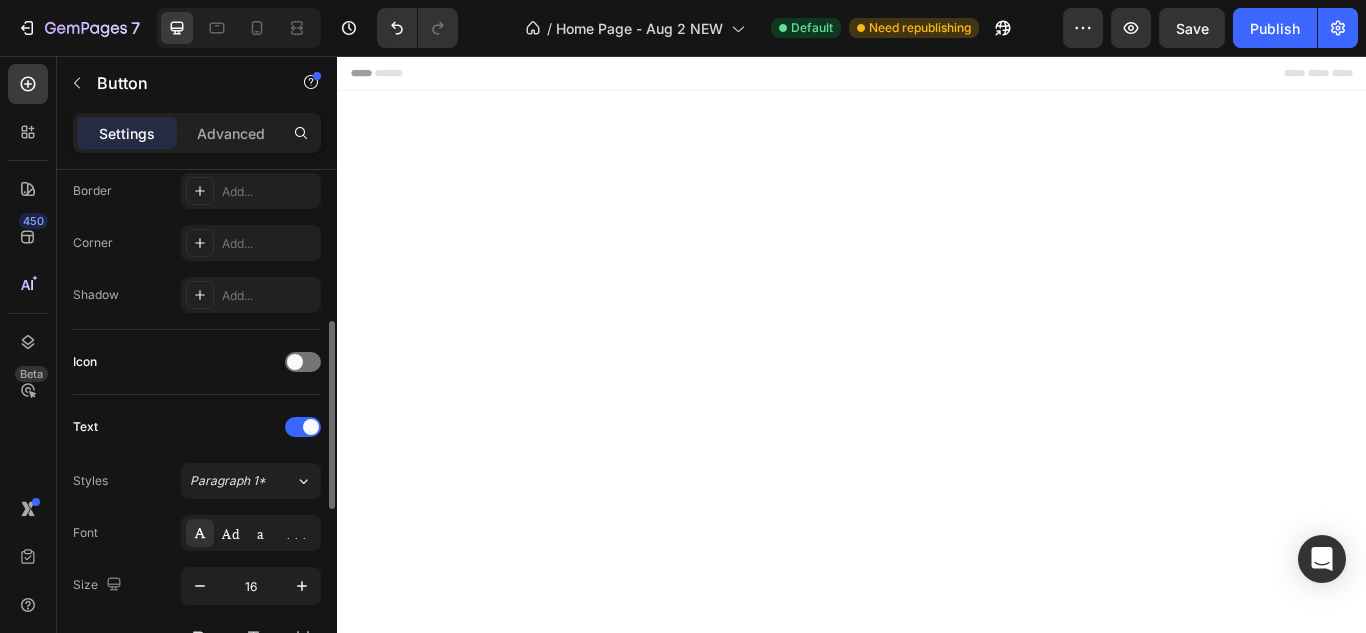 scroll, scrollTop: 436, scrollLeft: 0, axis: vertical 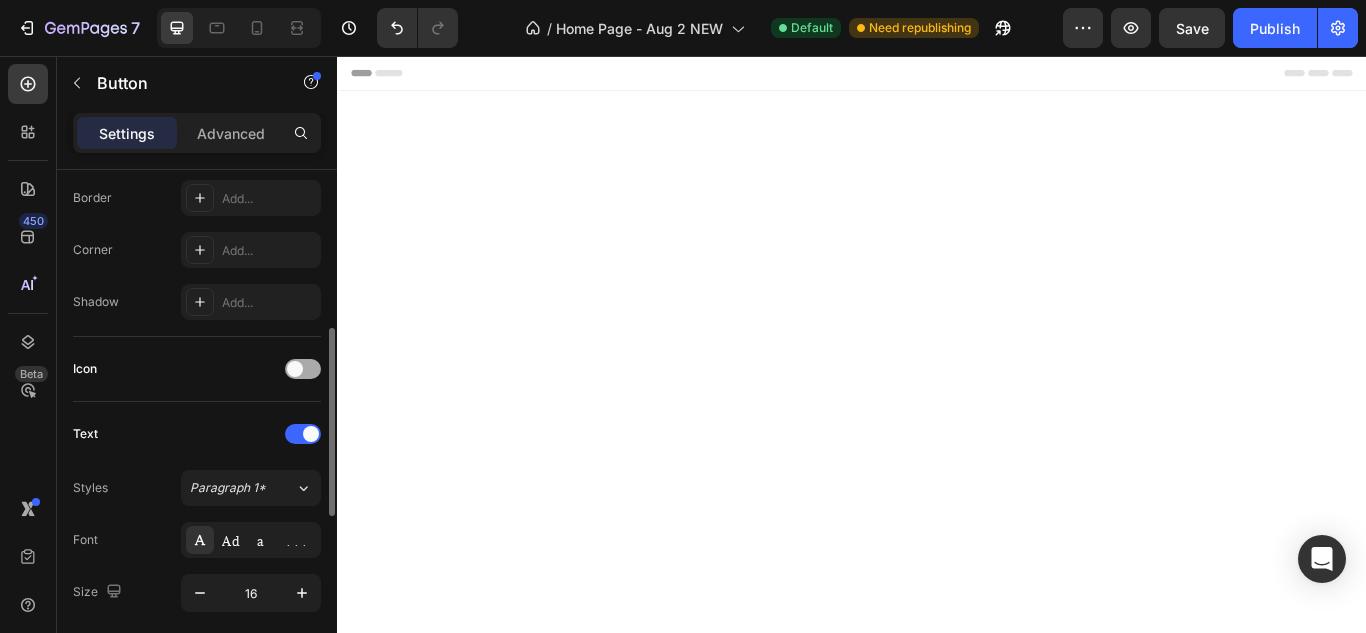 click at bounding box center (295, 369) 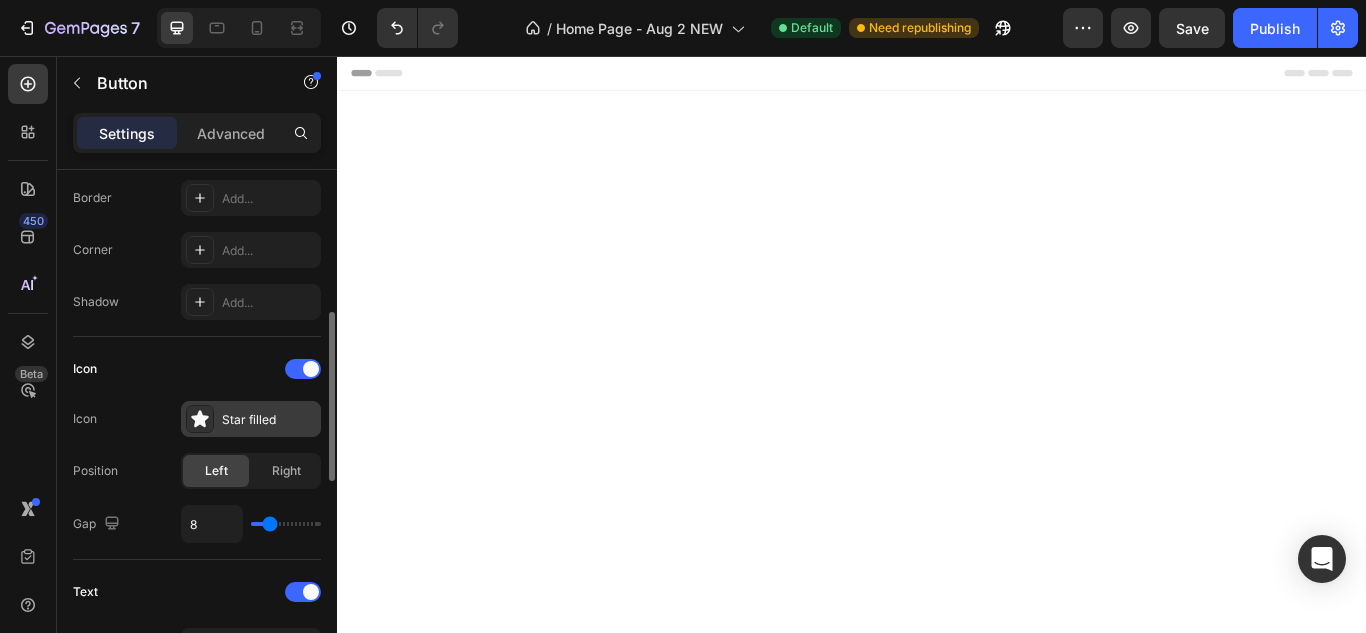 click on "Star filled" at bounding box center (251, 419) 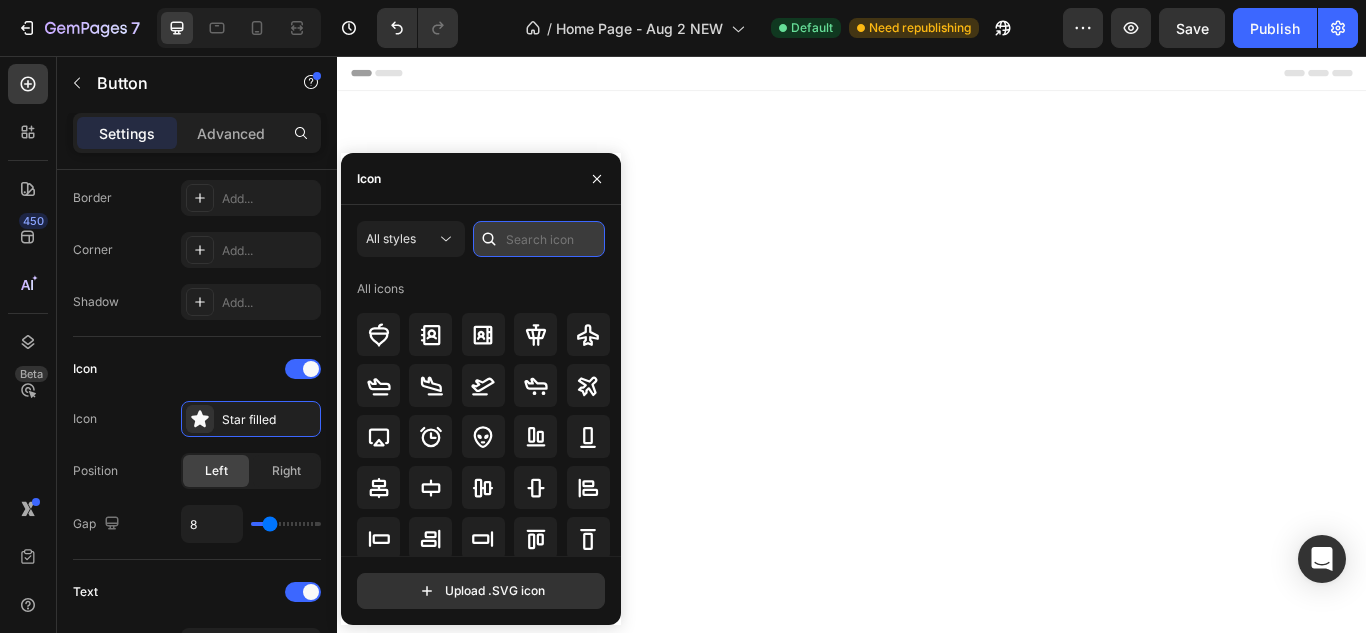 click at bounding box center (539, 239) 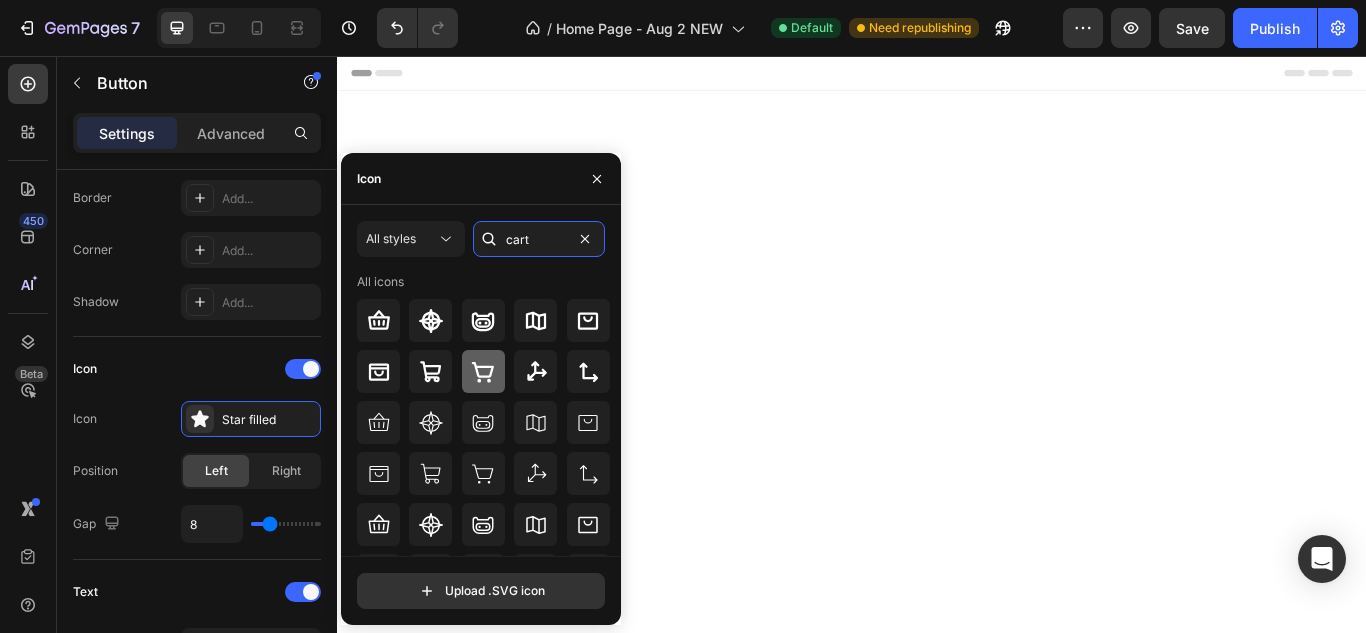 type on "cart" 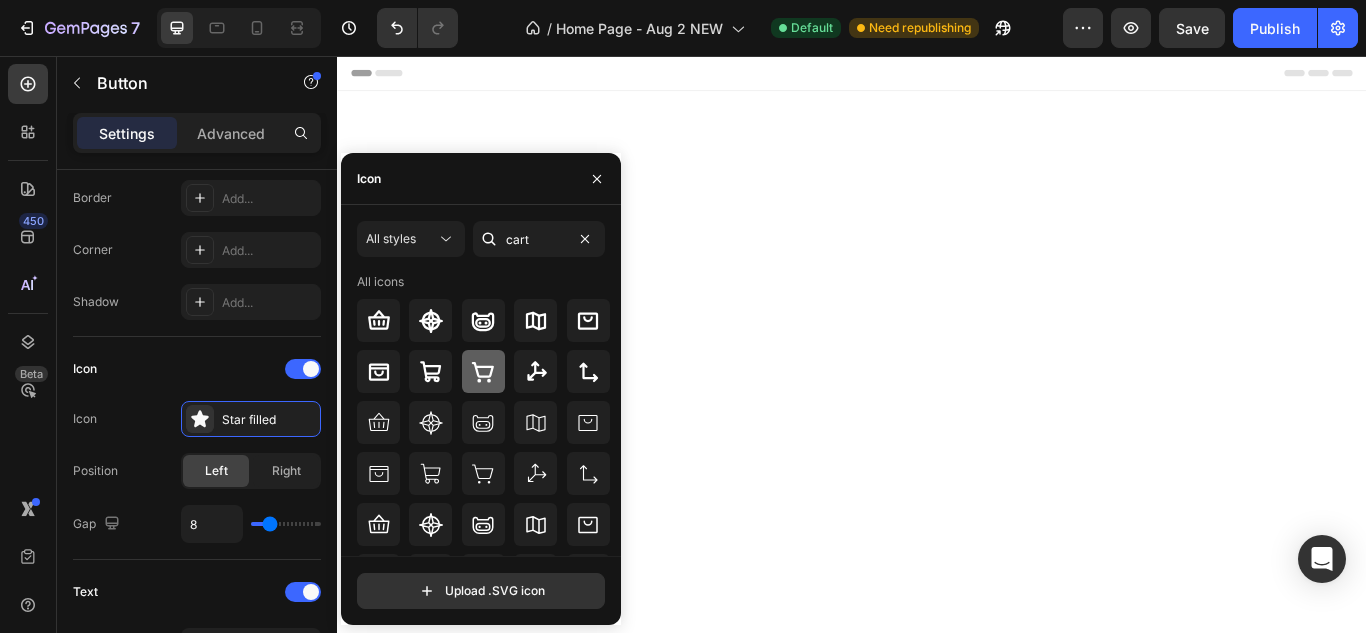click 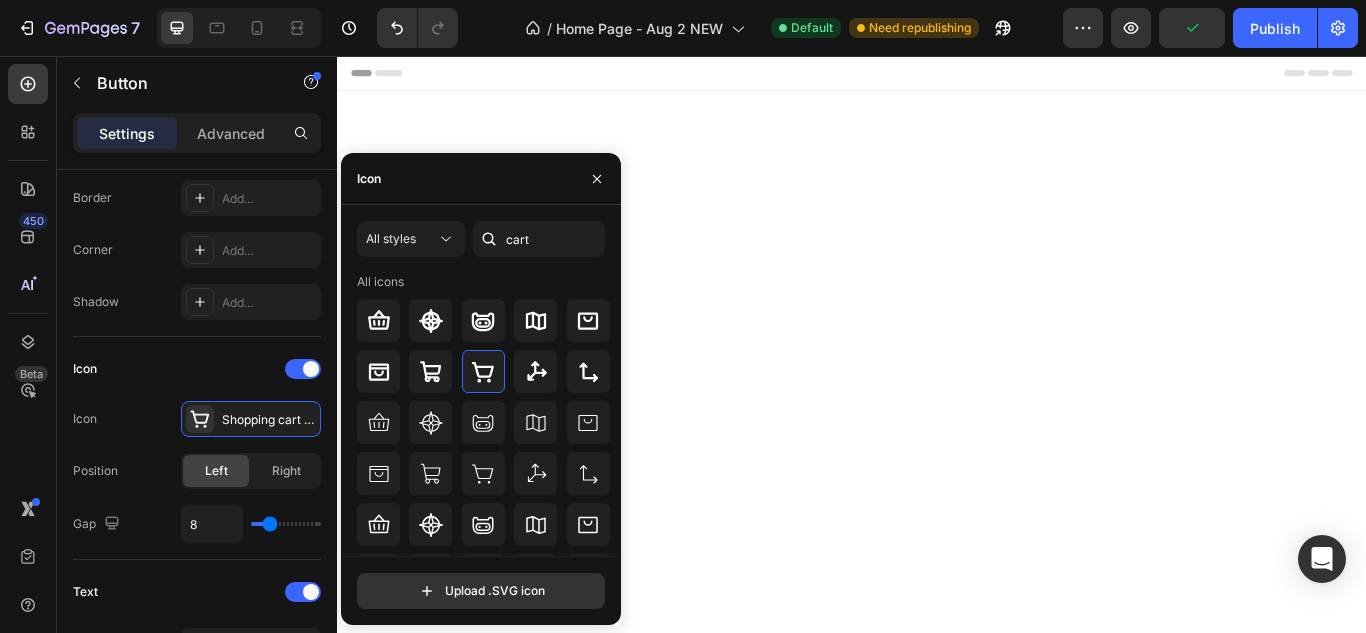 click 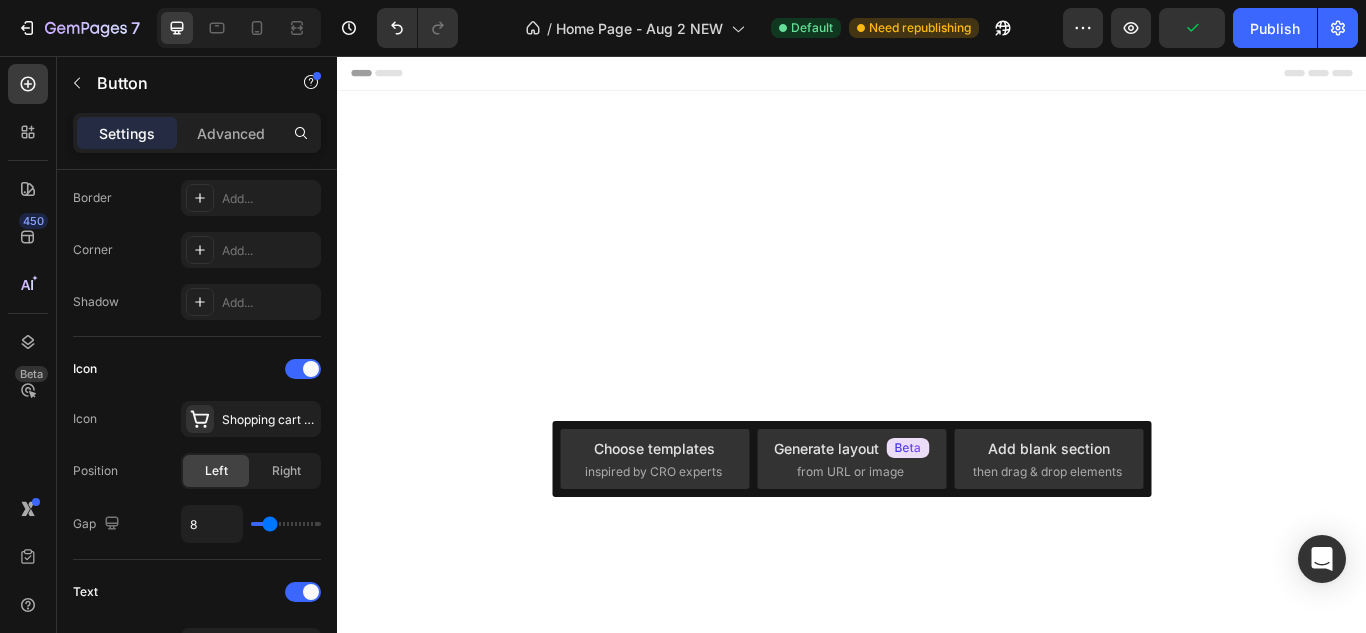 click on "Customers reviews Heading Row Loox - Reviews widget Loox Row Section 5" at bounding box center [937, 2876] 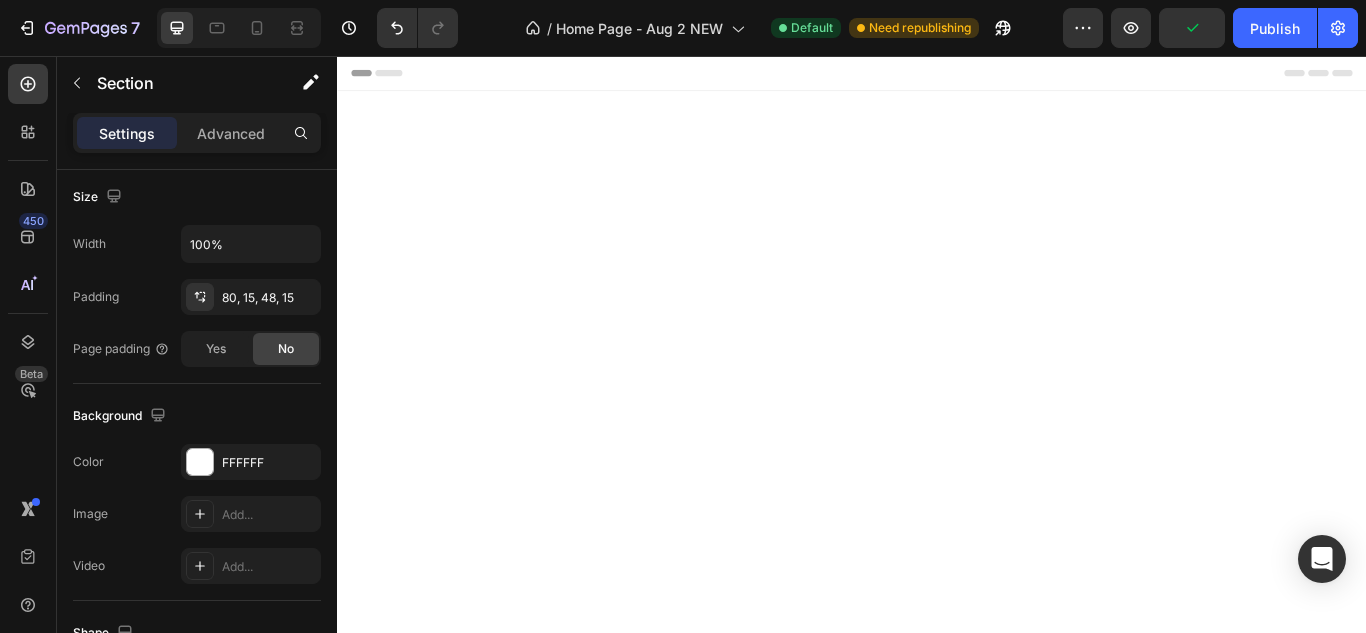 scroll, scrollTop: 0, scrollLeft: 0, axis: both 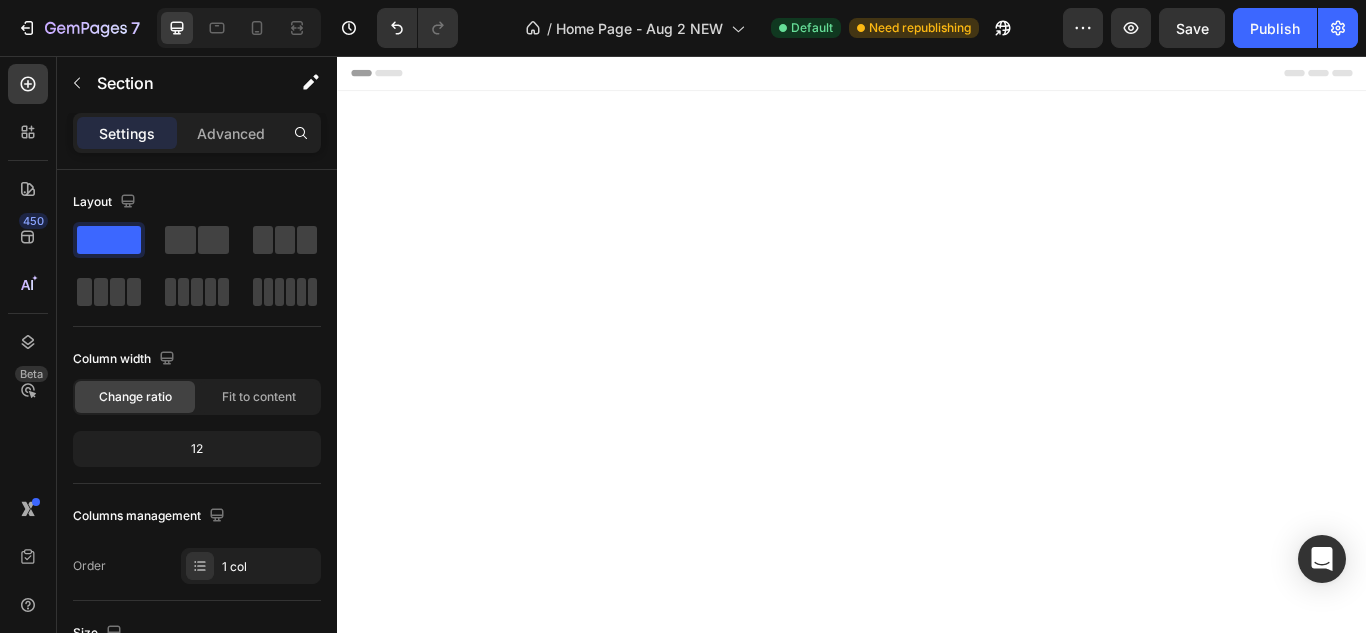 click on "BLACK ALWAYS" at bounding box center (493, 2643) 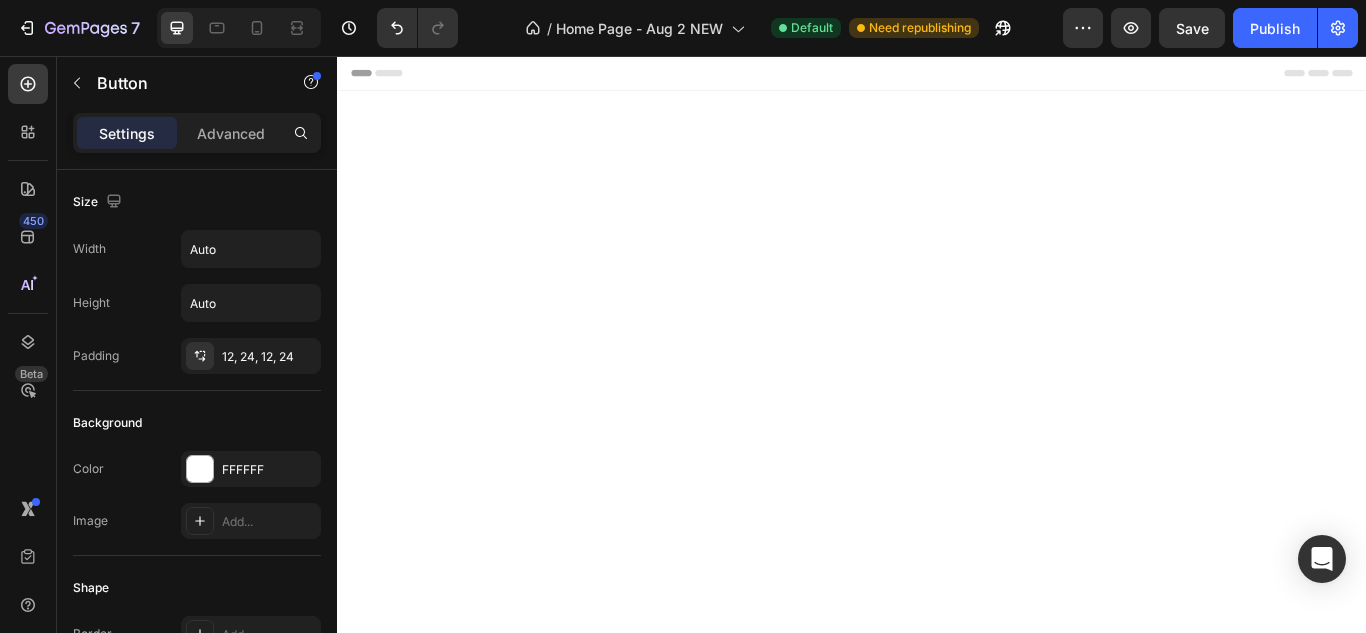 click on "BLACK ALWAYS" at bounding box center (493, 2643) 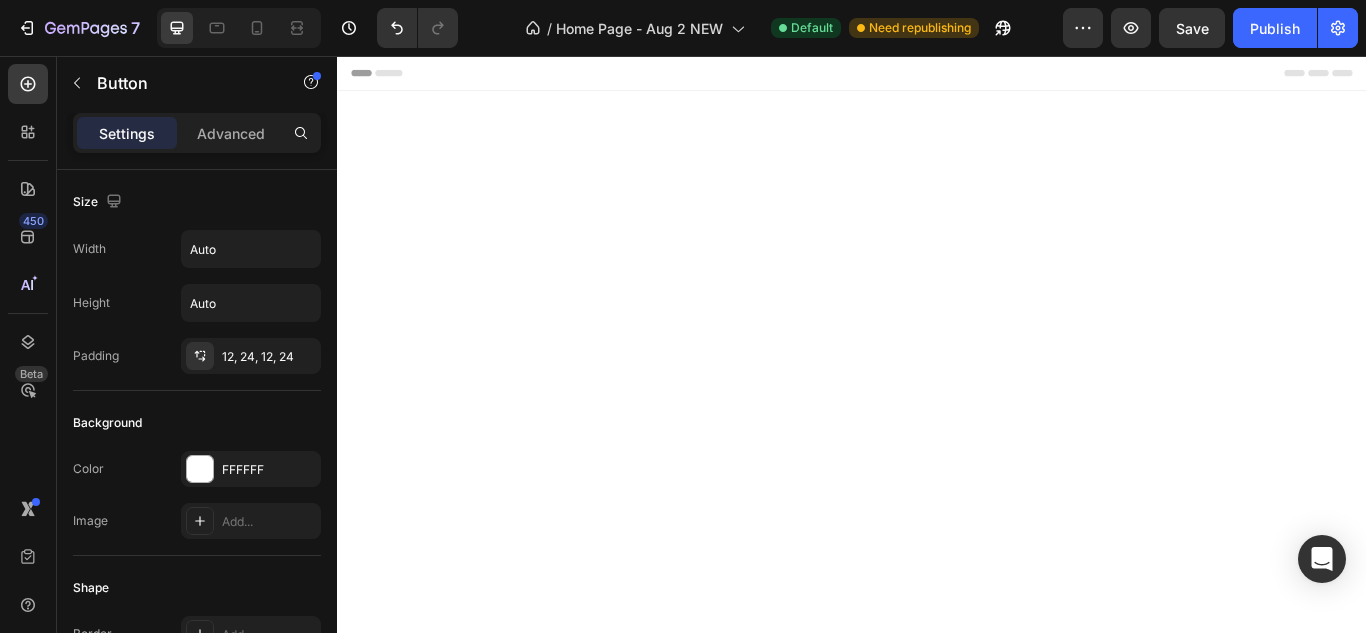 click on "BLACK ASALWAYS" at bounding box center [481, 2643] 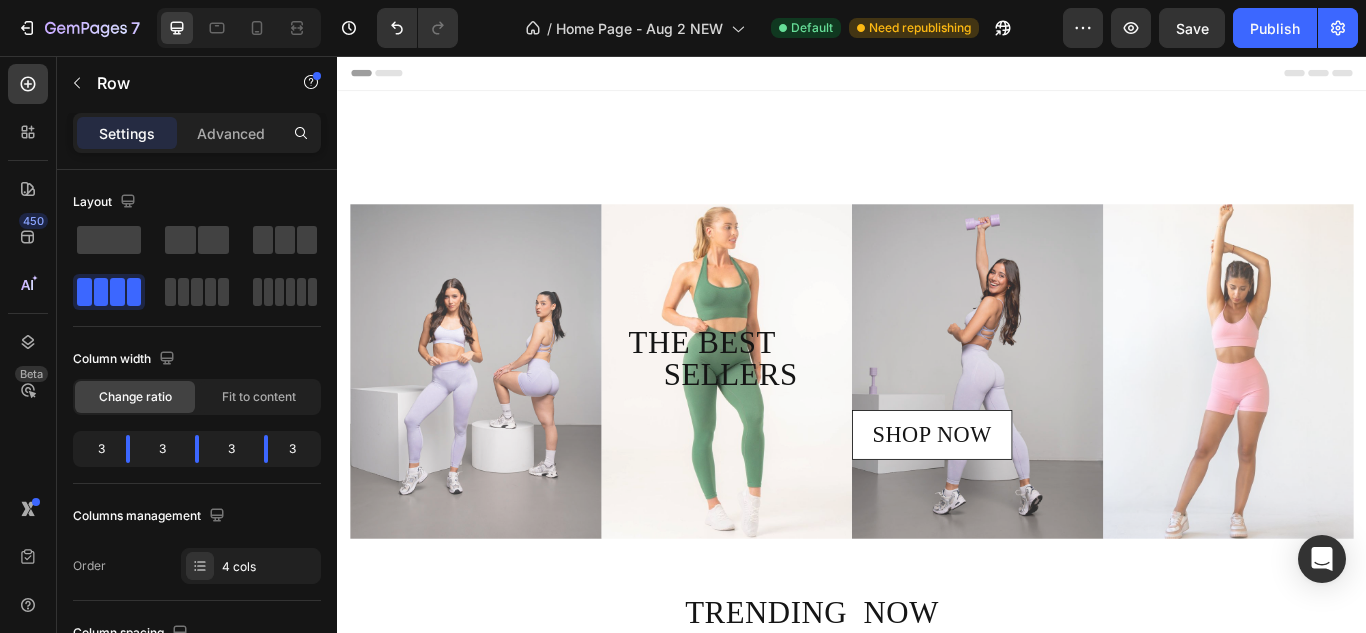 click at bounding box center [537, 1020] 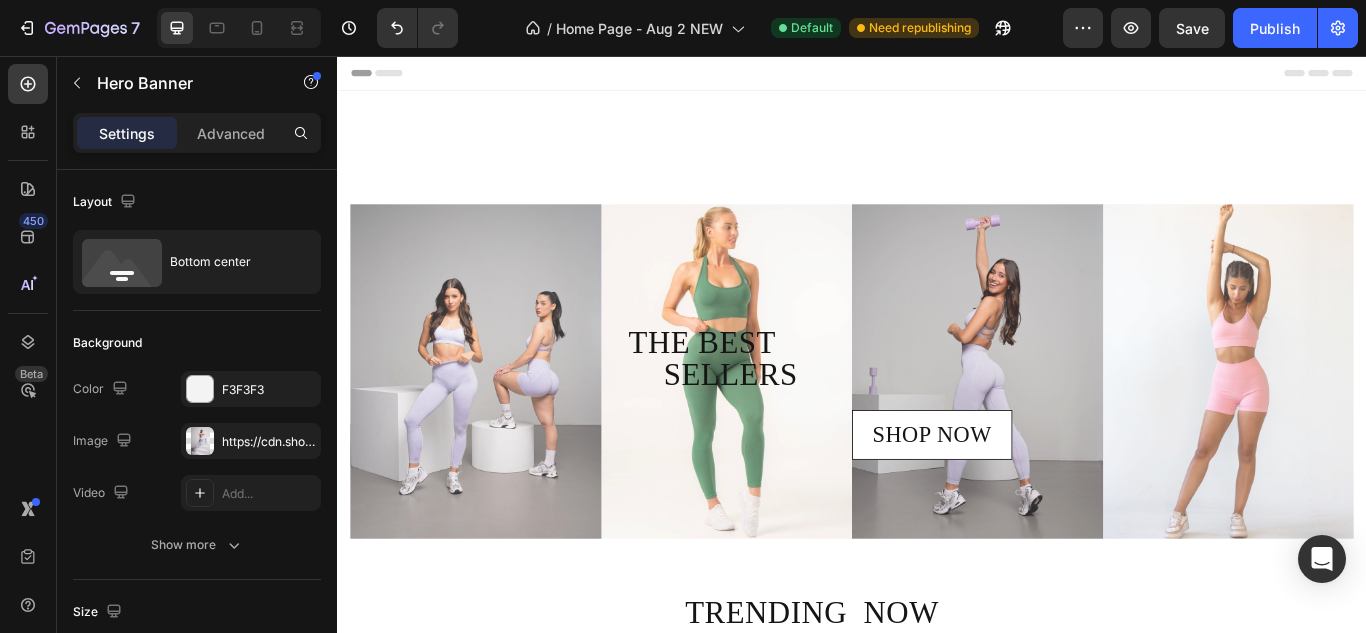 click on "Hero Banner" at bounding box center (417, 770) 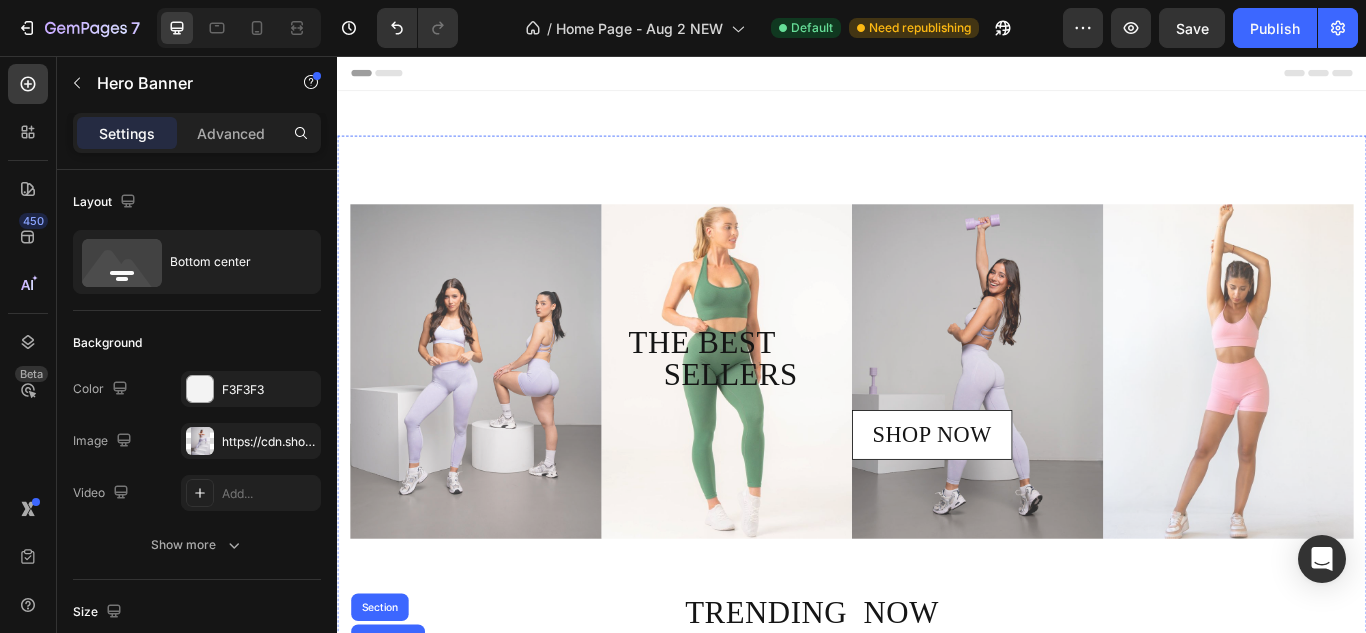 click on "NEW ARRIVAL Text block Row Row Hero Banner Row 3 cols Section   16 SHORTS Text block Row Row Hero Banner BEST SELLER Text block Row Row Hero Banner Row" at bounding box center (937, 1028) 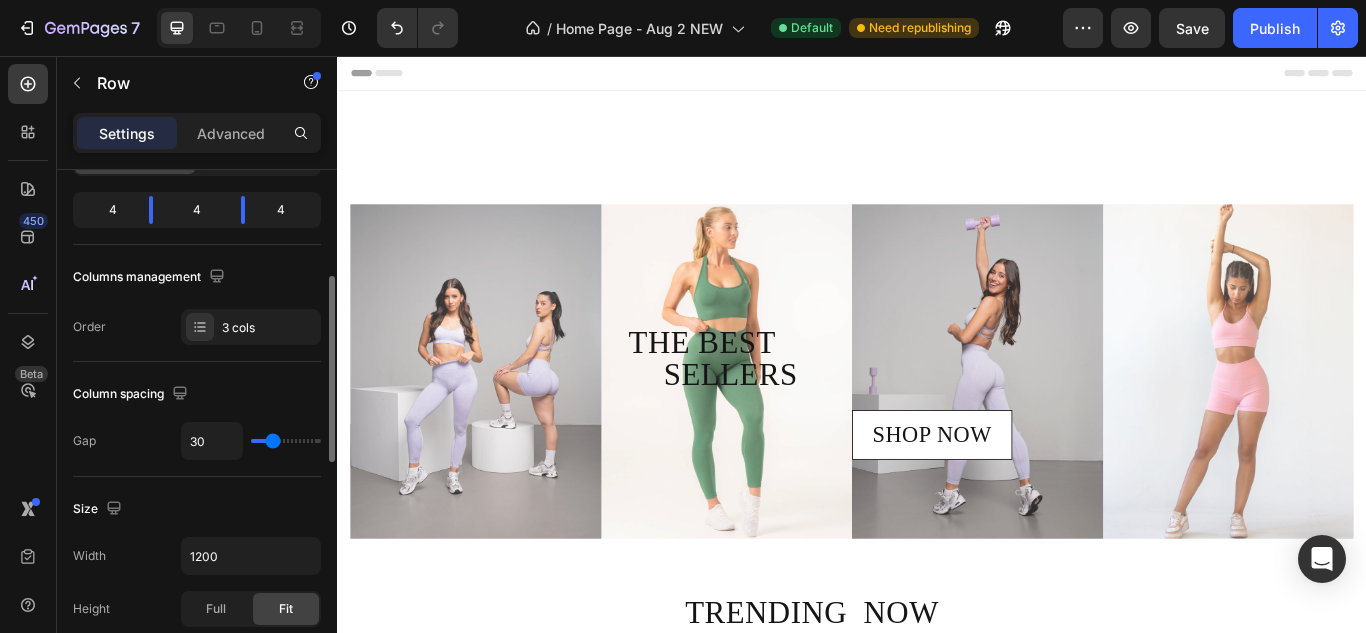 scroll, scrollTop: 254, scrollLeft: 0, axis: vertical 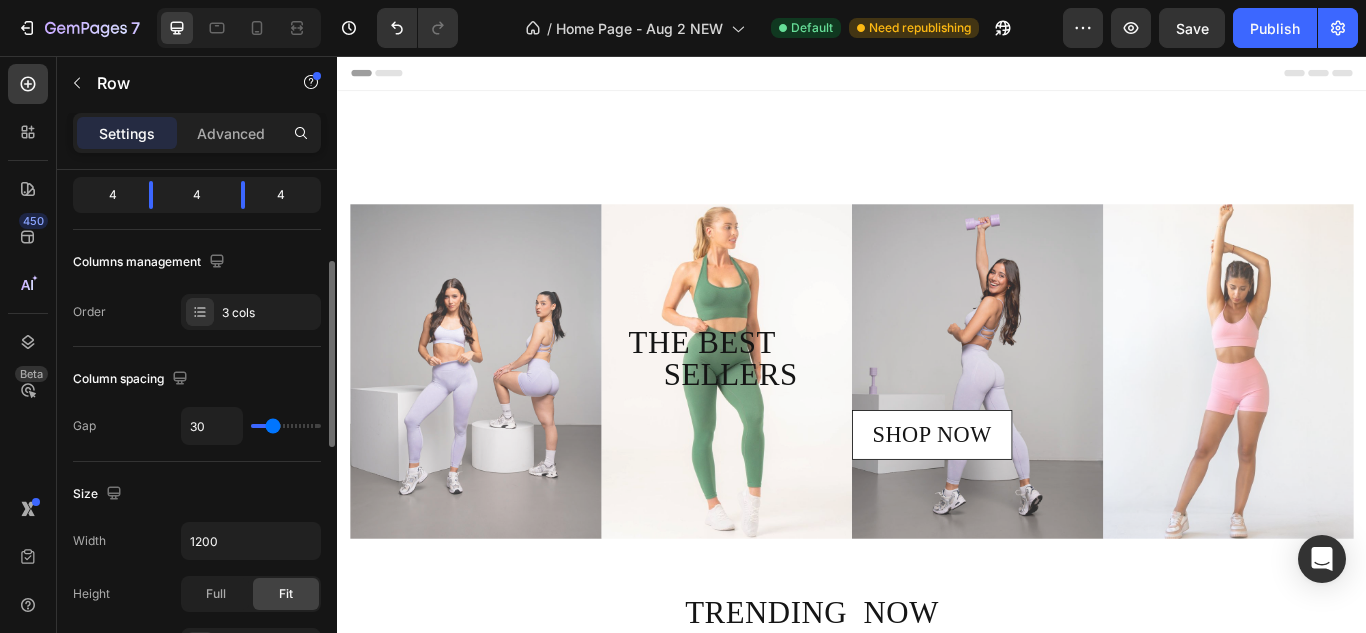 type on "5" 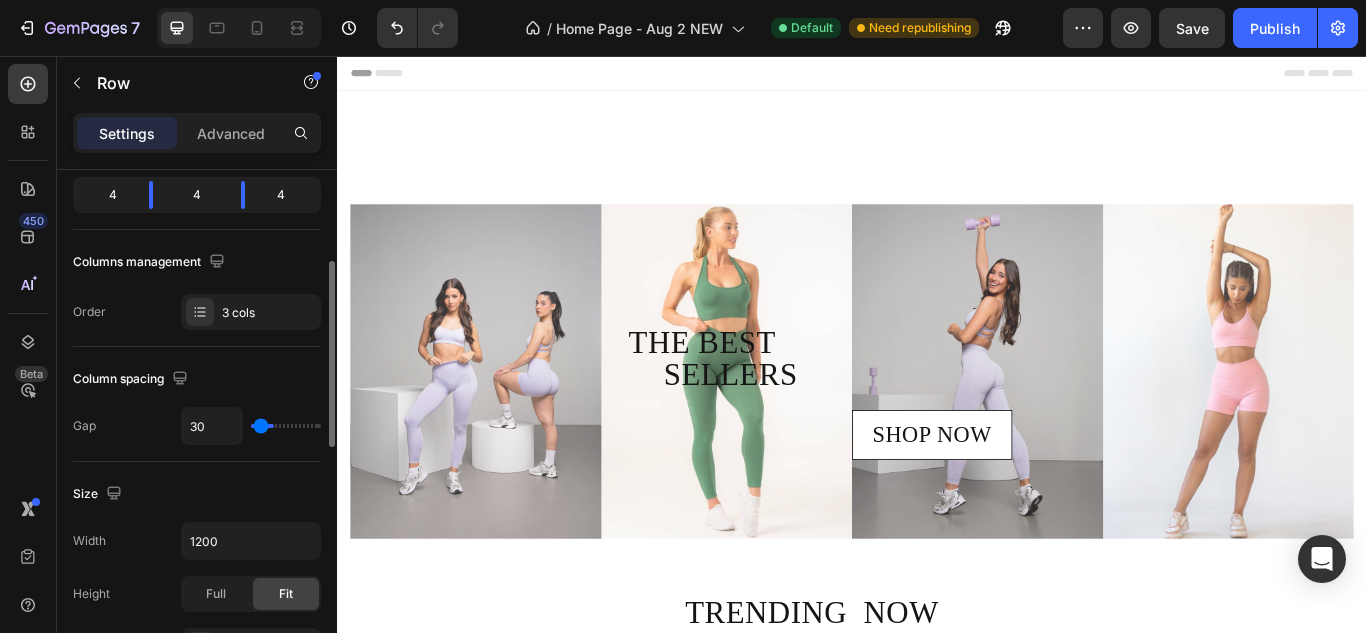 click at bounding box center (286, 426) 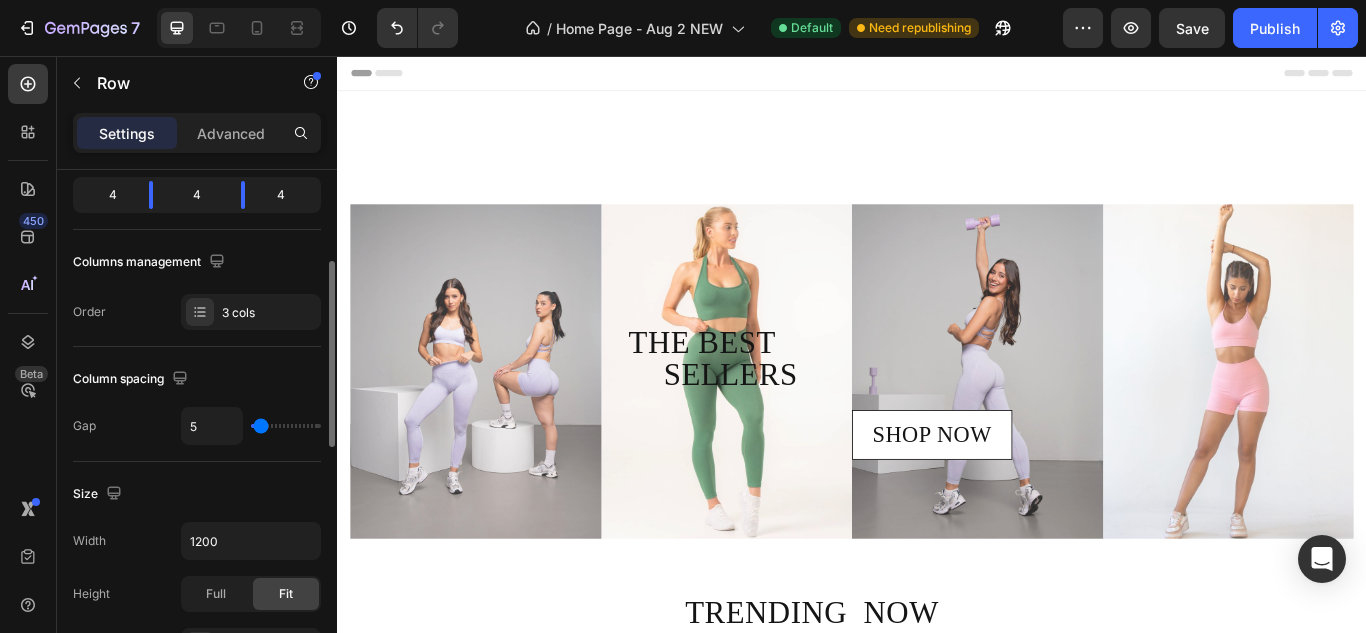 type on "0" 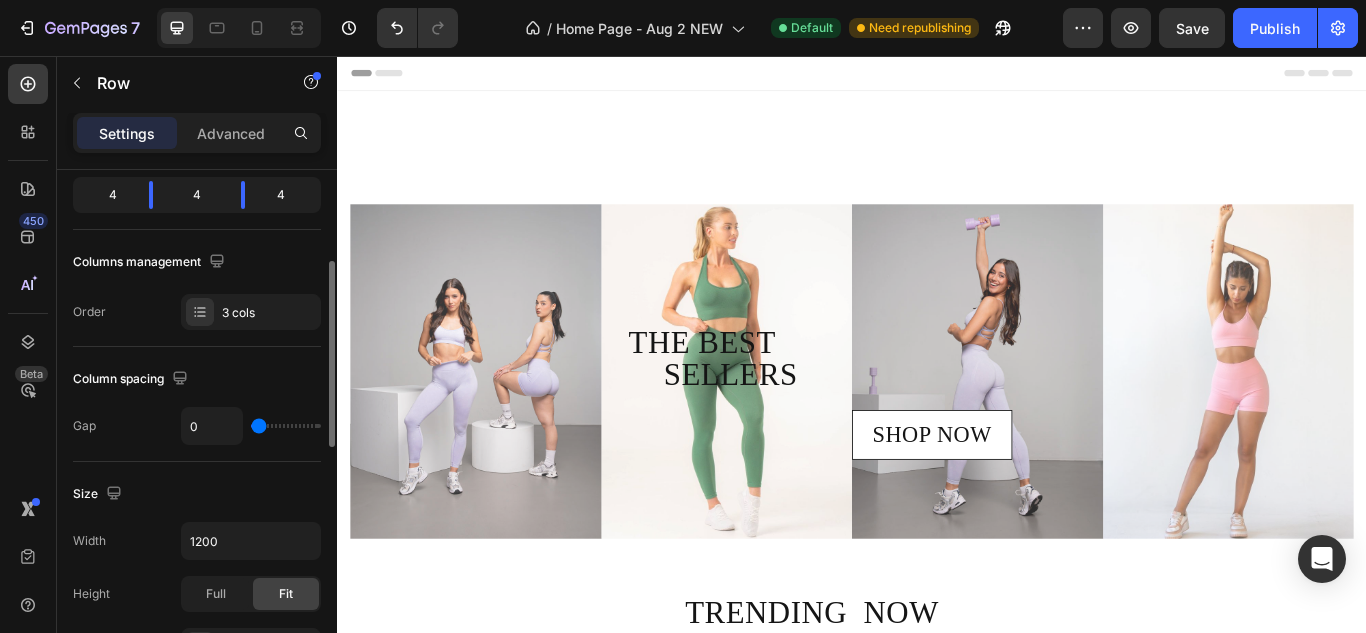 drag, startPoint x: 261, startPoint y: 427, endPoint x: 251, endPoint y: 434, distance: 12.206555 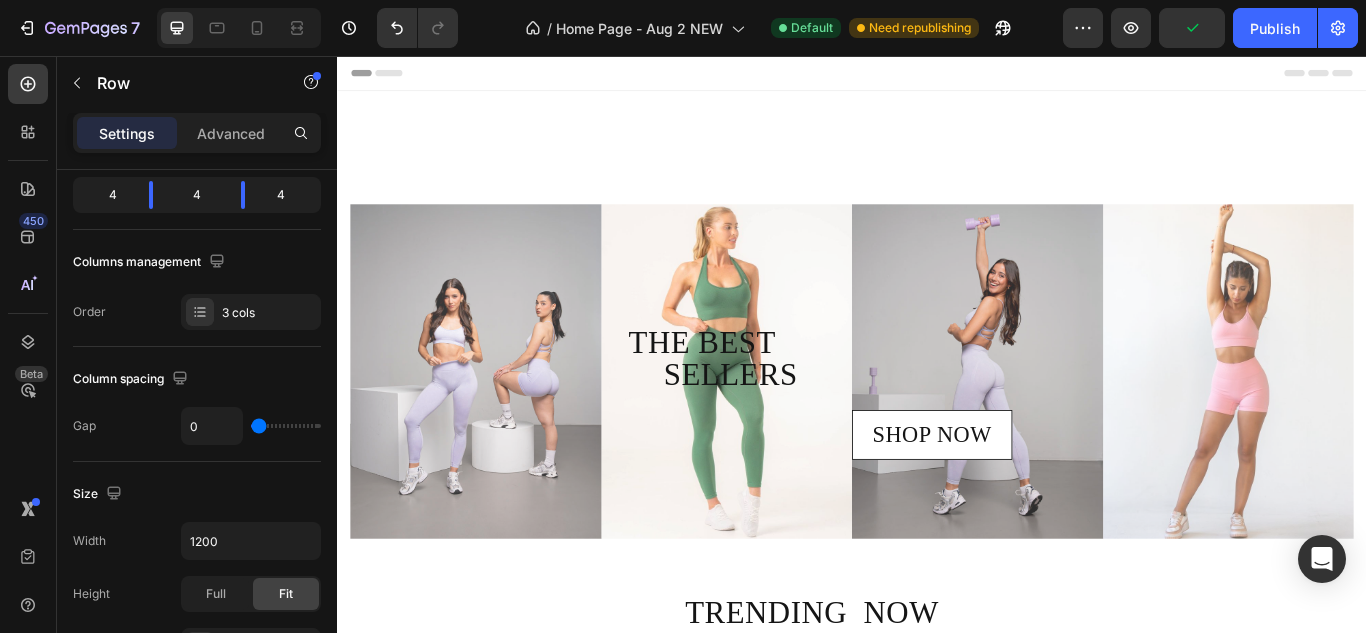 drag, startPoint x: 947, startPoint y: 177, endPoint x: 1037, endPoint y: 198, distance: 92.417534 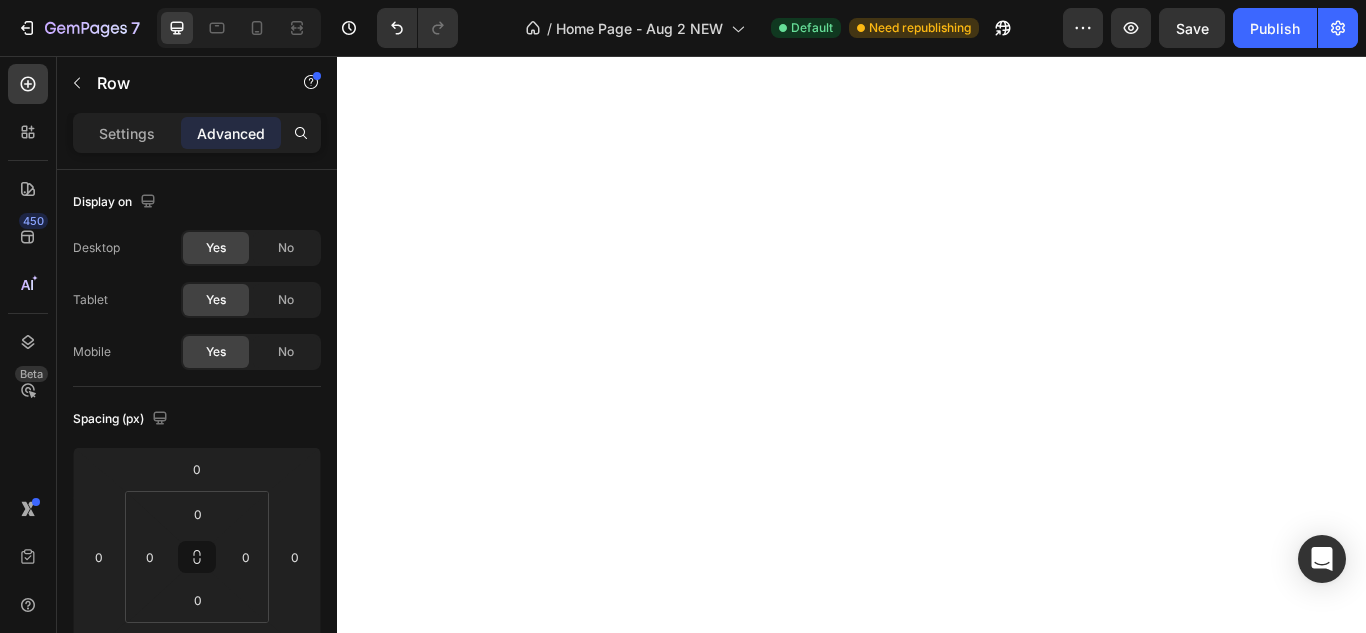 scroll, scrollTop: 0, scrollLeft: 0, axis: both 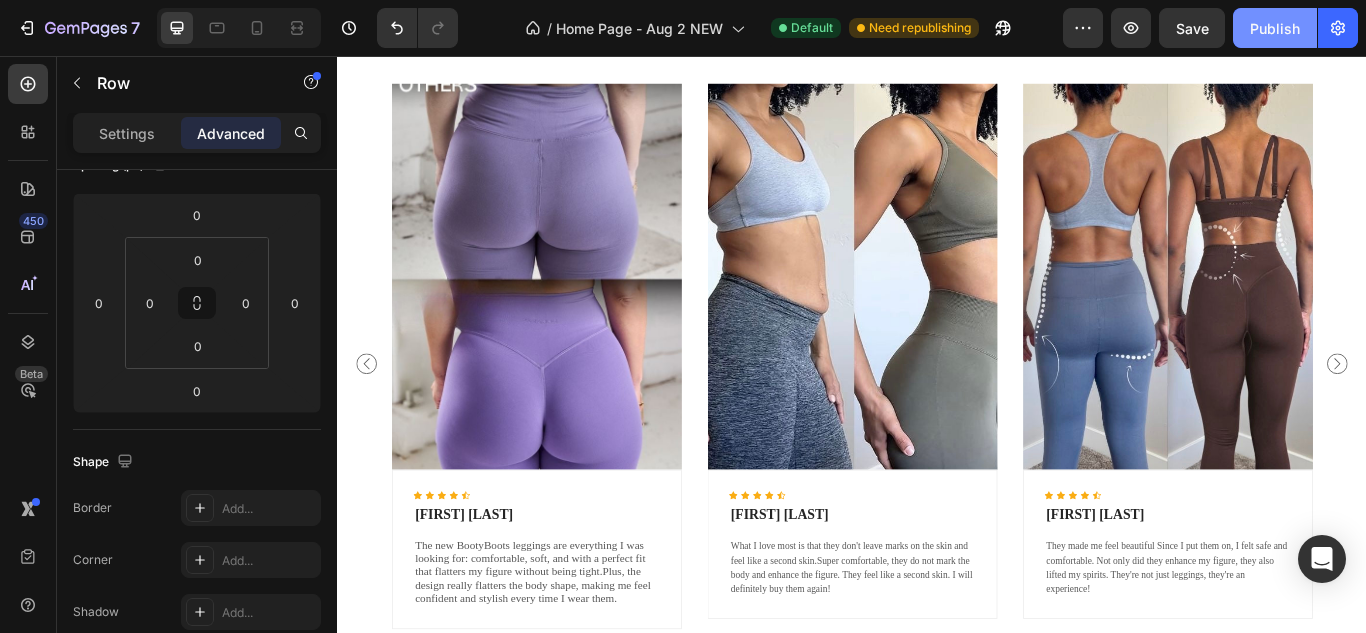 click on "Publish" at bounding box center [1275, 28] 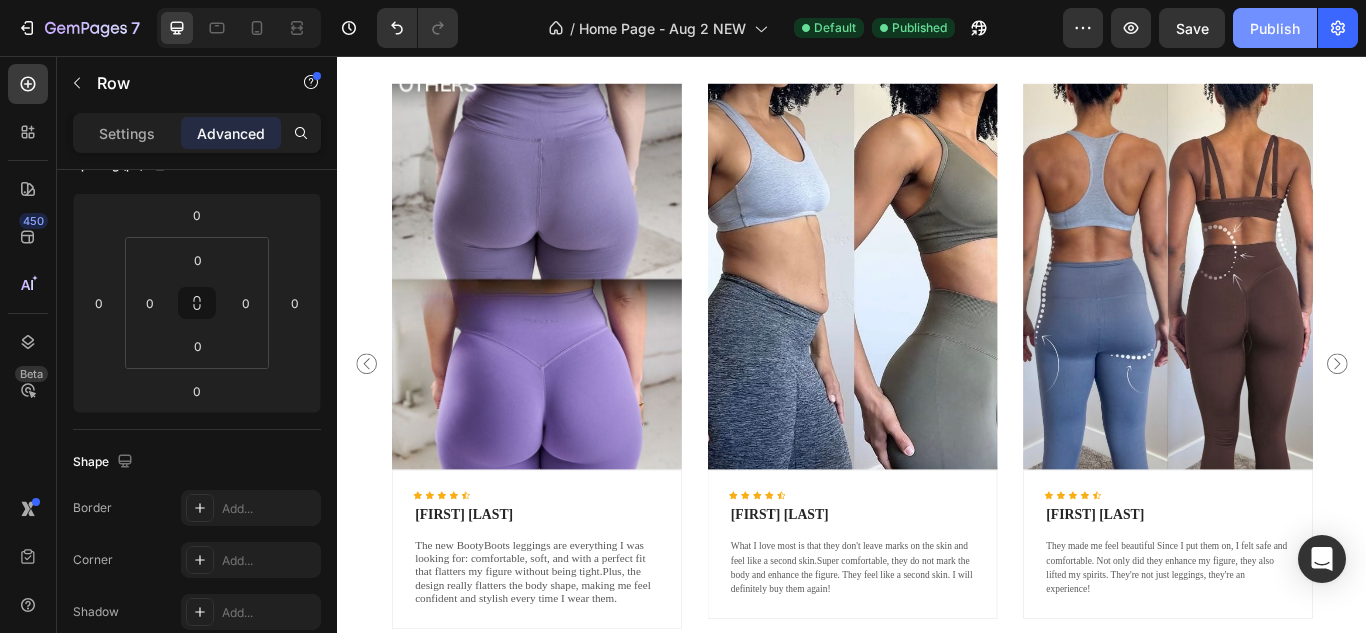 type 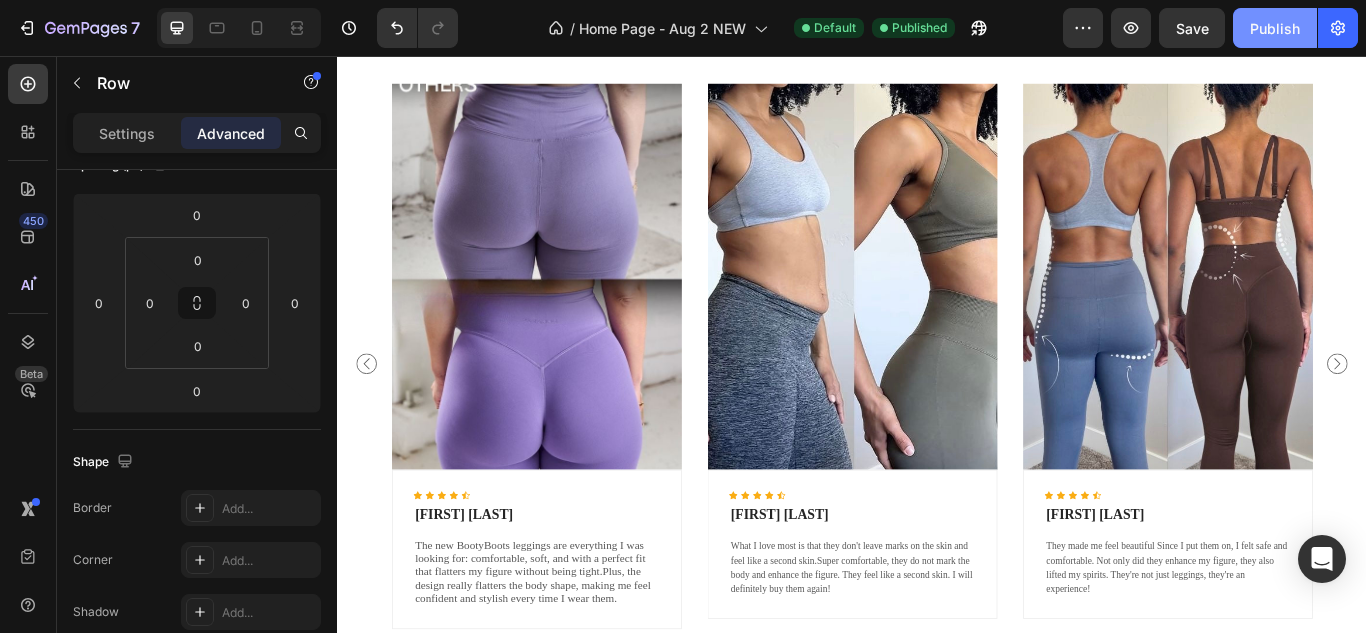 click on "Publish" 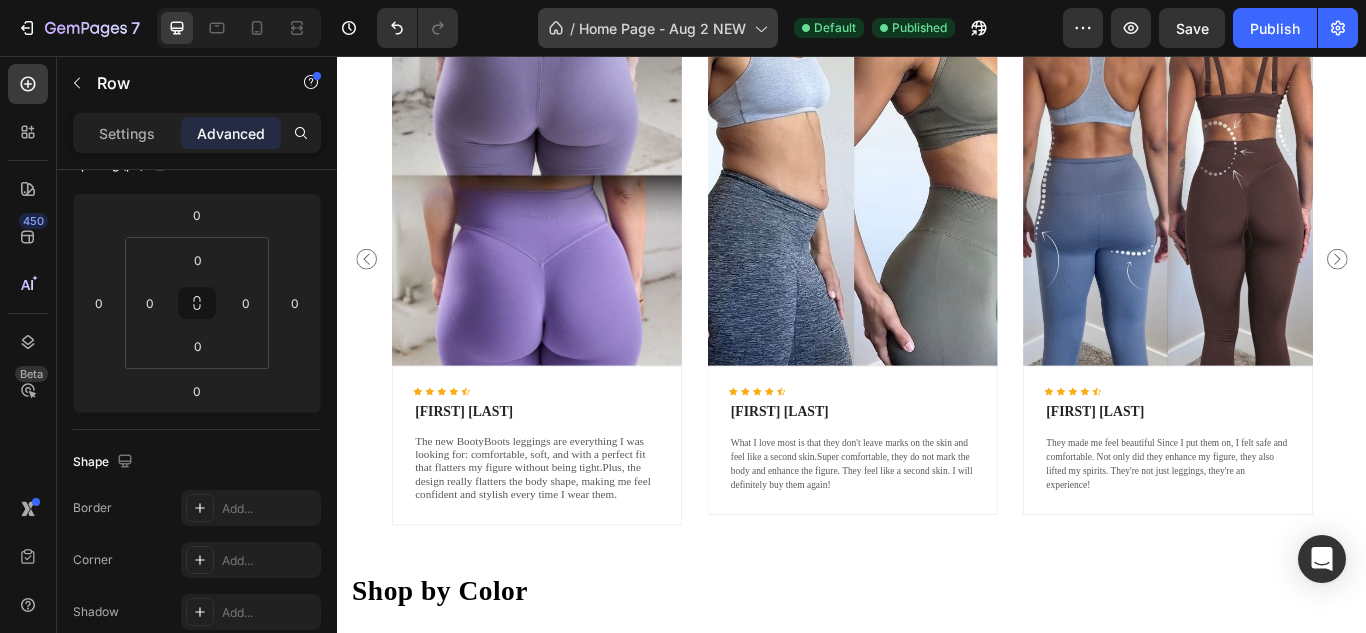 scroll, scrollTop: 788, scrollLeft: 0, axis: vertical 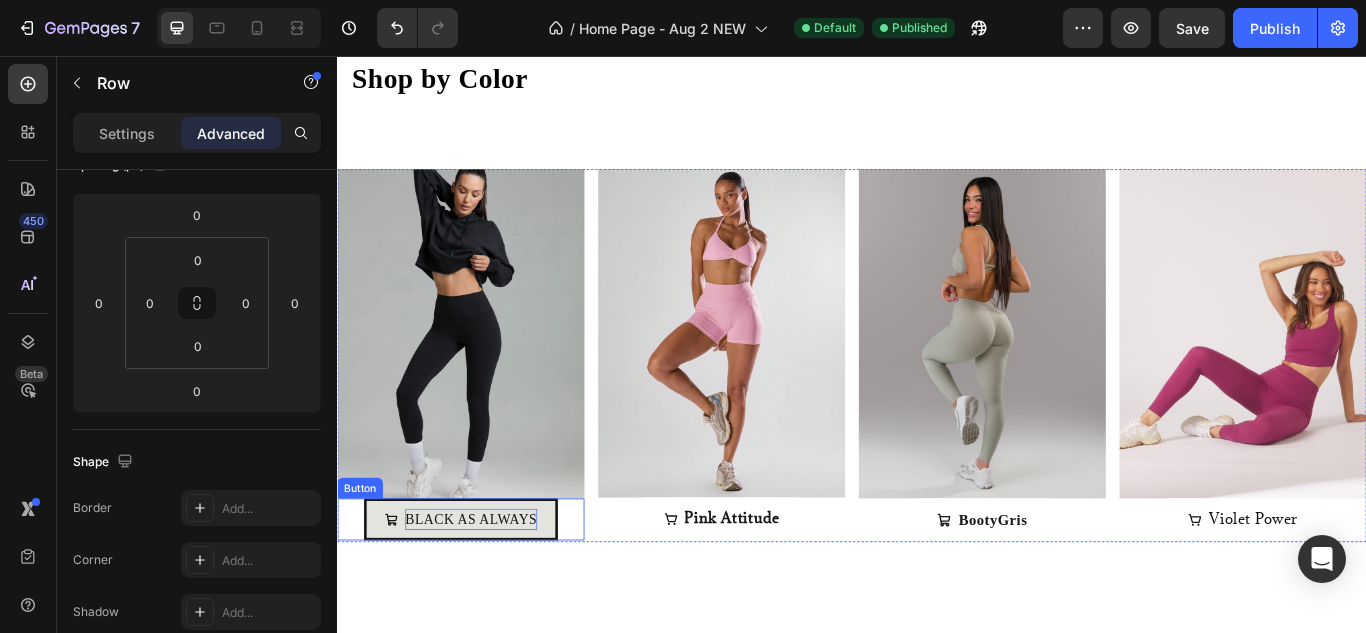 click on "BLACK AS ALWAYS" at bounding box center [493, 597] 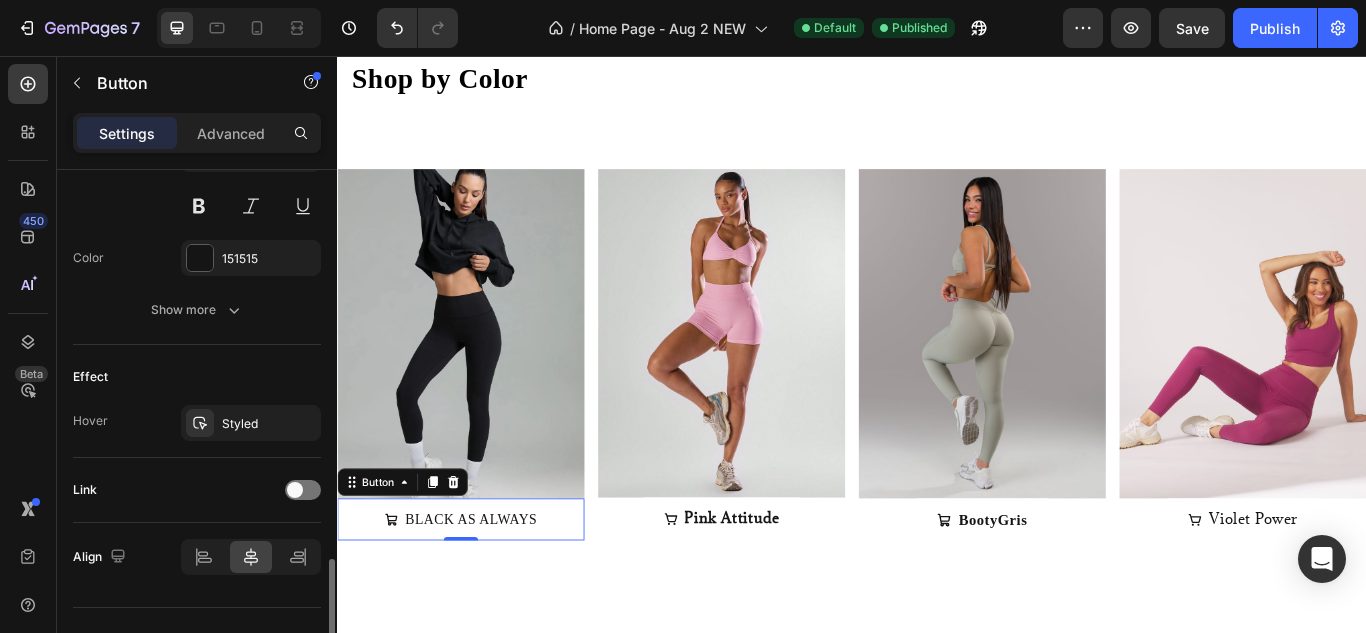 scroll, scrollTop: 1072, scrollLeft: 0, axis: vertical 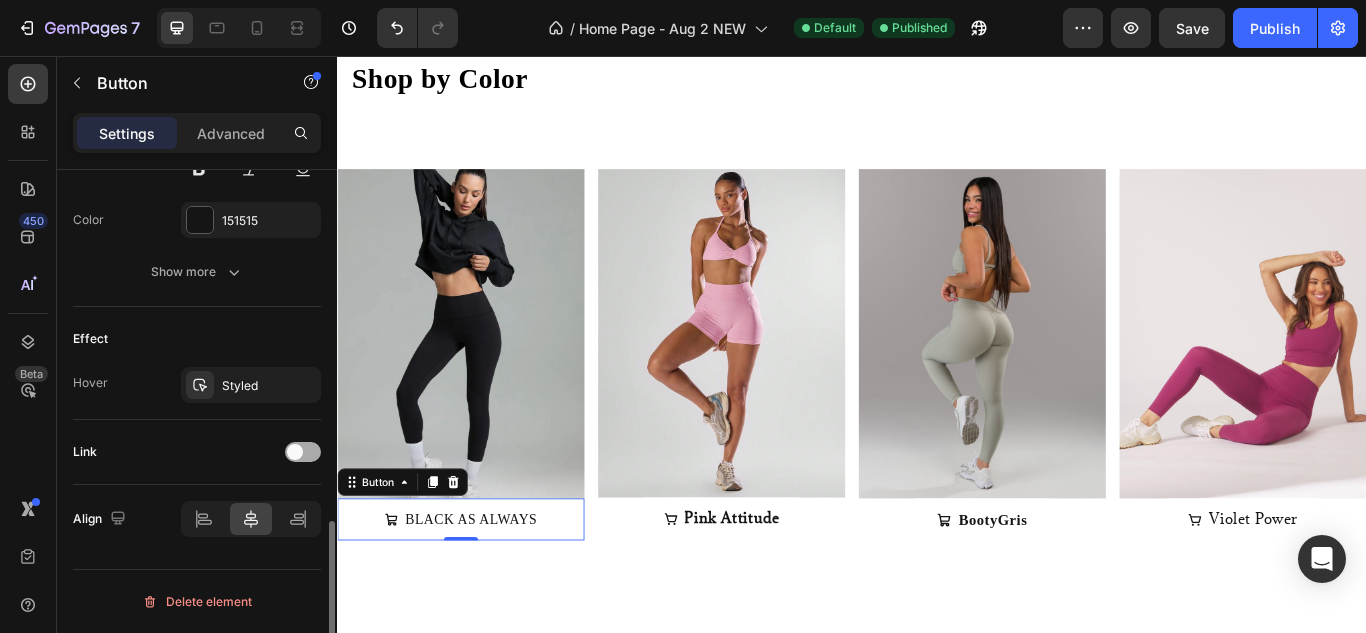 click at bounding box center [295, 452] 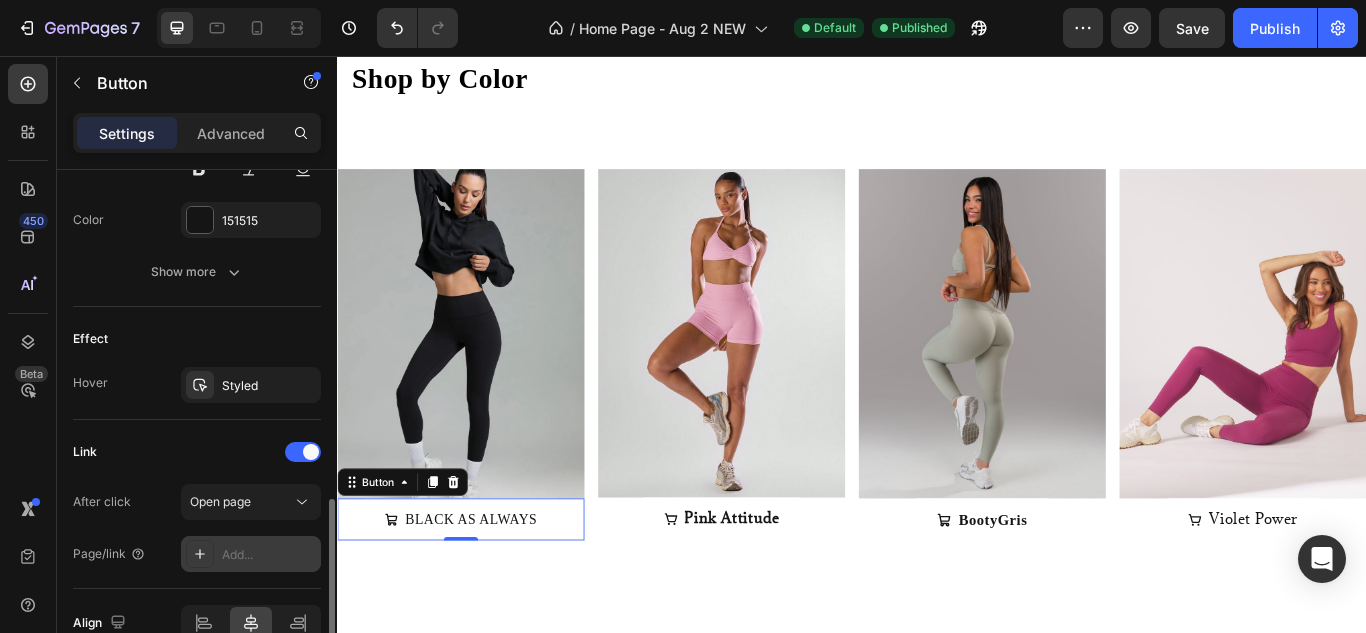 click on "Add..." at bounding box center [269, 555] 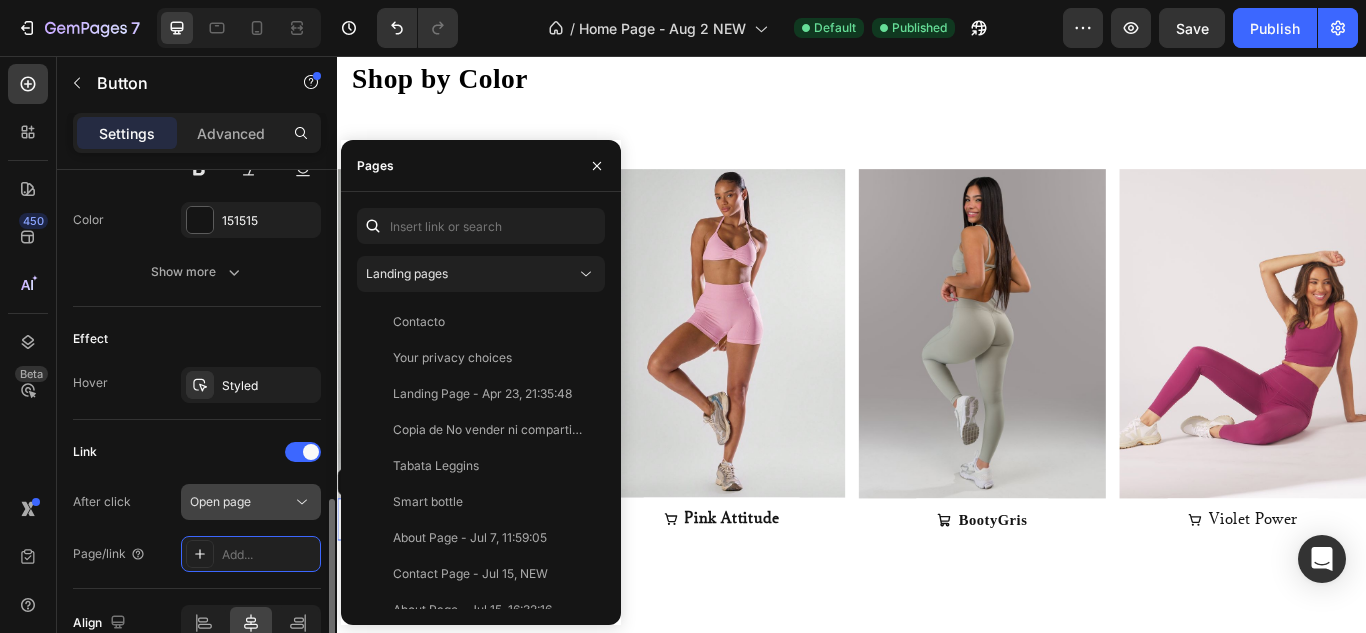 click on "Open page" at bounding box center [241, 502] 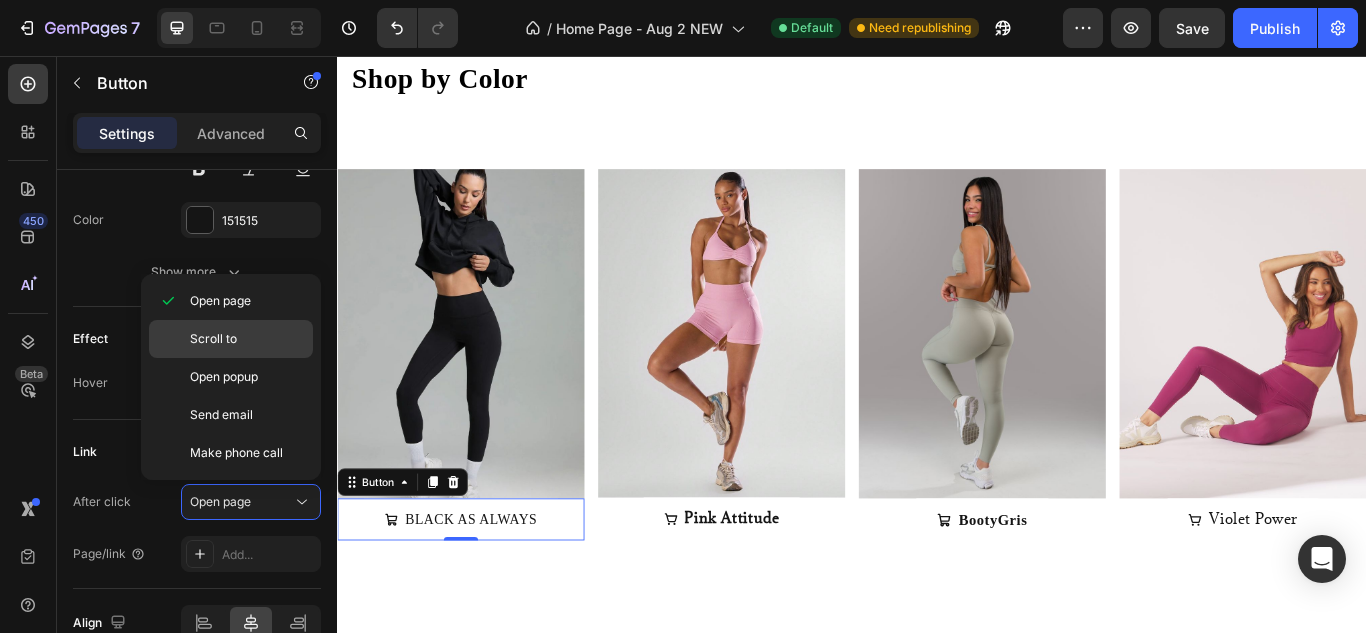 click on "Scroll to" at bounding box center [247, 339] 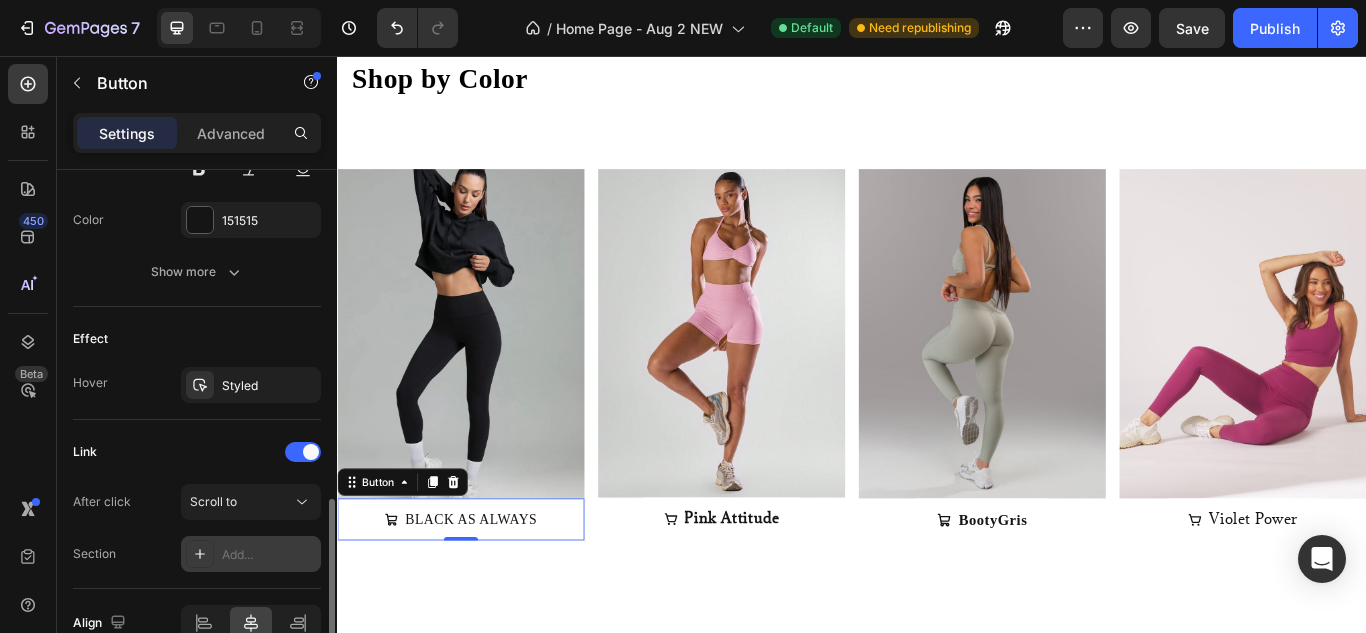 click on "Add..." at bounding box center [269, 555] 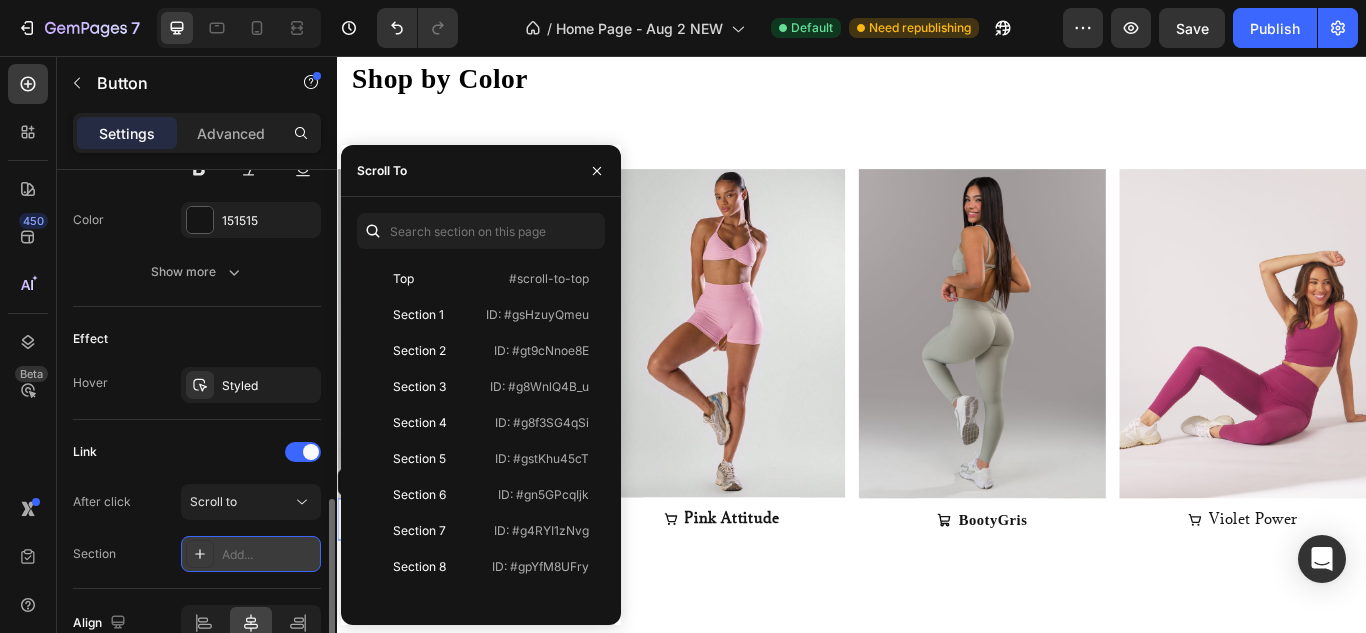 click on "Add..." at bounding box center [269, 555] 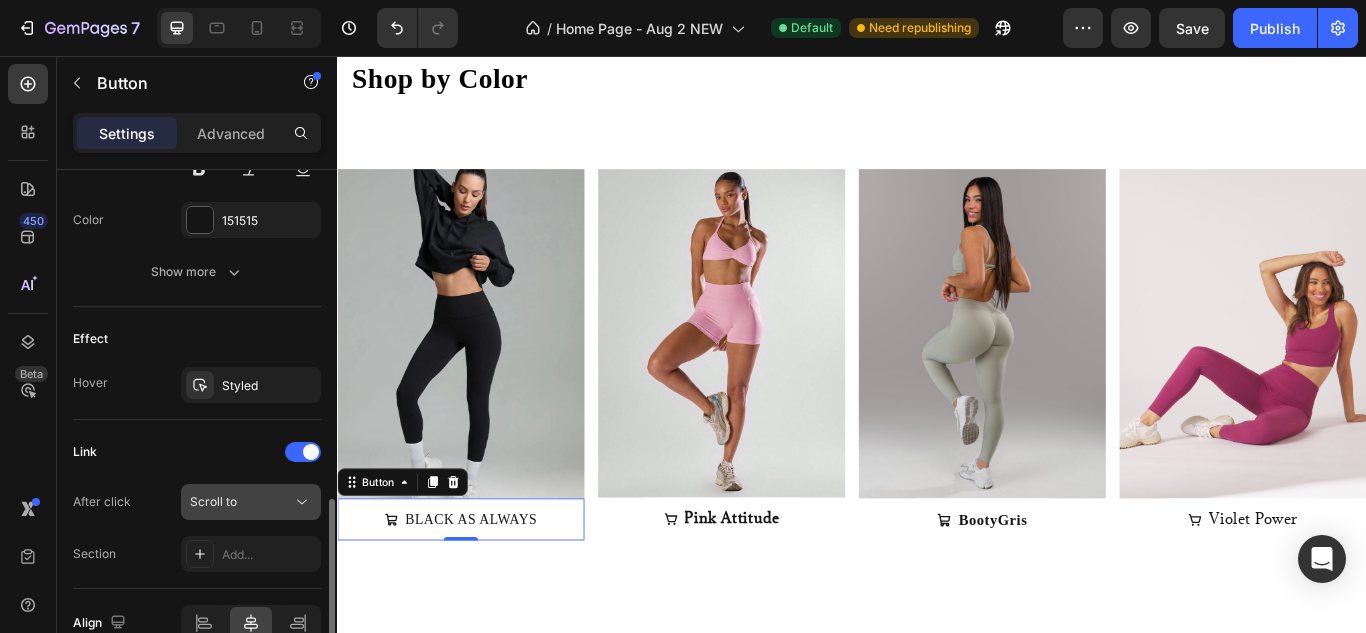 click on "Scroll to" at bounding box center [241, 502] 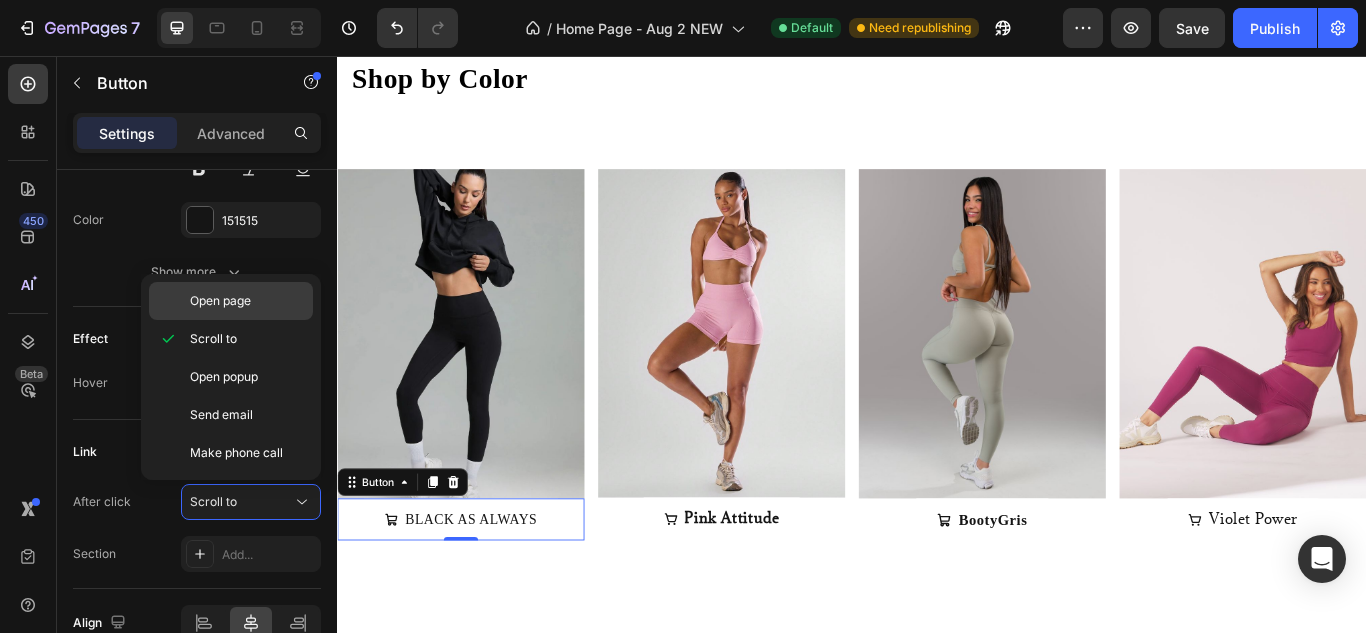 click on "Open page" at bounding box center (247, 301) 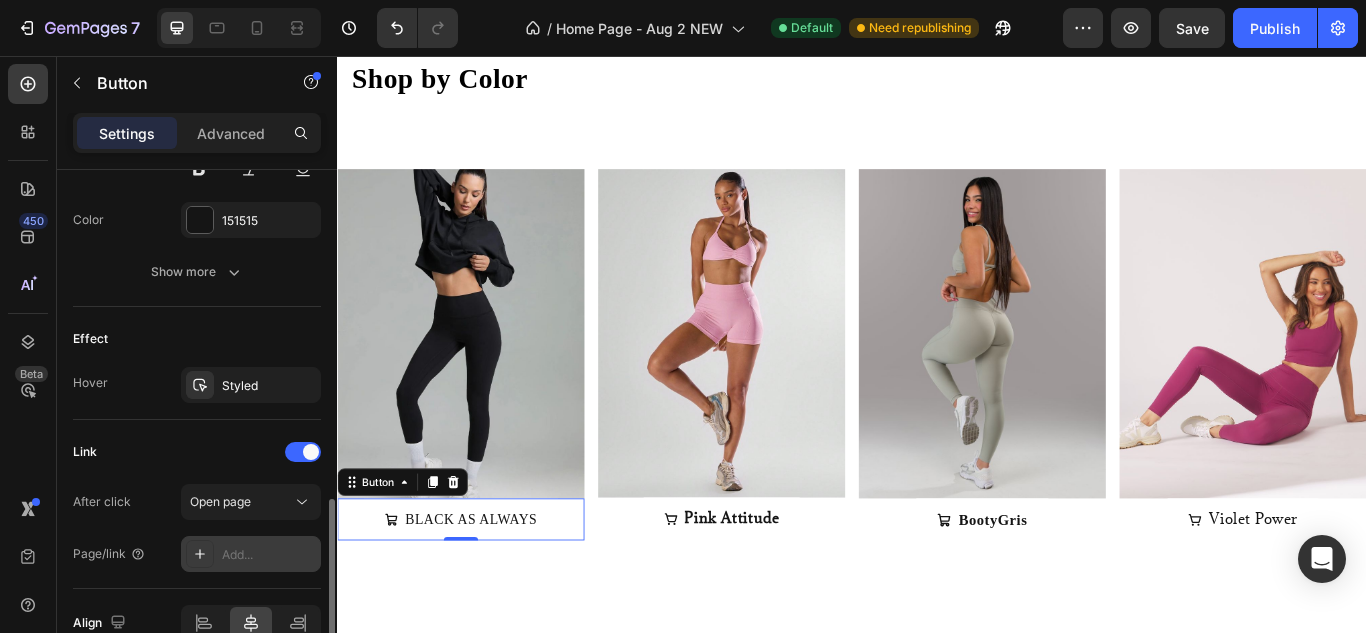 click on "Add..." at bounding box center [251, 554] 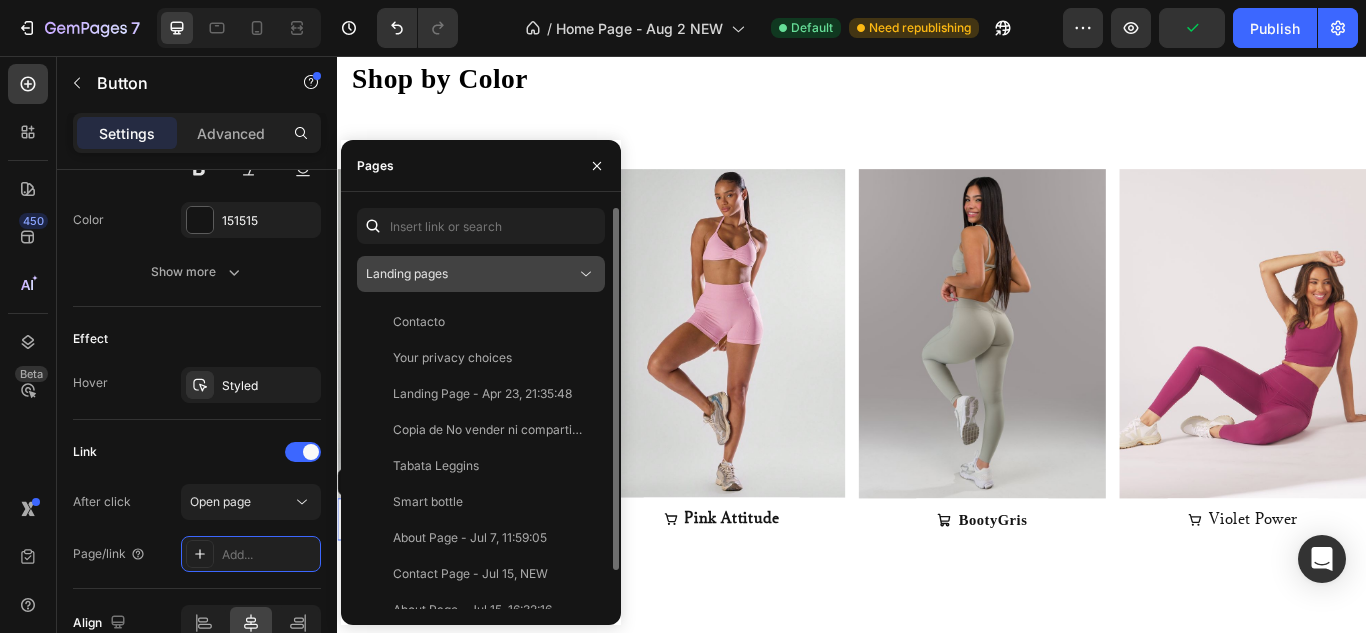click on "Landing pages" at bounding box center (471, 274) 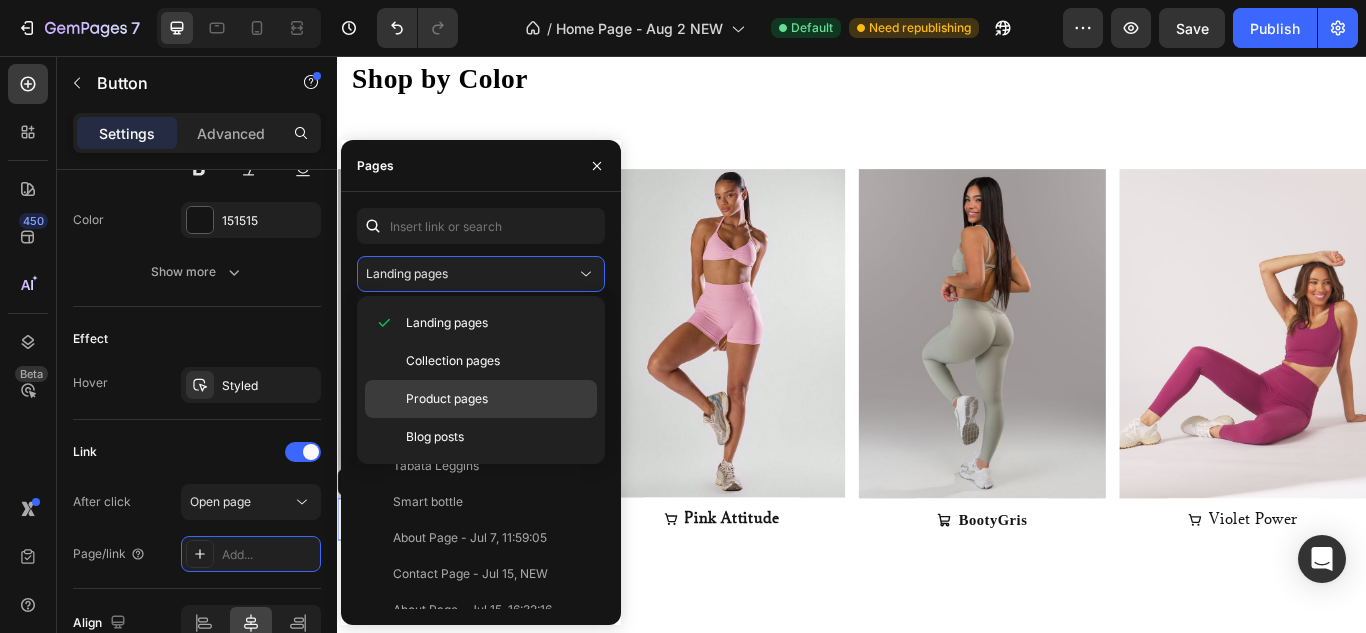 click on "Product pages" 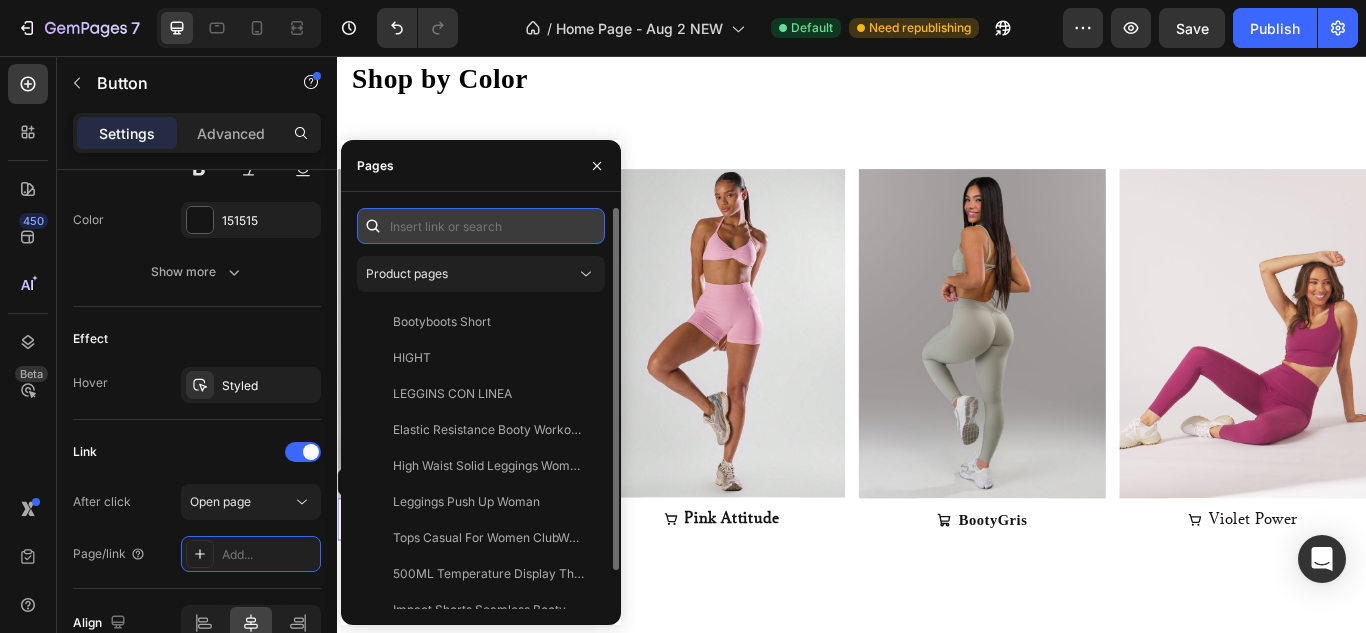 click at bounding box center [481, 226] 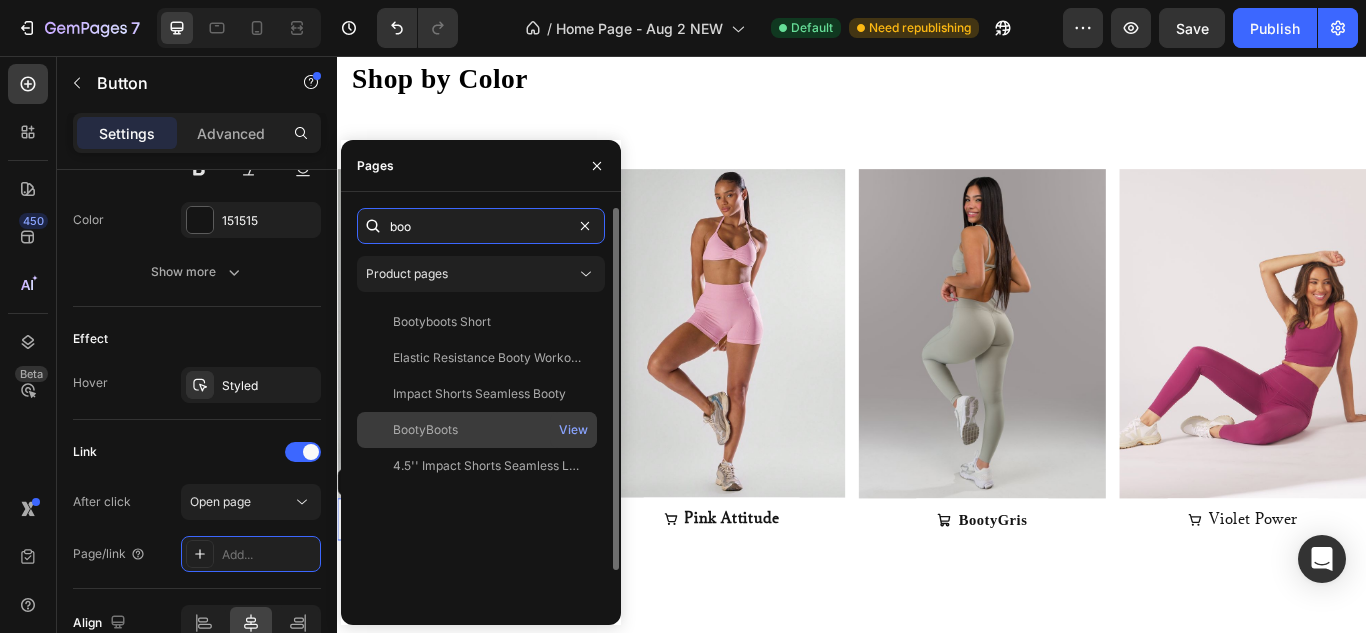 type on "boo" 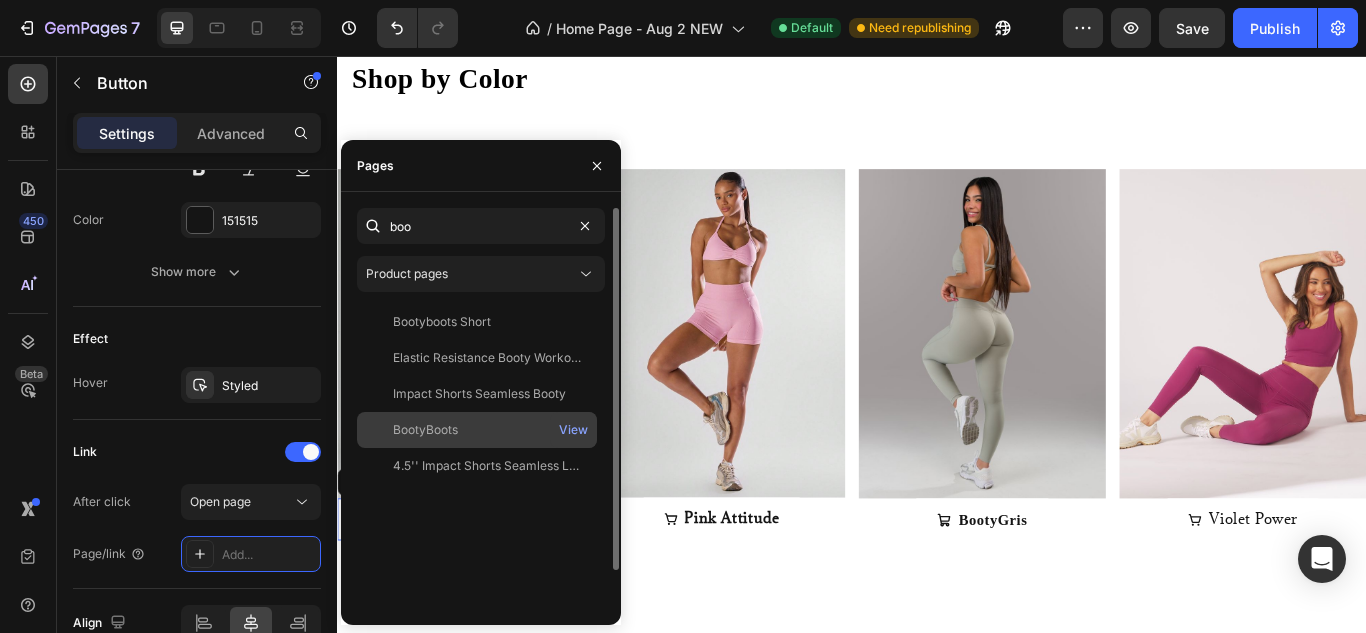 click on "BootyBoots   View" 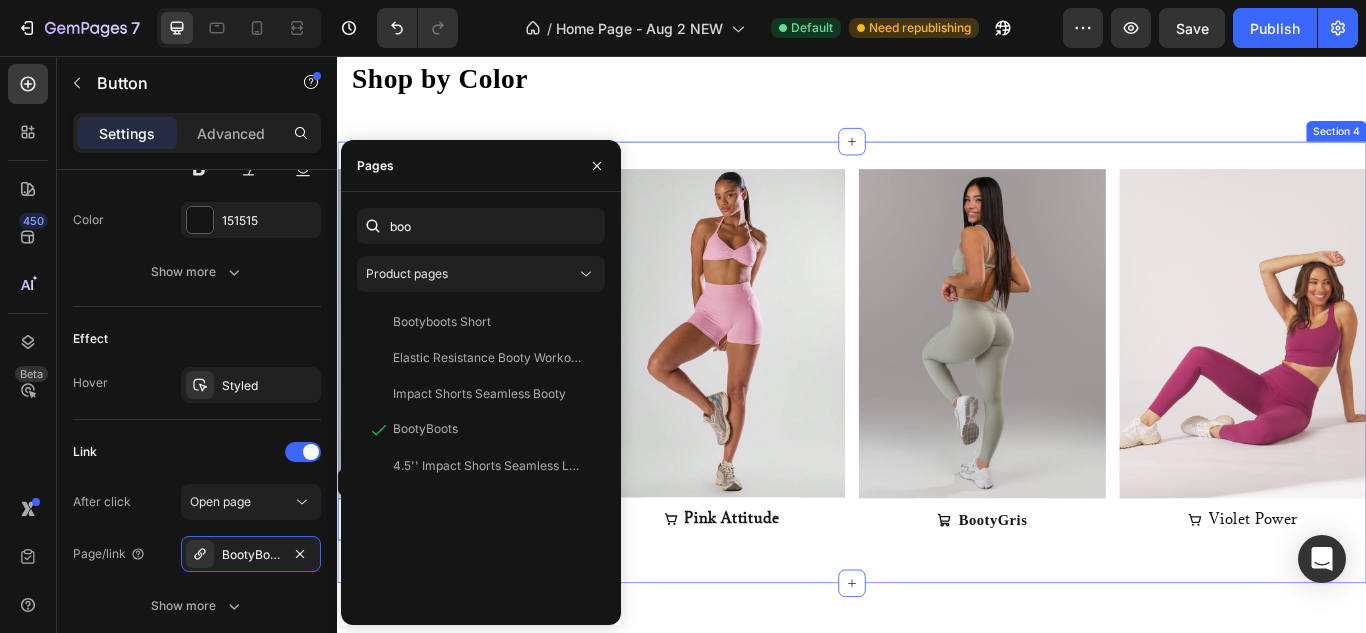 click on "Image
BLACK AS ALWAYS Button   0 Image
Pink Attitude    Button Image
BootyGris    Button Image
Violet Power          Button Row Section 4" at bounding box center (937, 413) 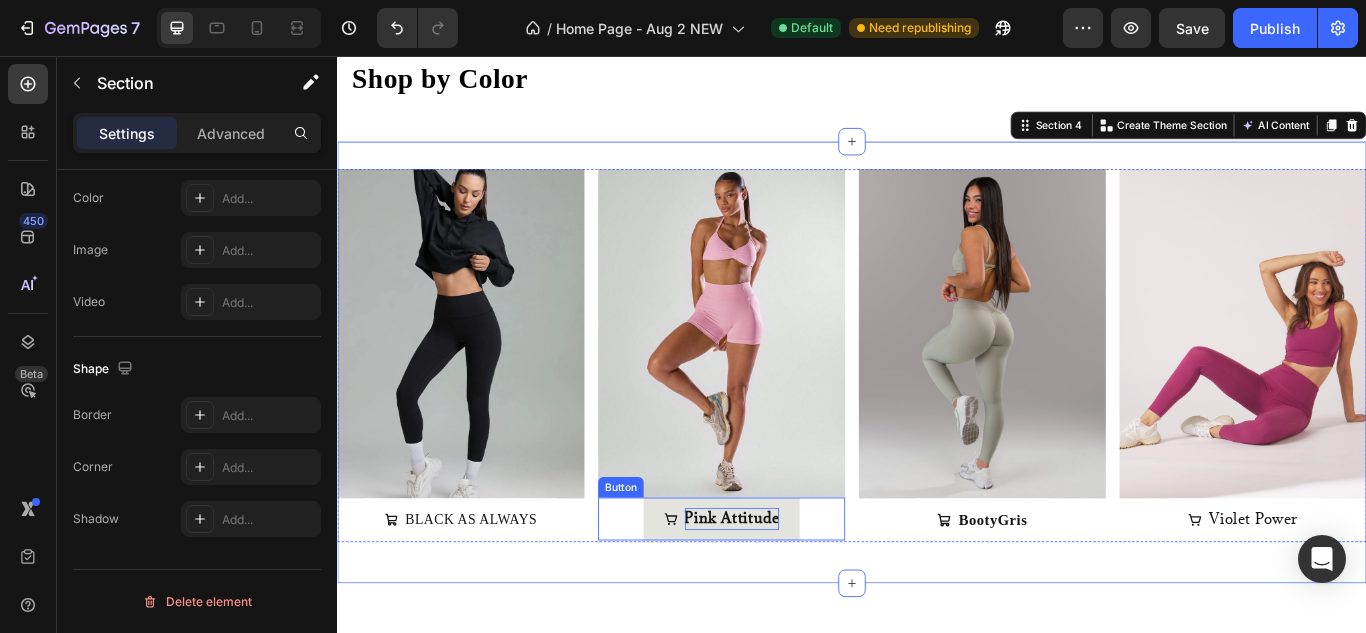 scroll, scrollTop: 0, scrollLeft: 0, axis: both 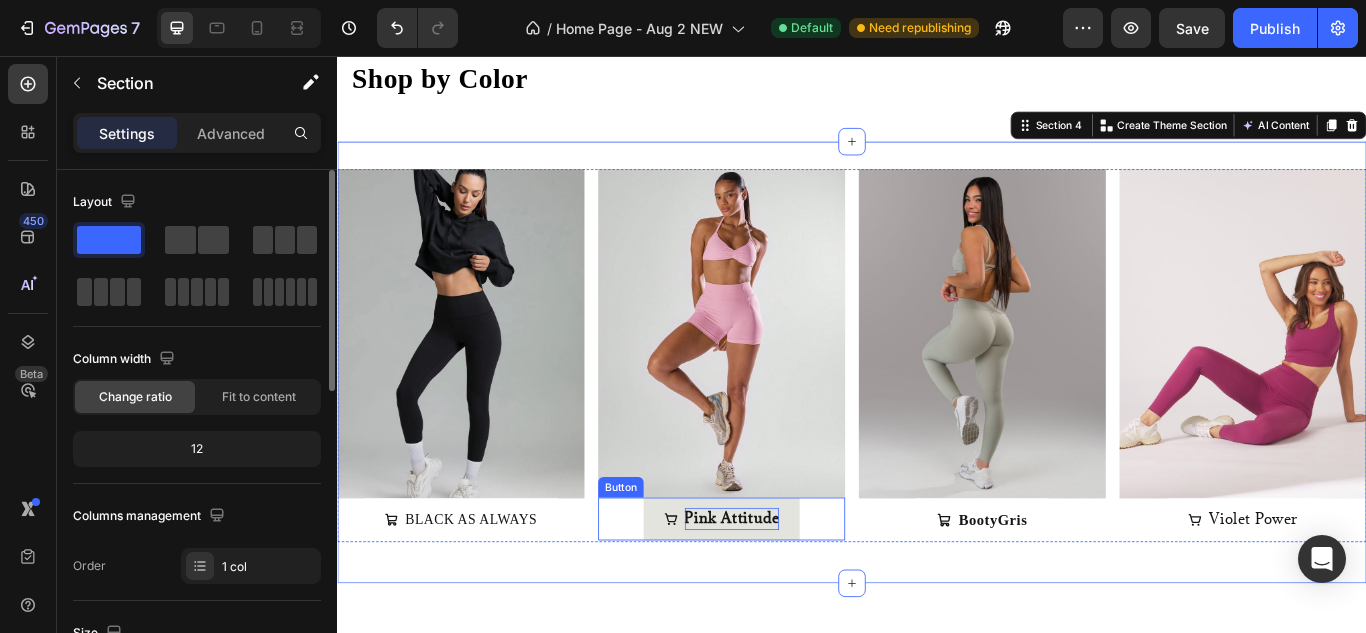 click on "Pink Attitude" at bounding box center (797, 595) 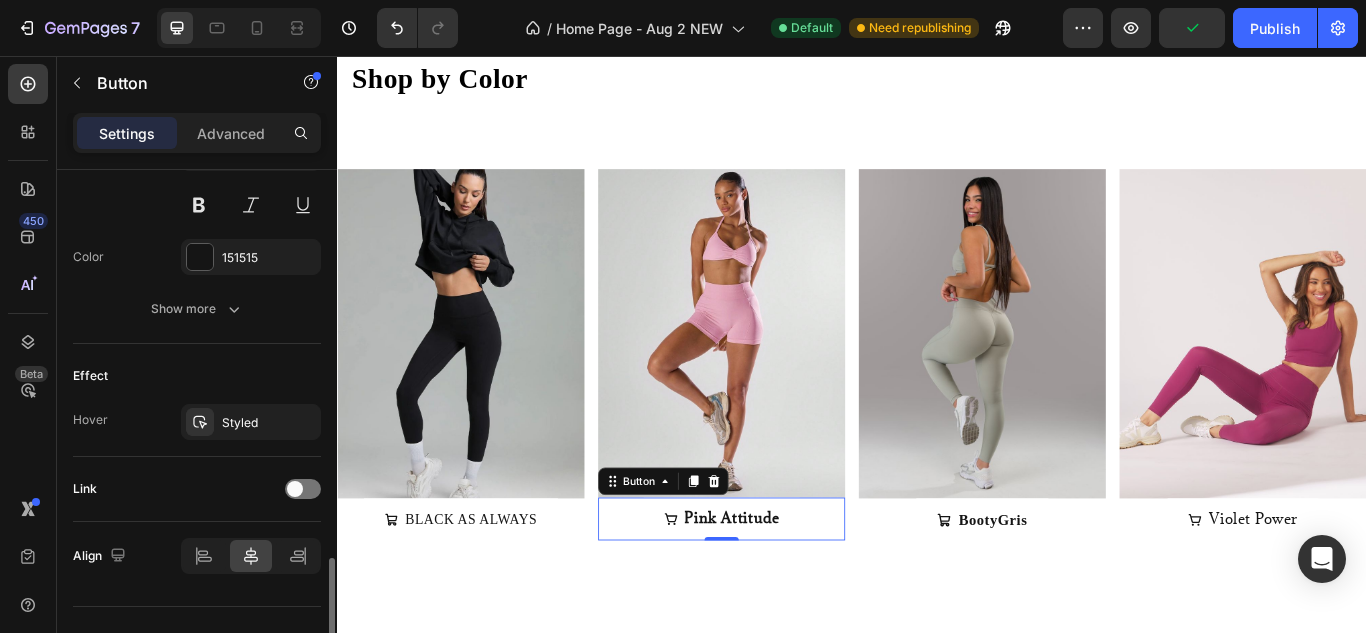 scroll, scrollTop: 1072, scrollLeft: 0, axis: vertical 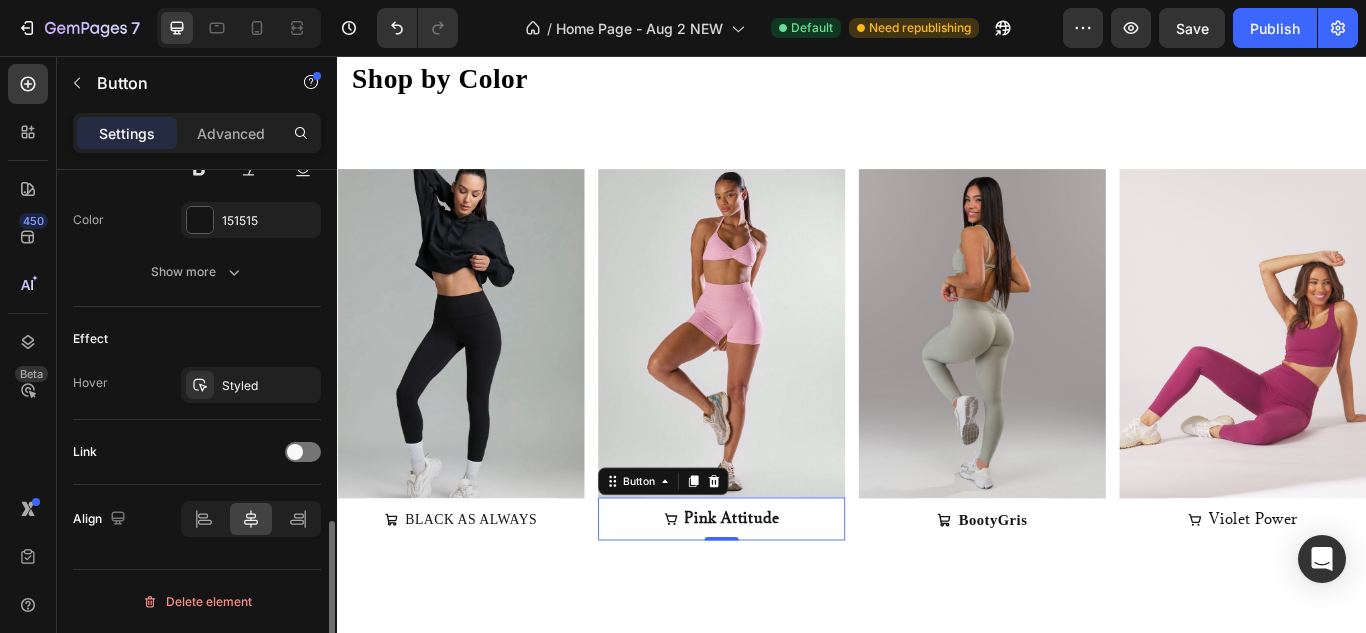 click on "Link" at bounding box center (197, 452) 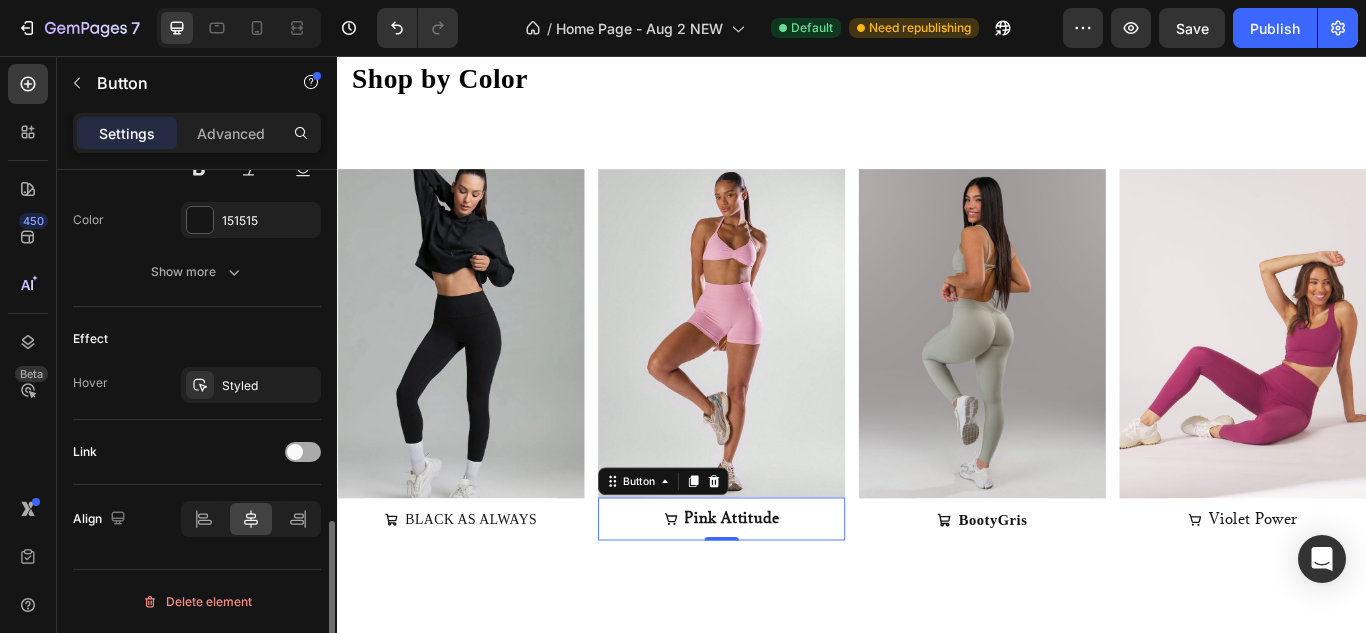 click at bounding box center (303, 452) 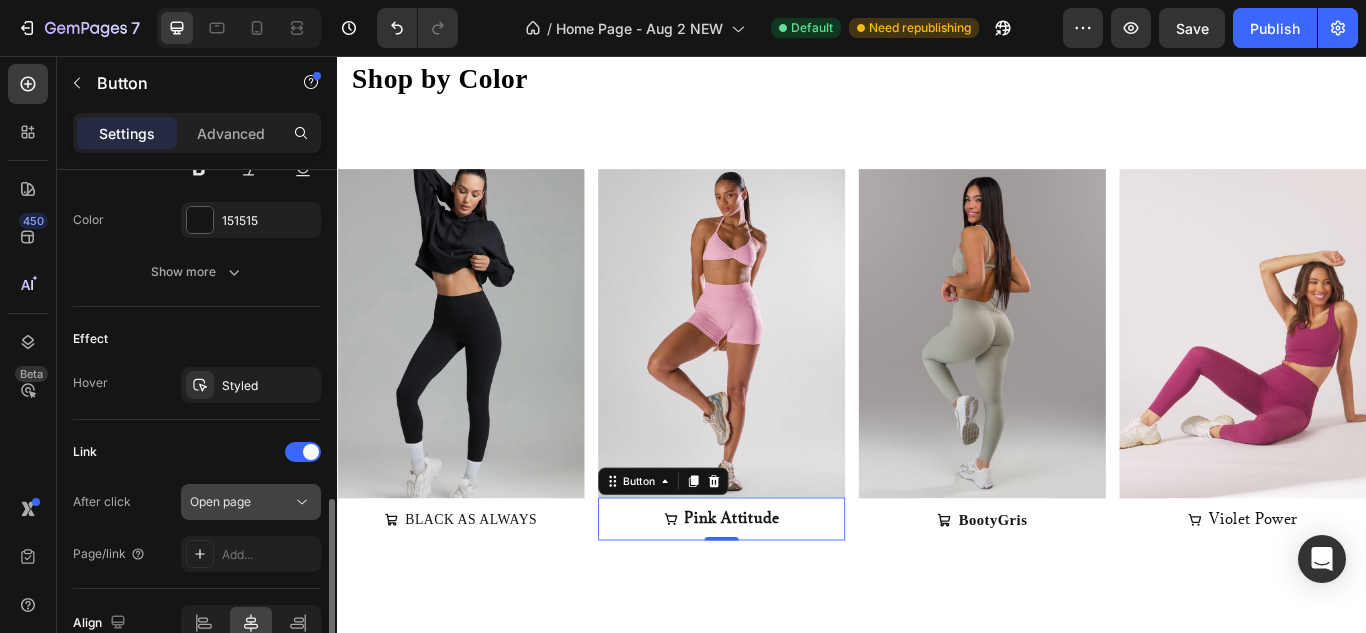 click on "Open page" 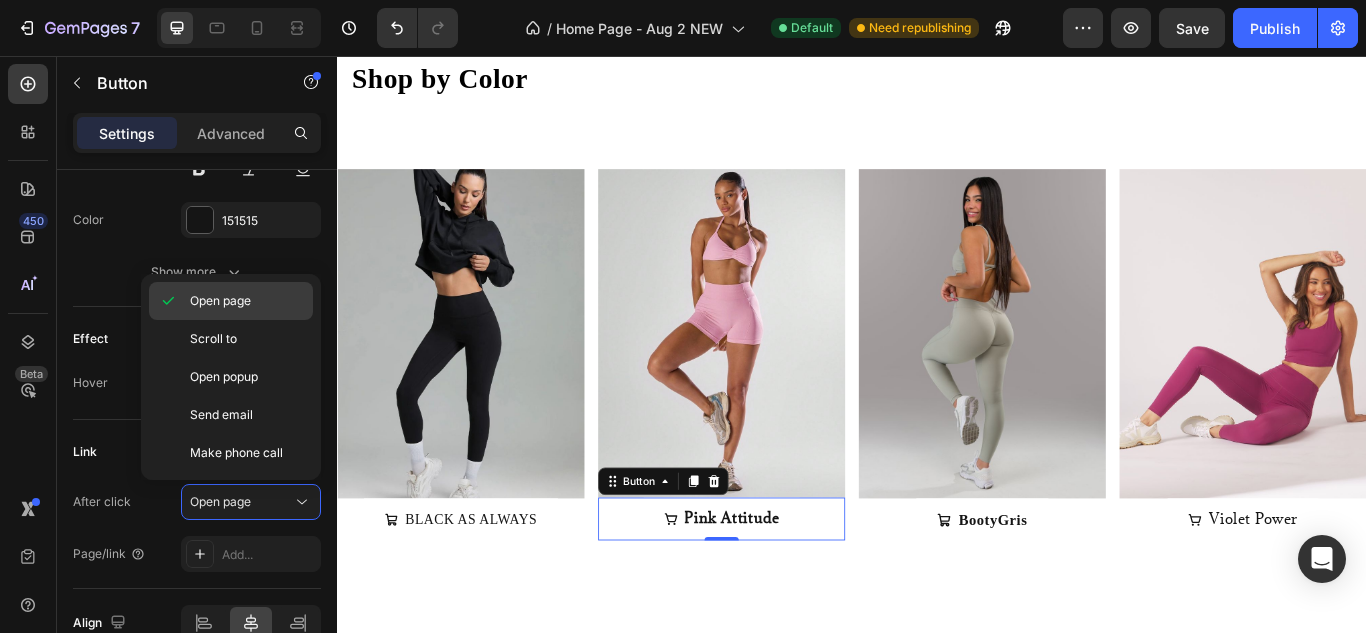click on "Open page" at bounding box center [247, 301] 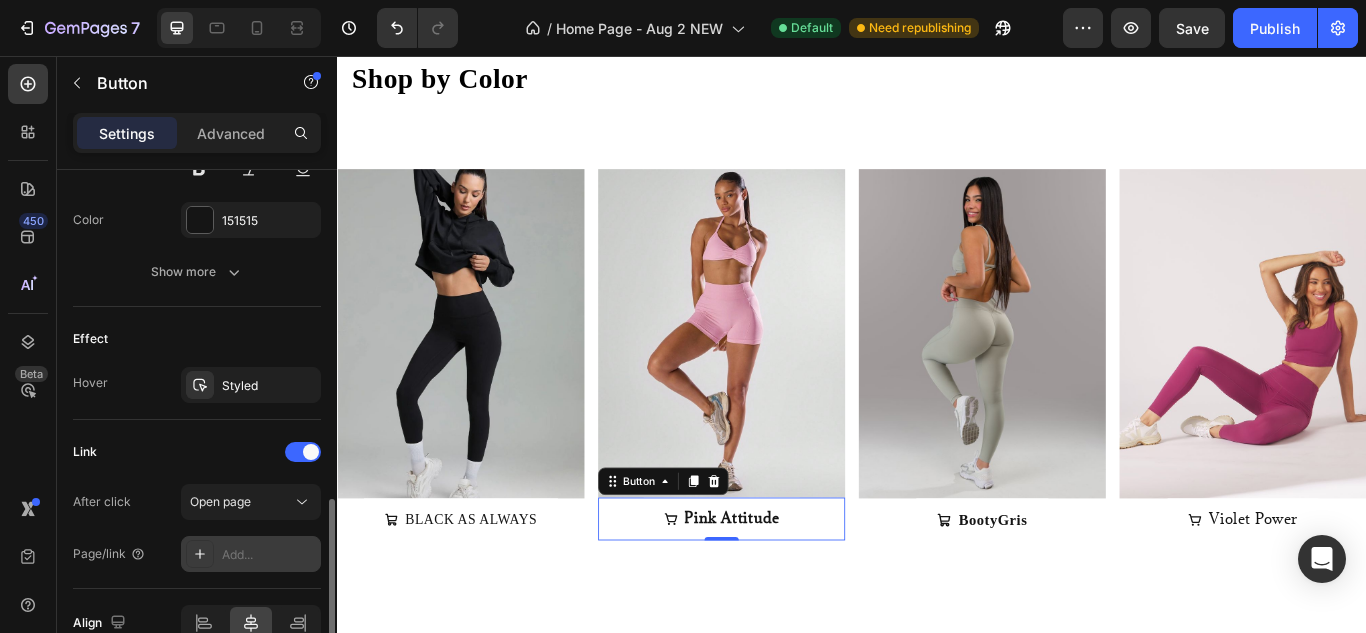 click on "Add..." at bounding box center (251, 554) 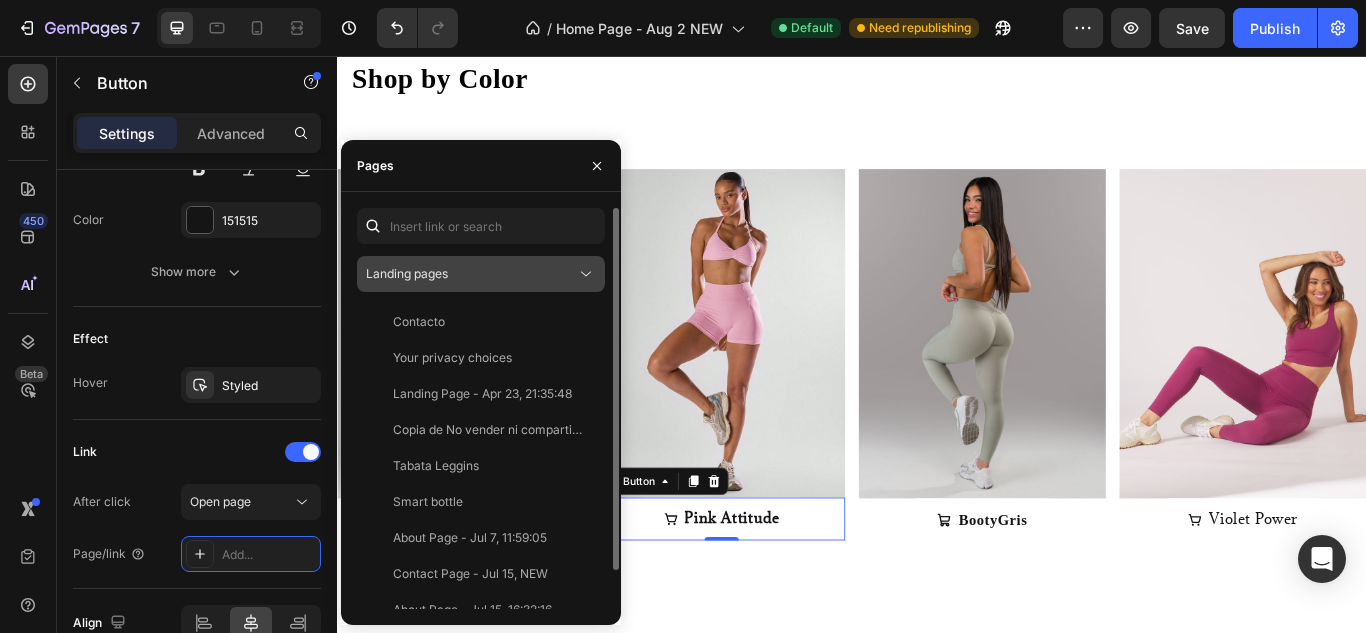 click on "Landing pages" at bounding box center [471, 274] 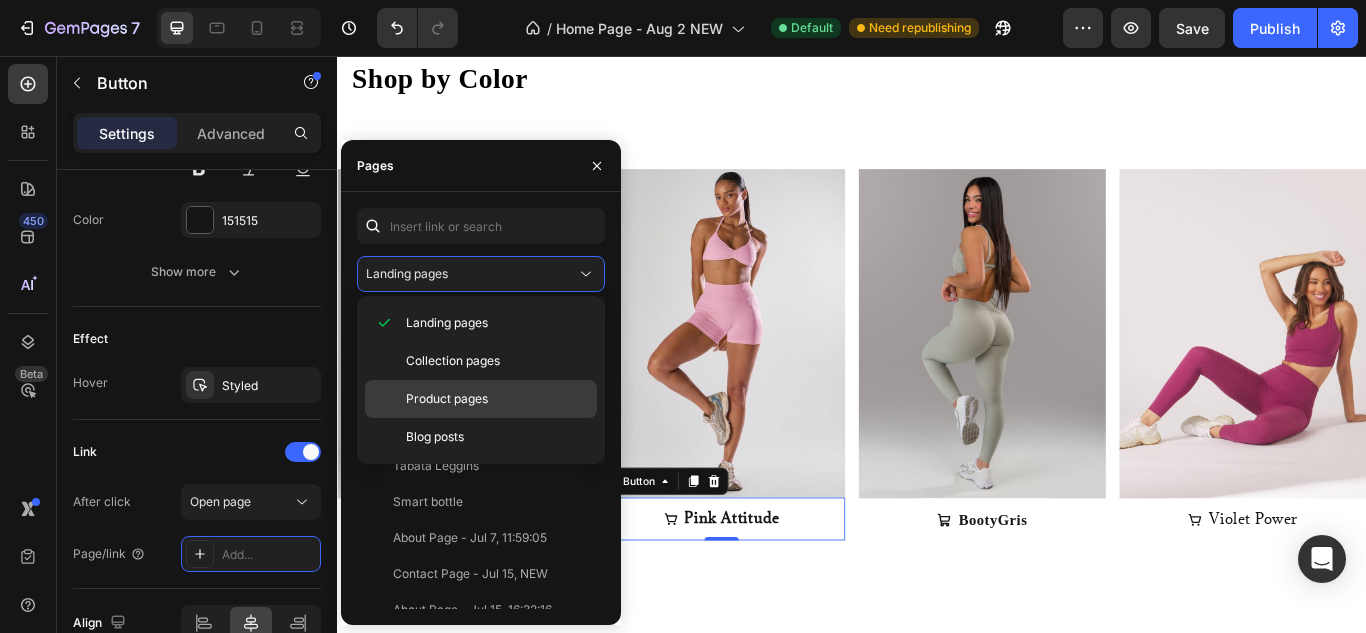click on "Product pages" at bounding box center (447, 399) 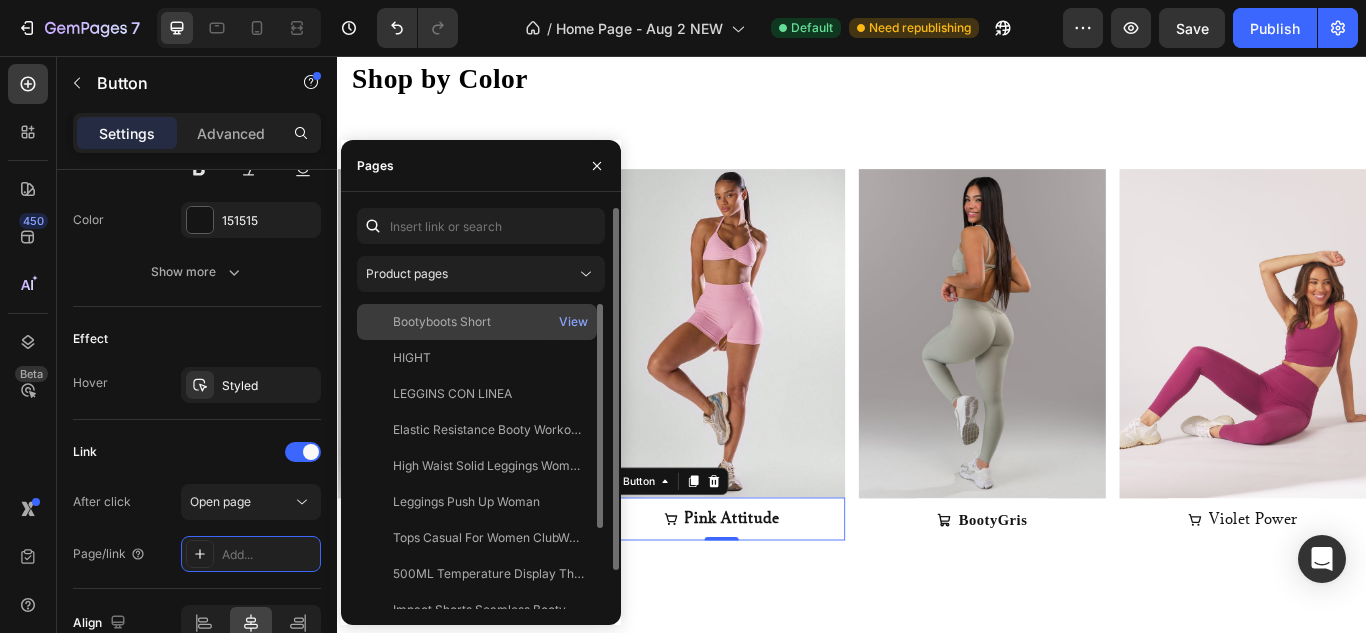 click on "Bootyboots Short" 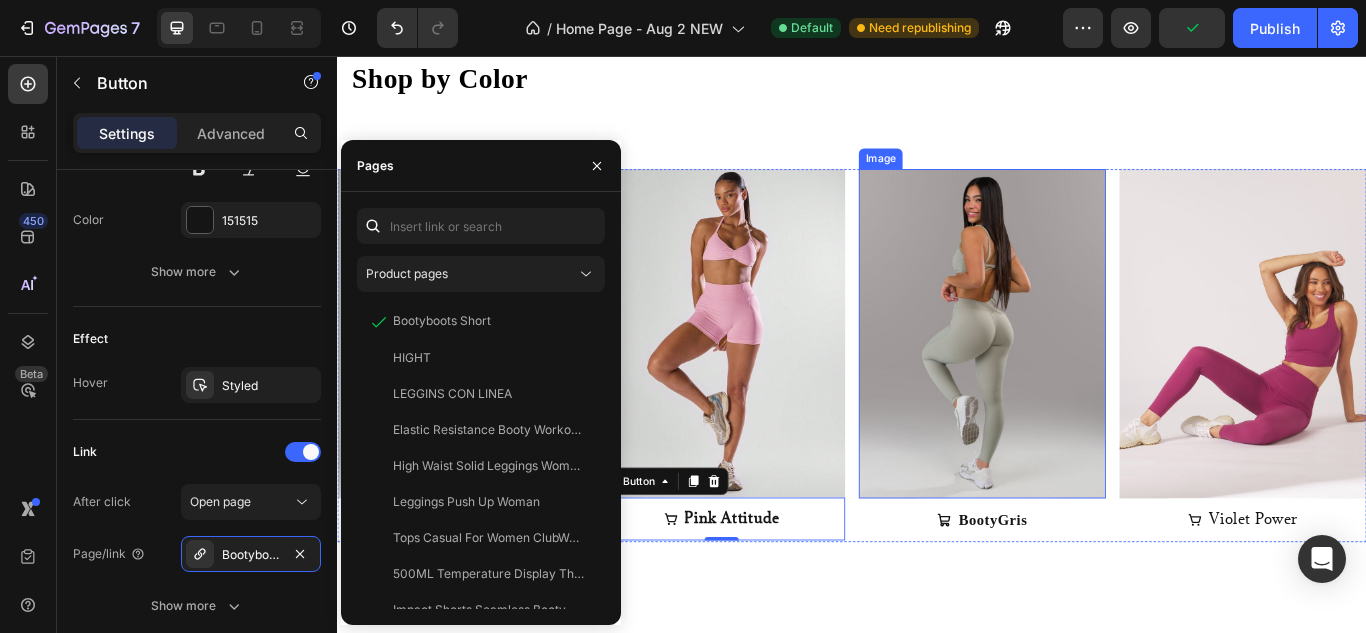 click at bounding box center (1089, 380) 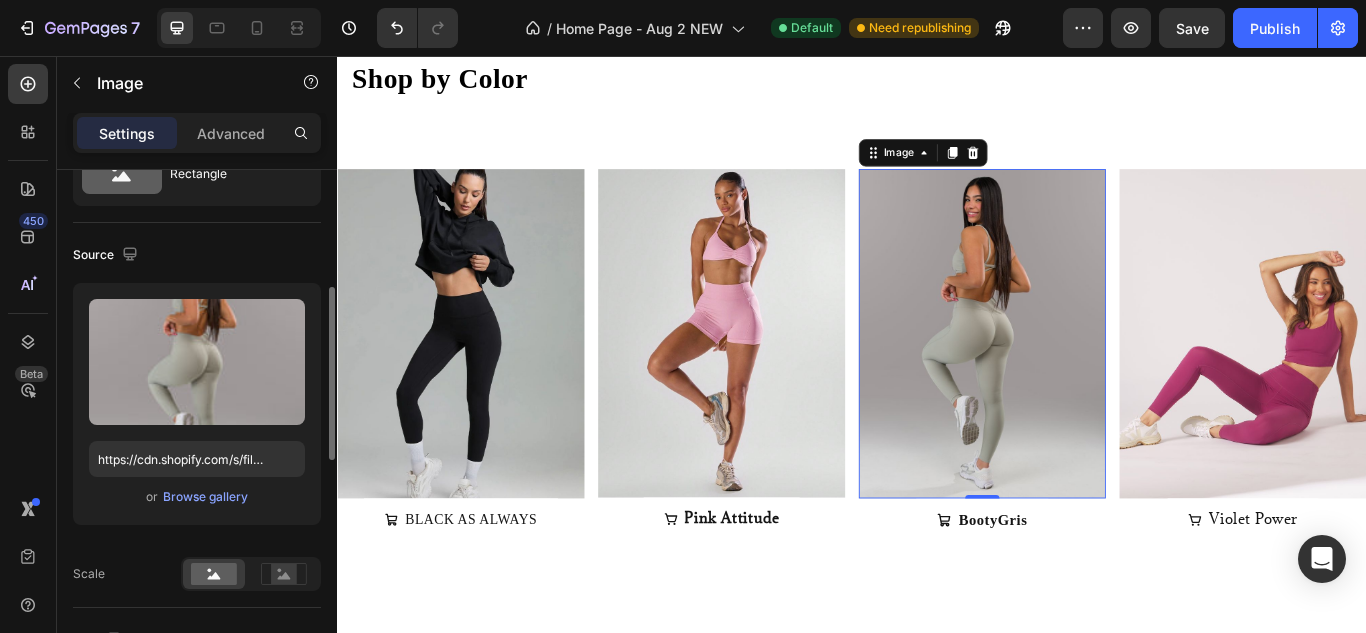 scroll, scrollTop: 154, scrollLeft: 0, axis: vertical 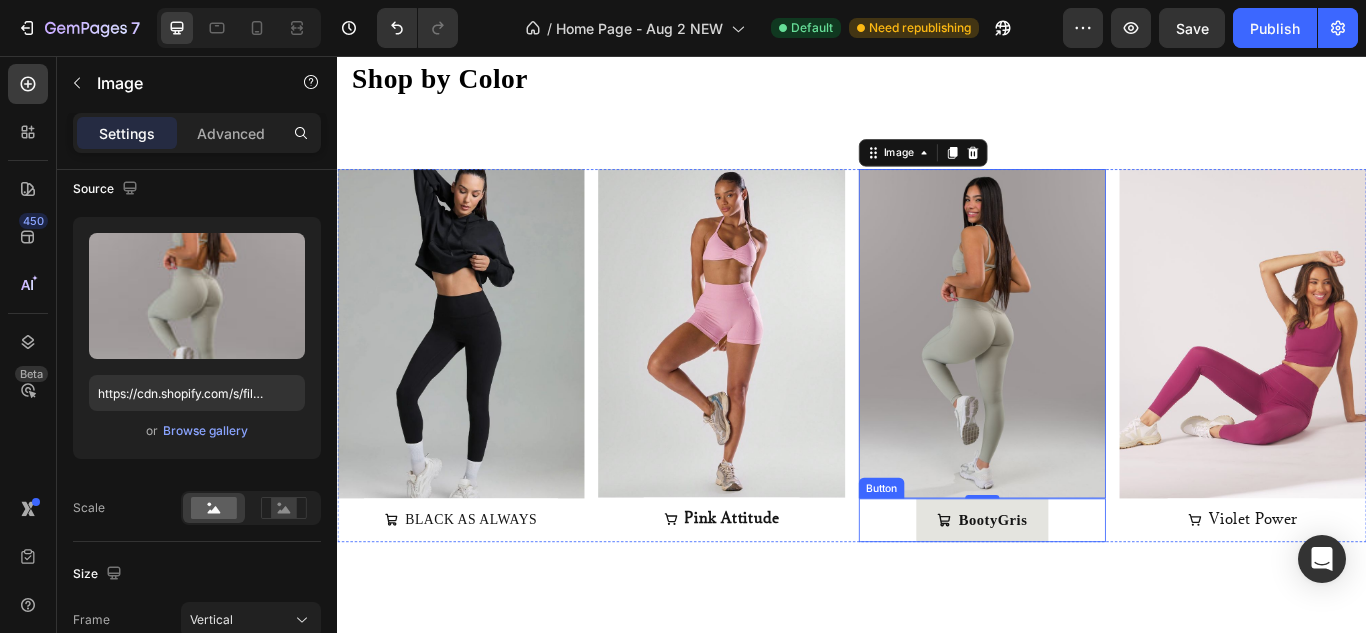 click 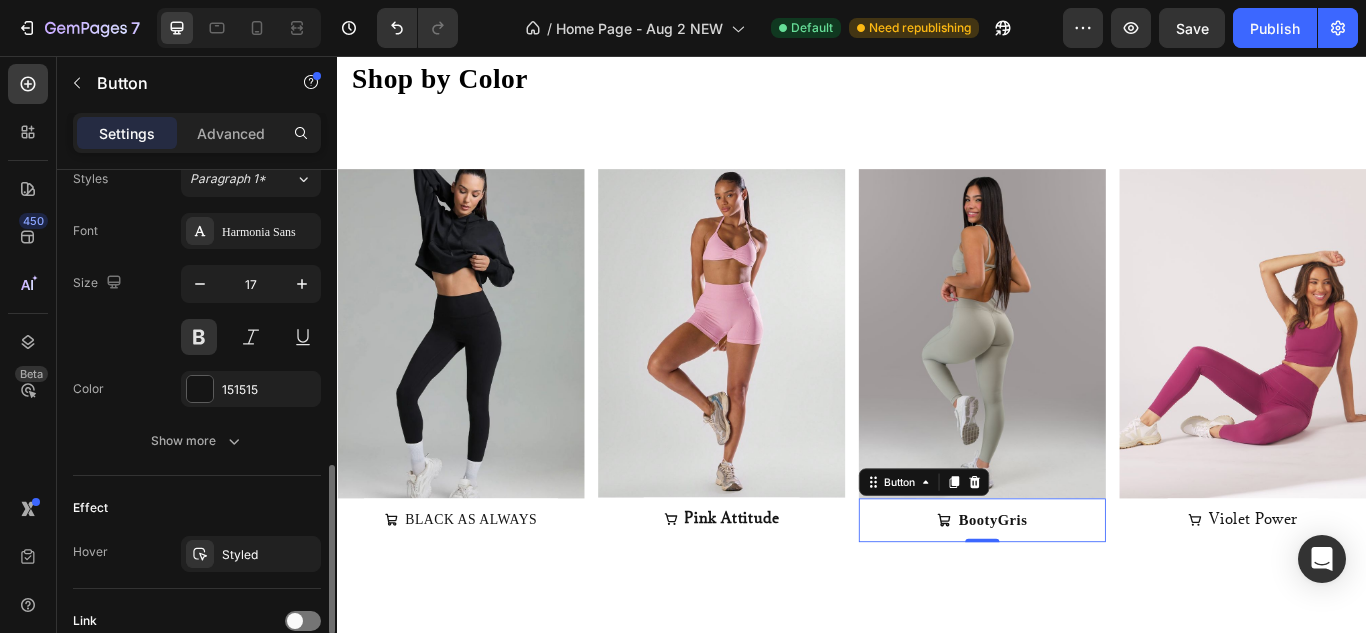 scroll, scrollTop: 1072, scrollLeft: 0, axis: vertical 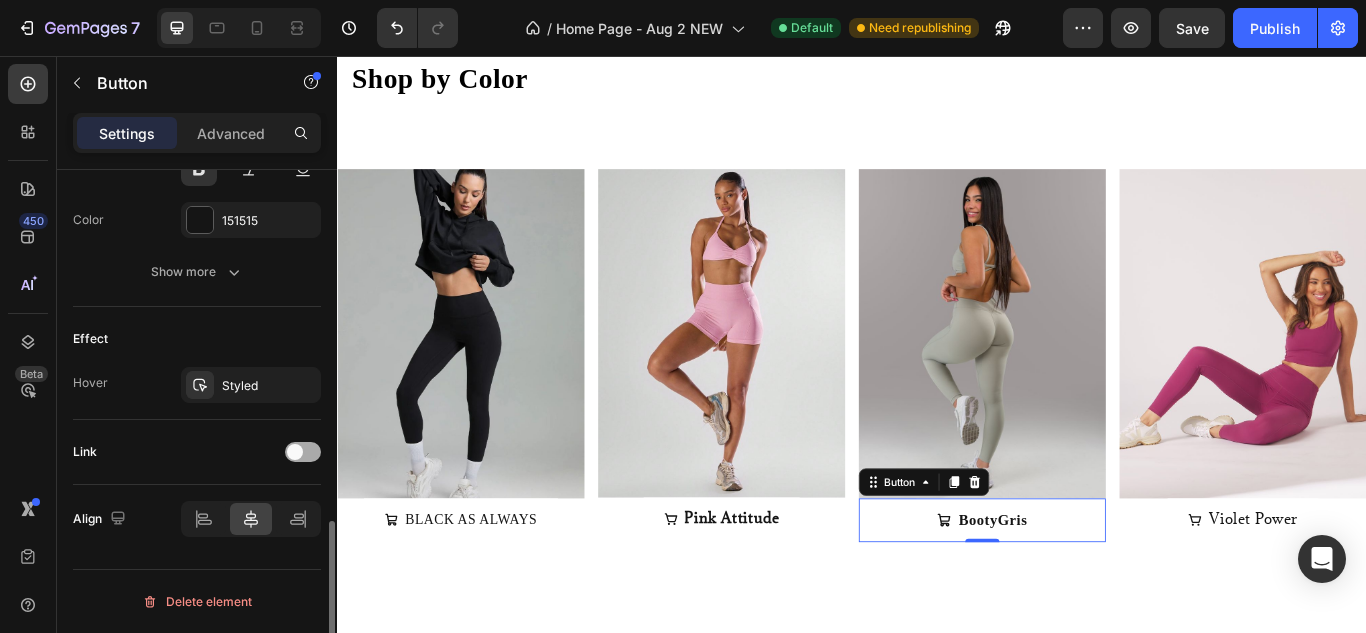 click at bounding box center [295, 452] 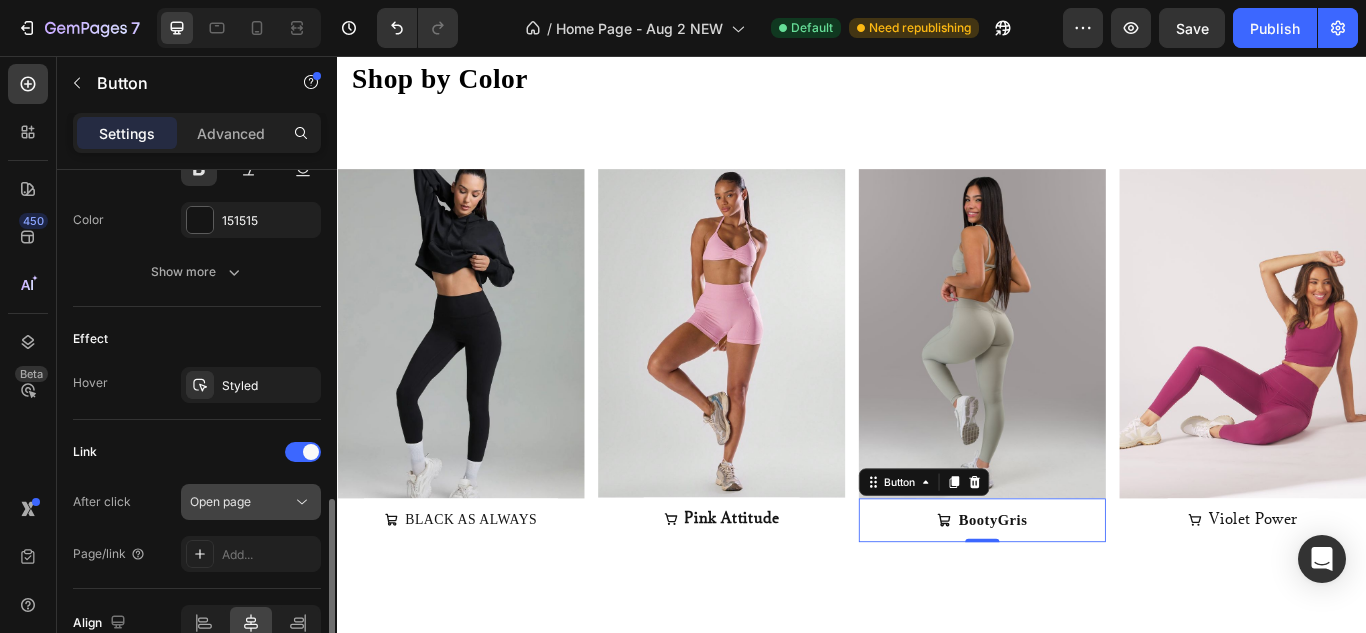 click on "Open page" at bounding box center (241, 502) 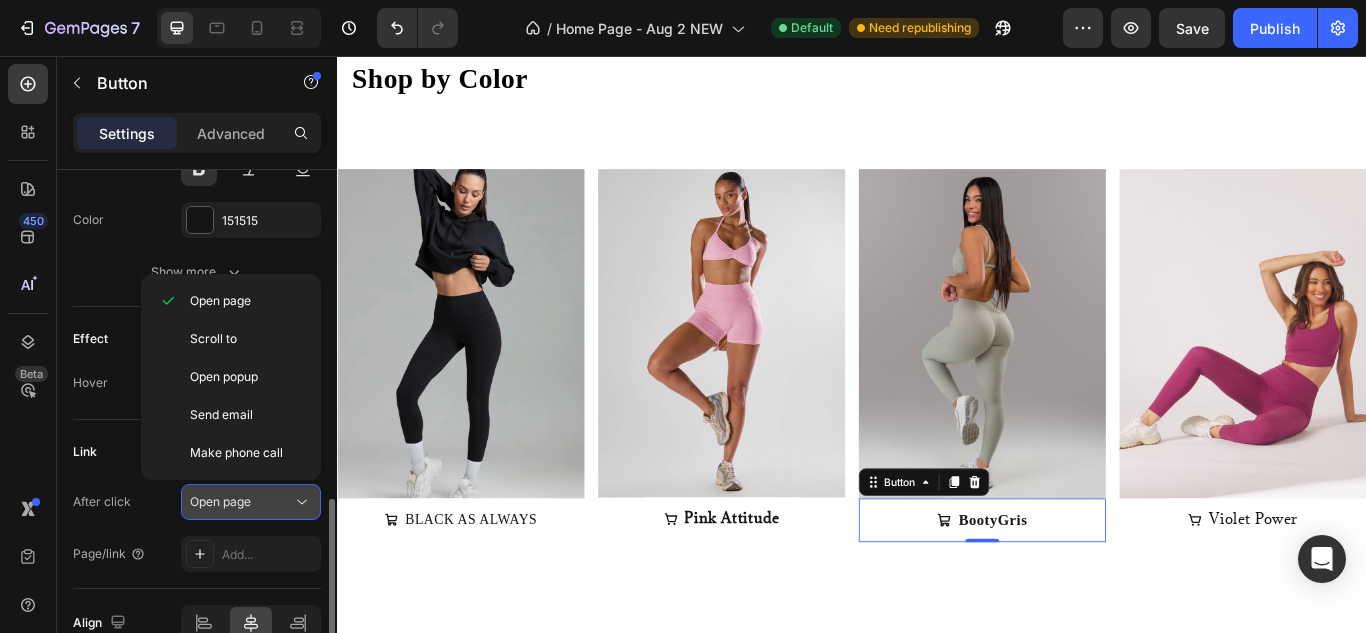 click on "Open page" at bounding box center [241, 502] 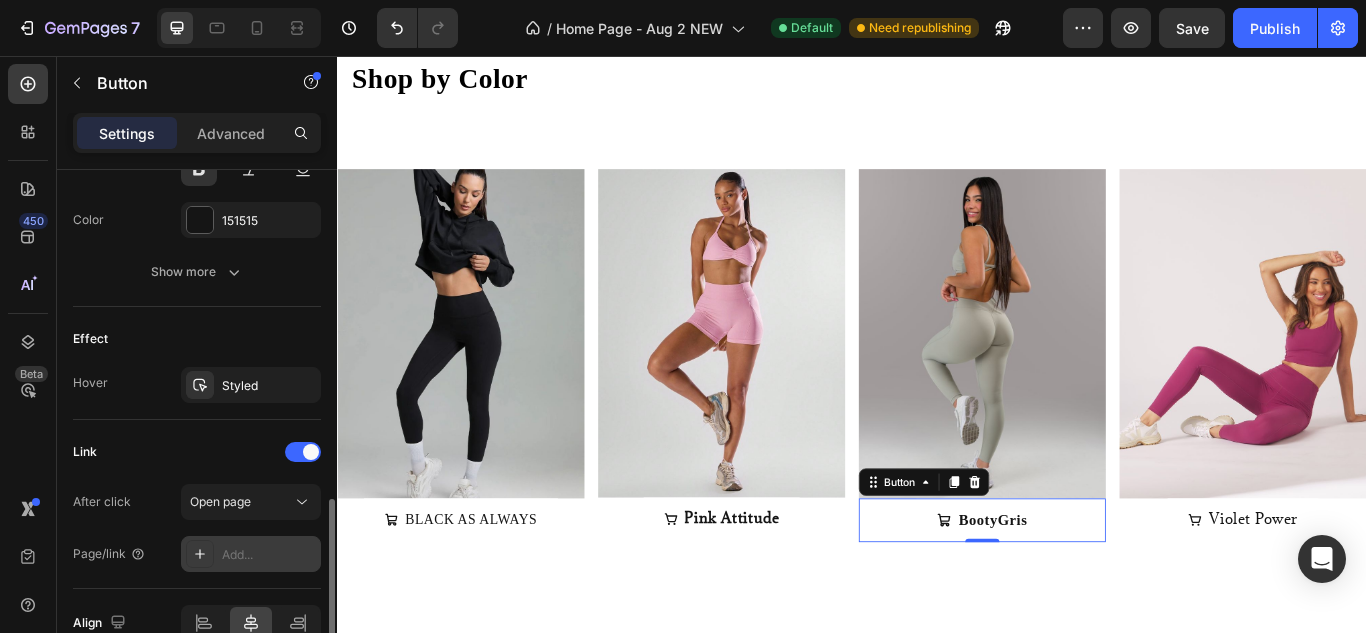 click on "Add..." at bounding box center (269, 555) 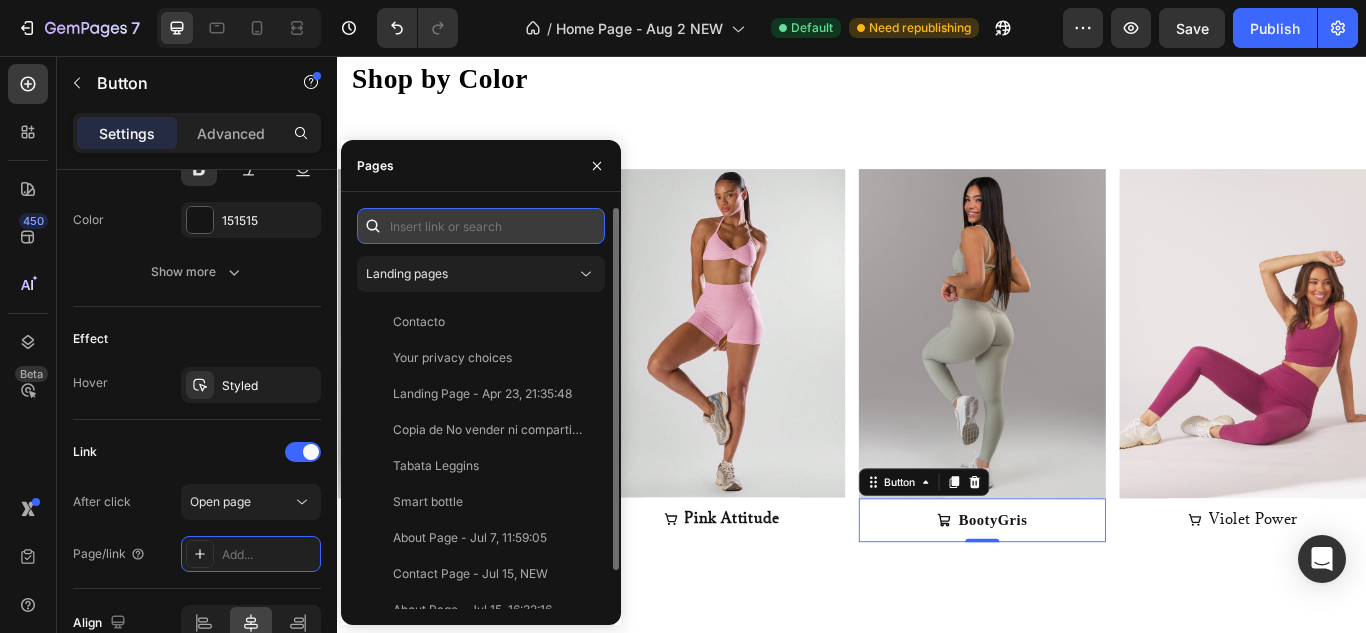 click at bounding box center (481, 226) 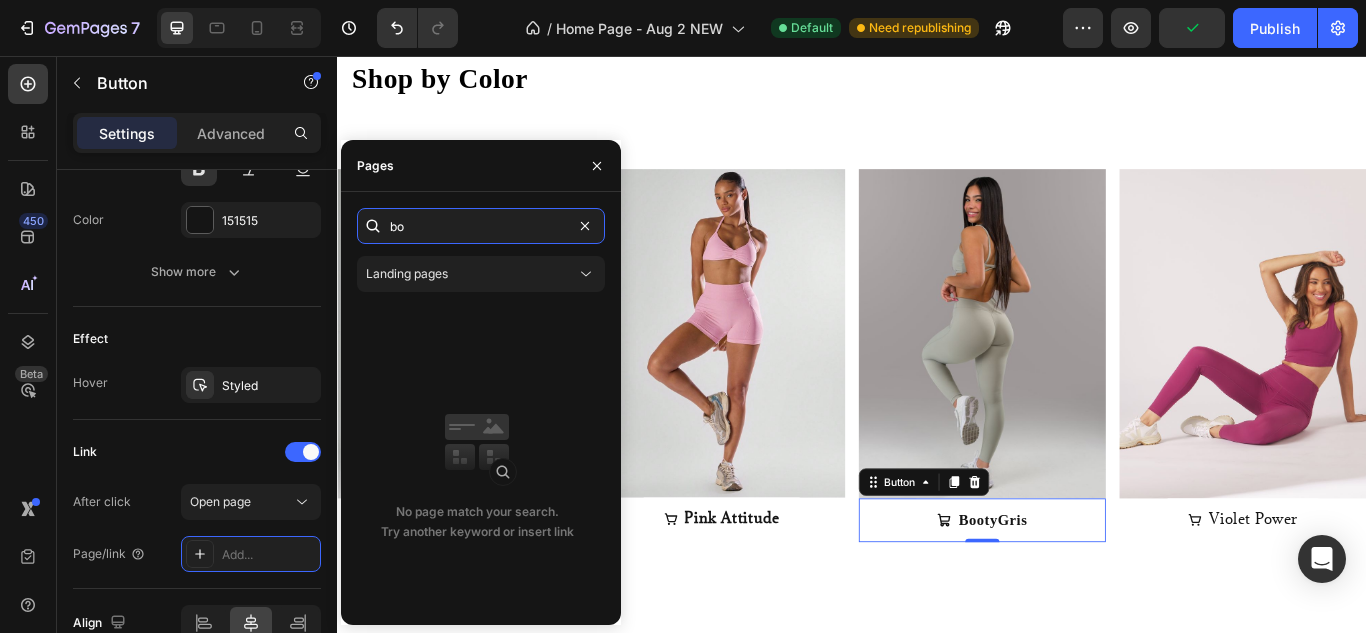 type on "b" 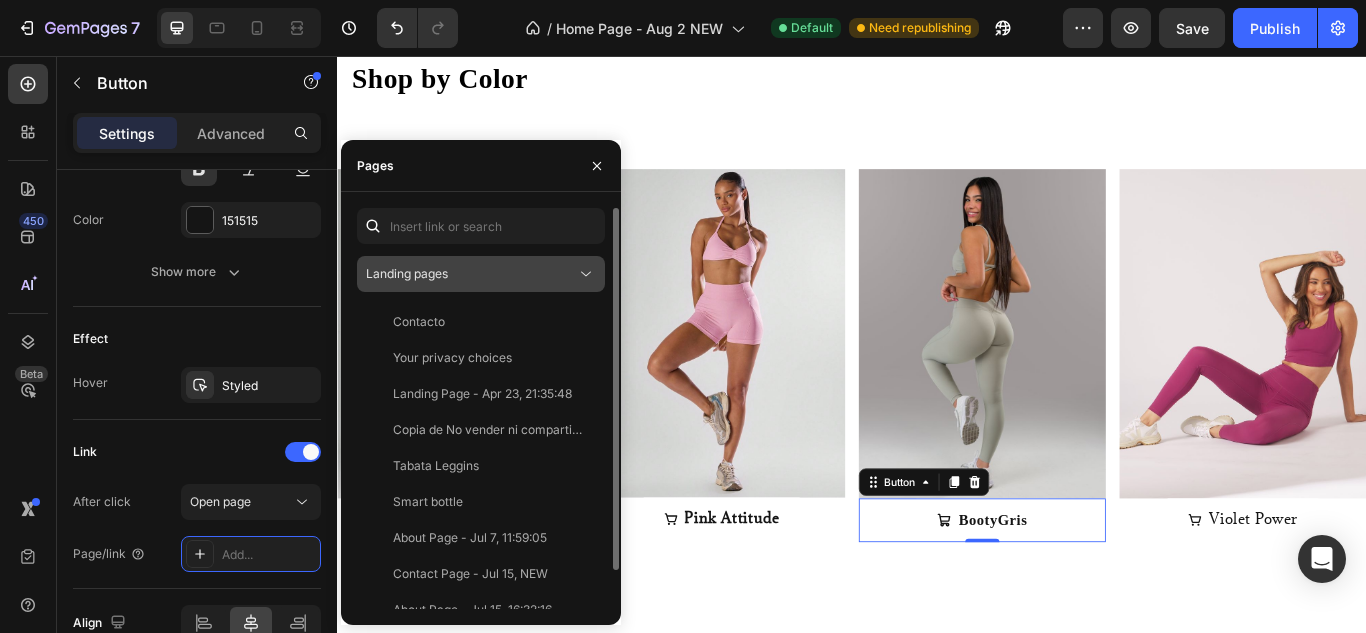 click on "Landing pages" 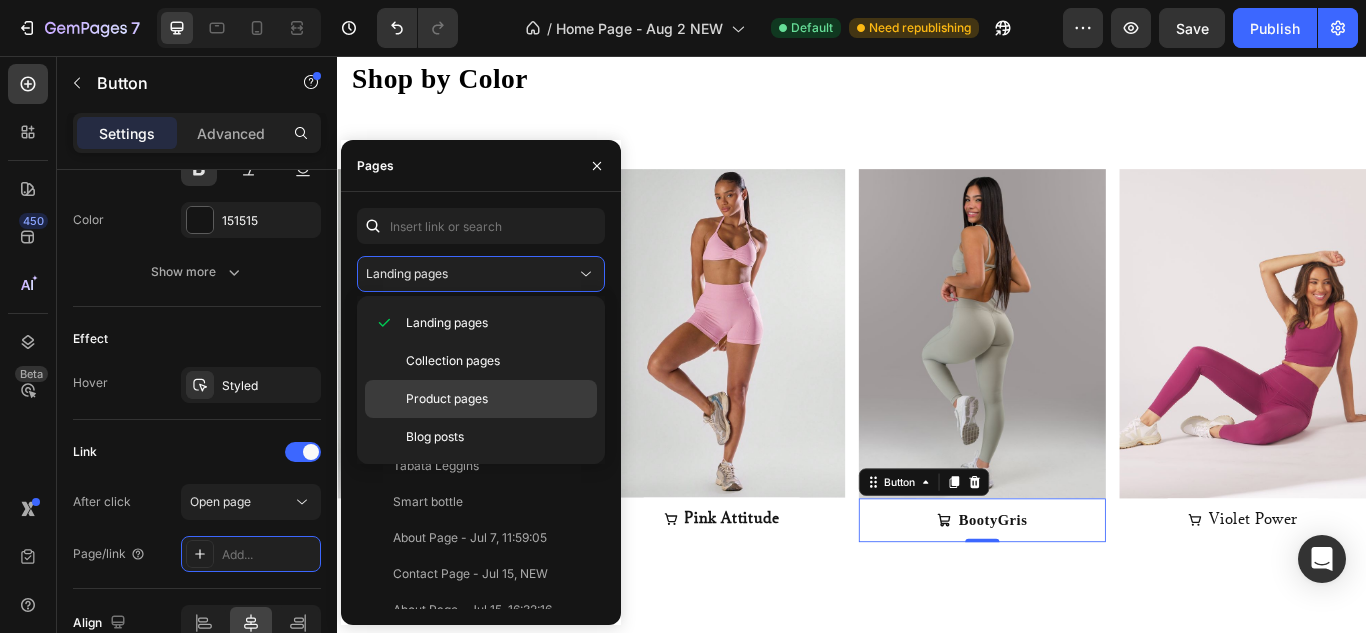 click on "Product pages" at bounding box center [447, 399] 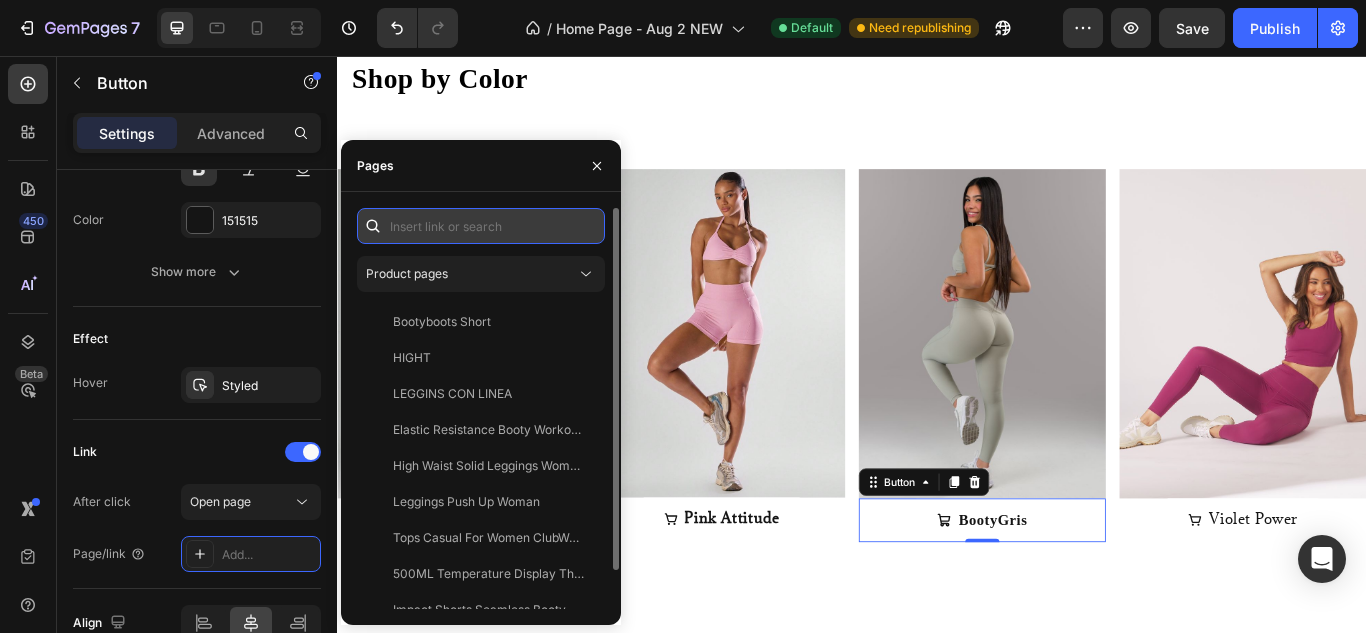 click at bounding box center [481, 226] 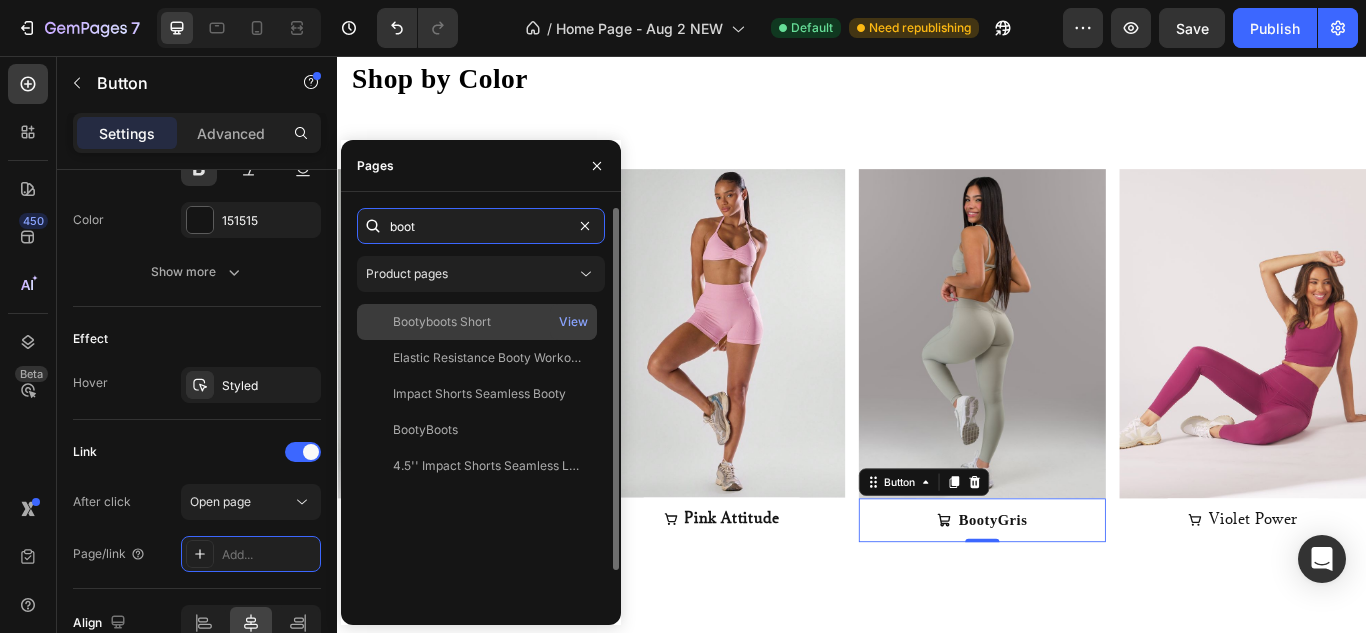 type on "boot" 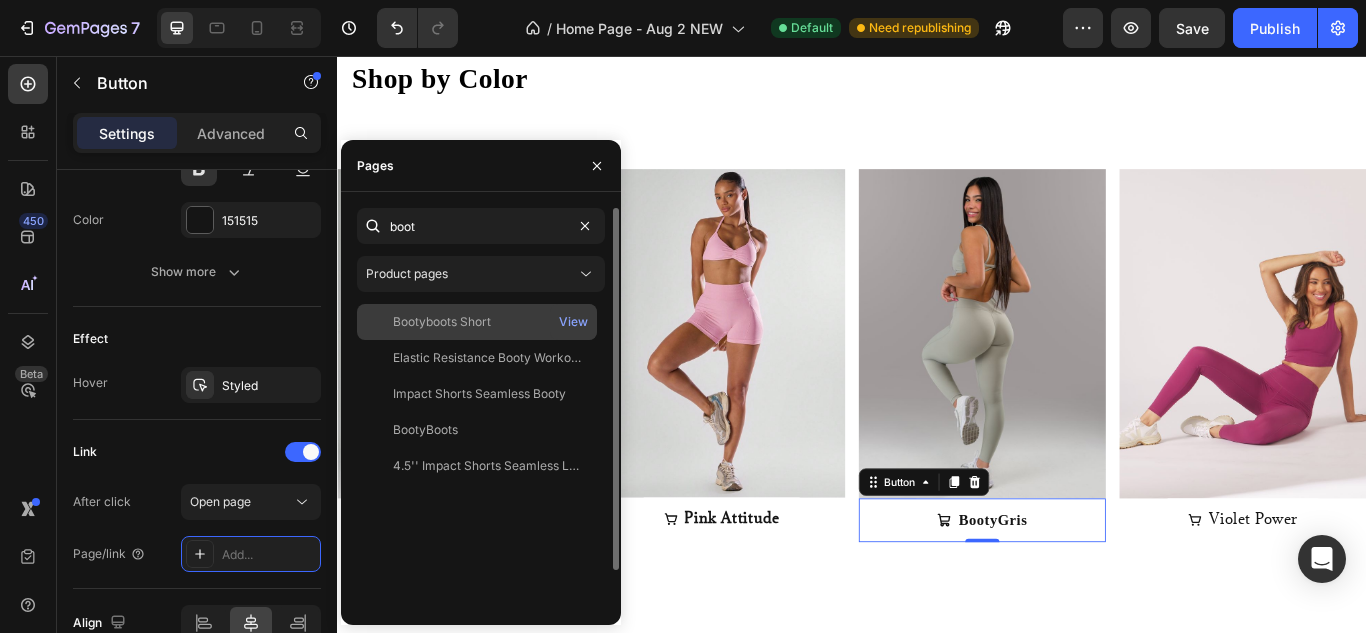 click on "Bootyboots Short" 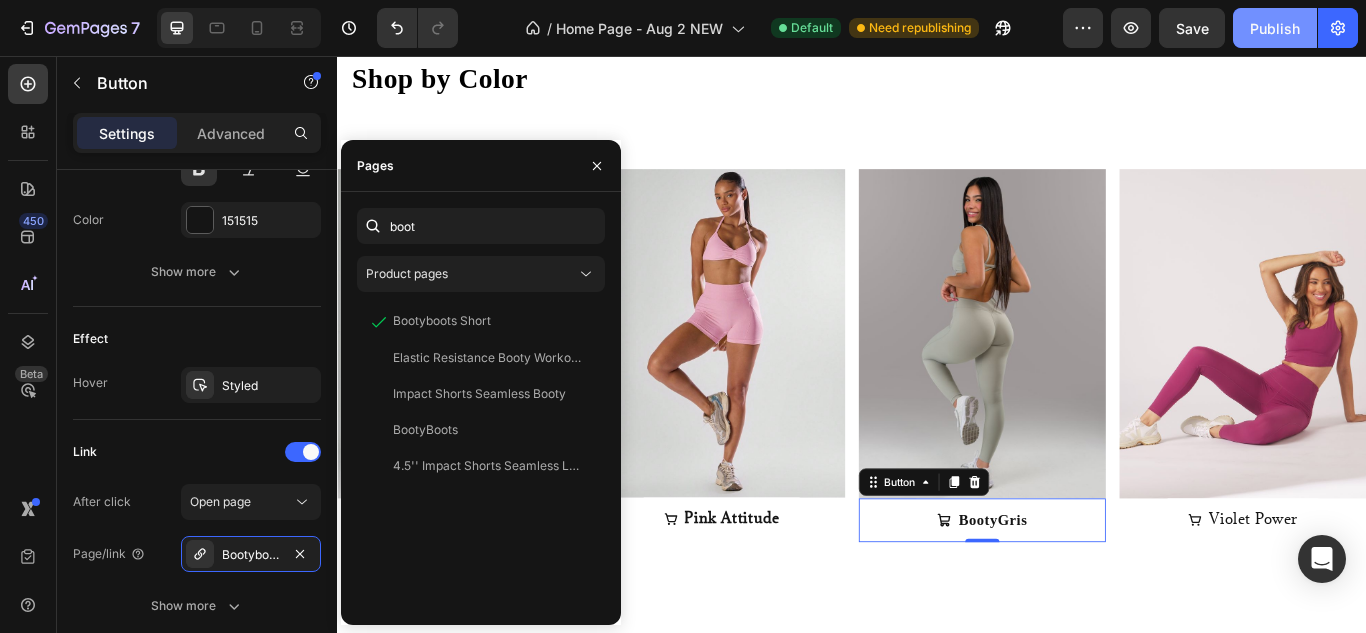click on "Publish" 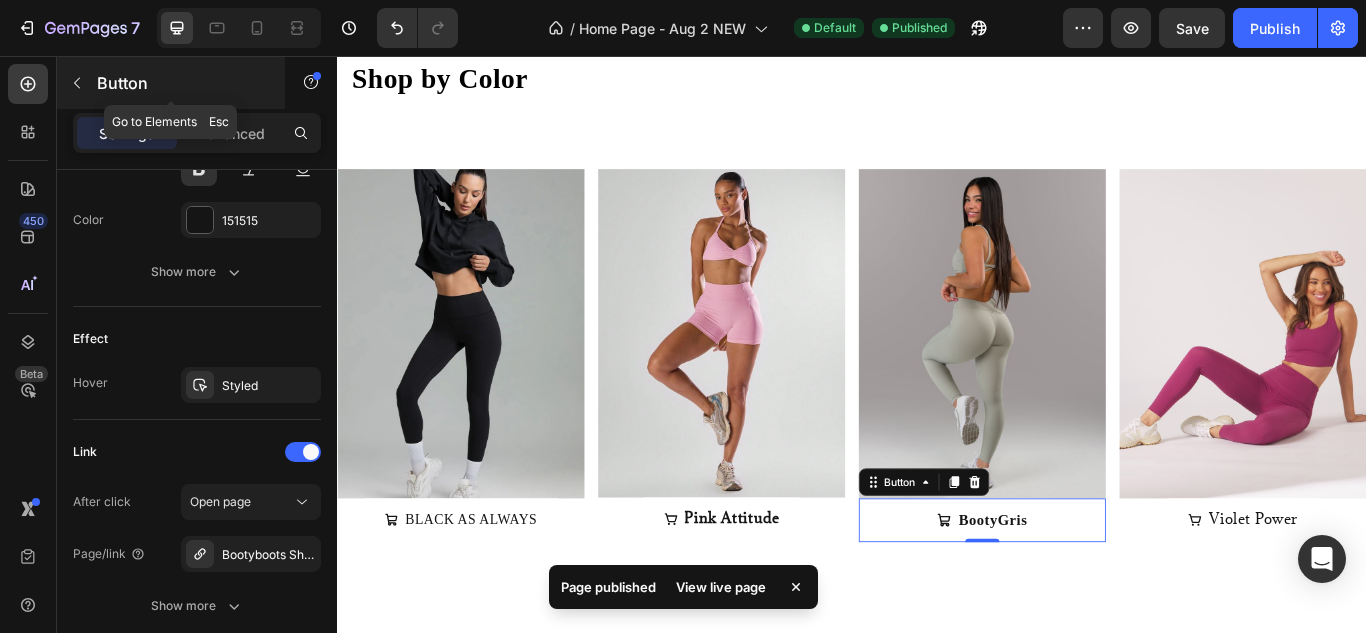 click 